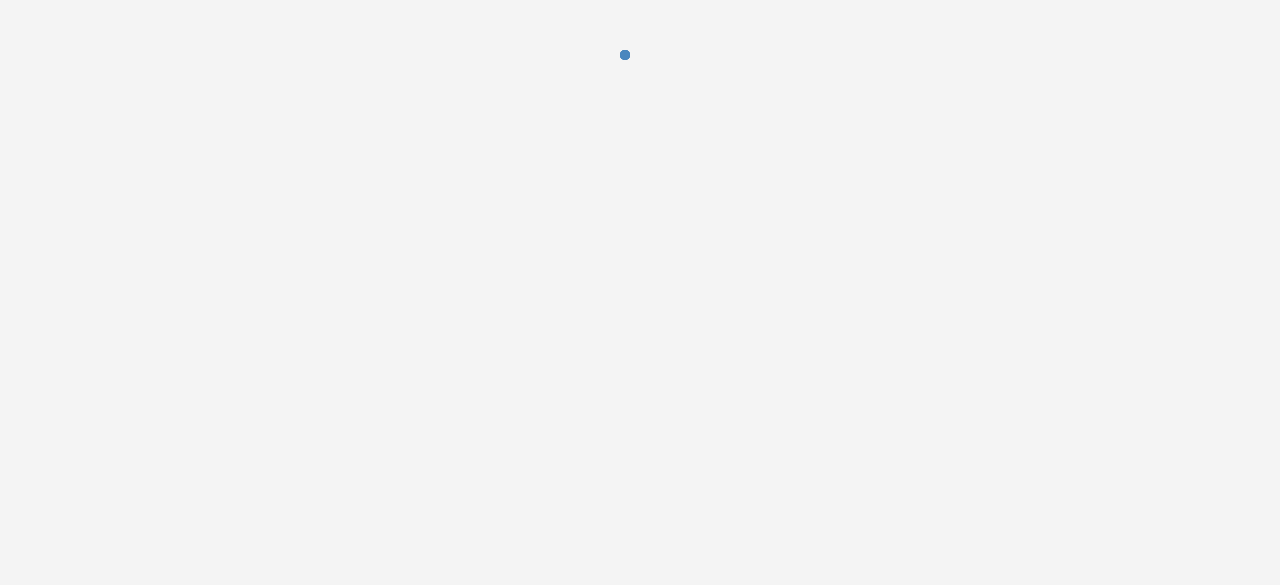 scroll, scrollTop: 0, scrollLeft: 0, axis: both 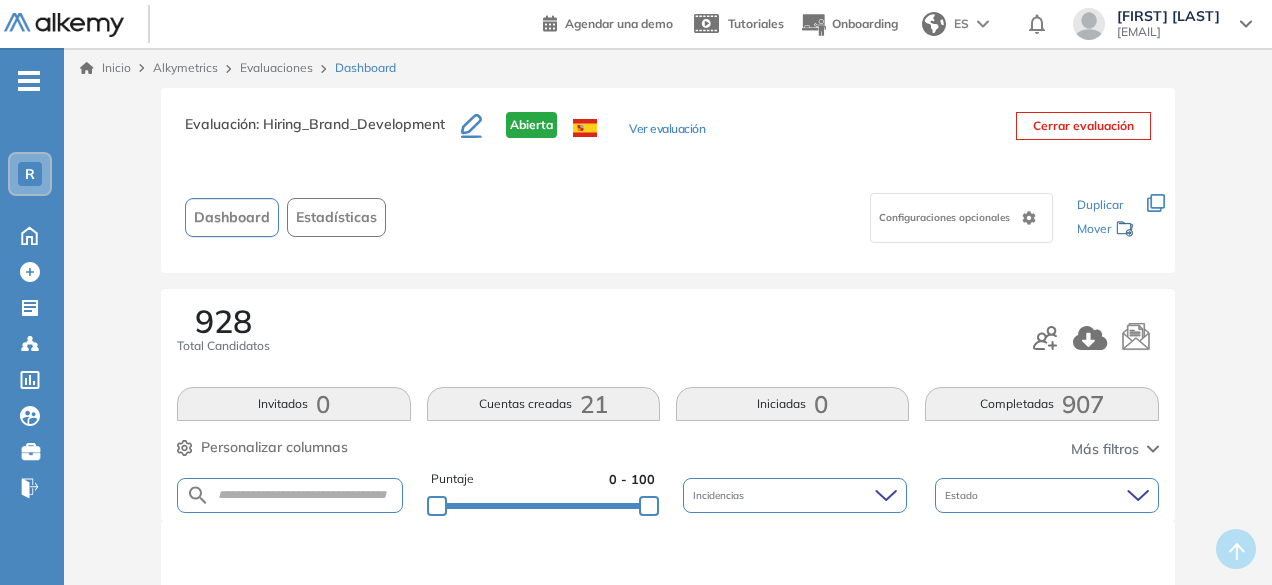 click on "R" at bounding box center [30, 174] 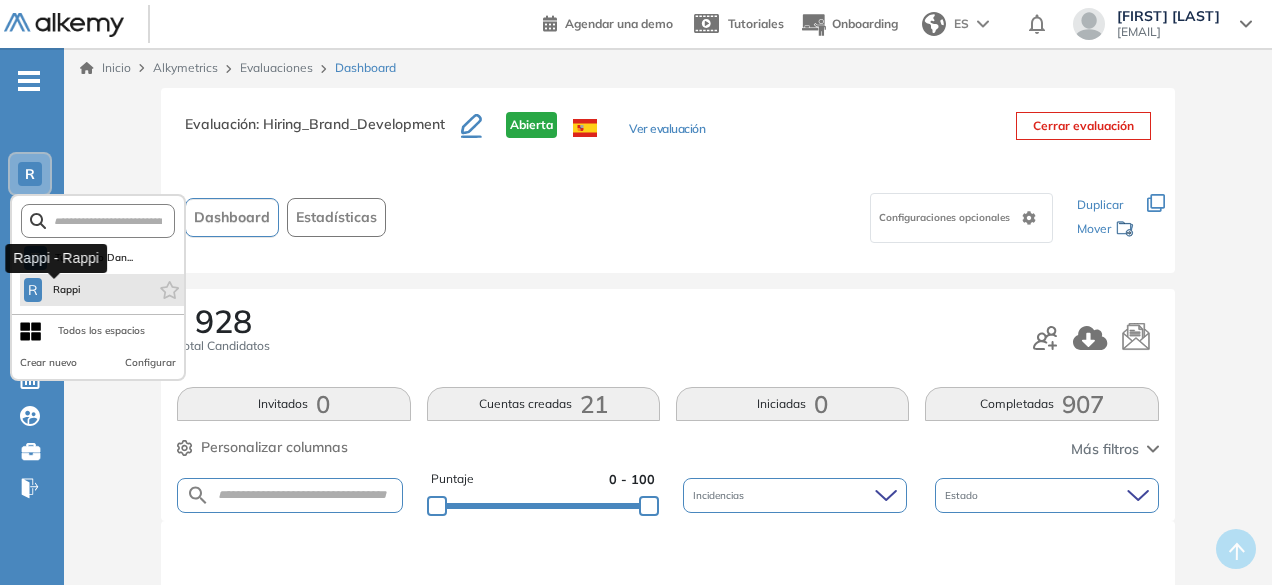 click on "Rappi" at bounding box center (66, 290) 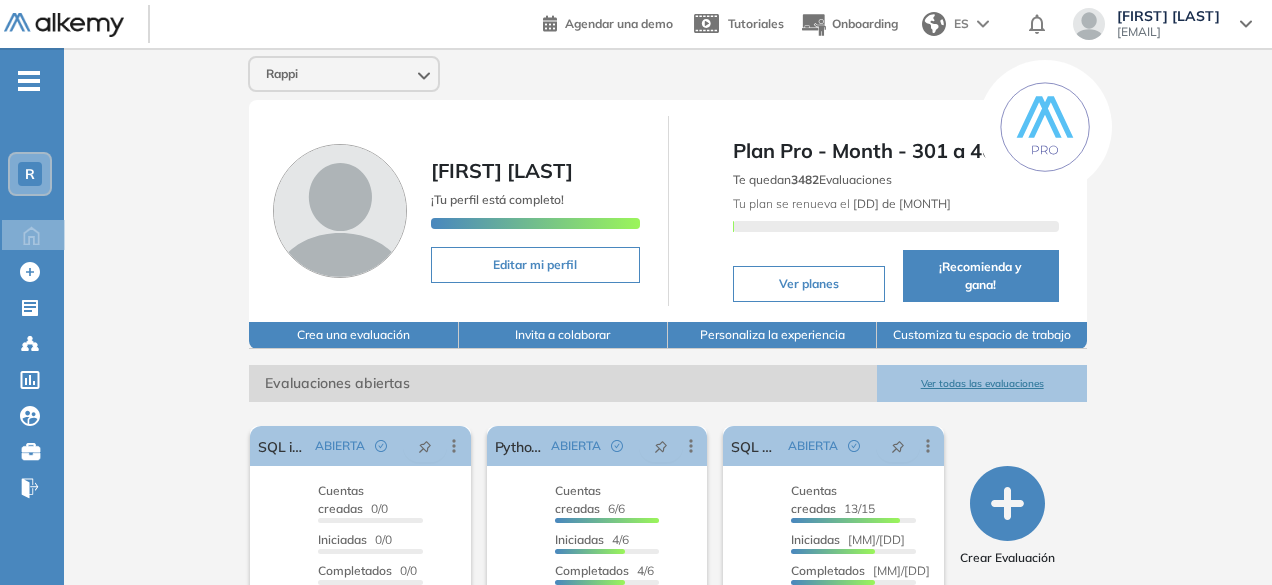 click on "Ver todas las evaluaciones" at bounding box center [981, 383] 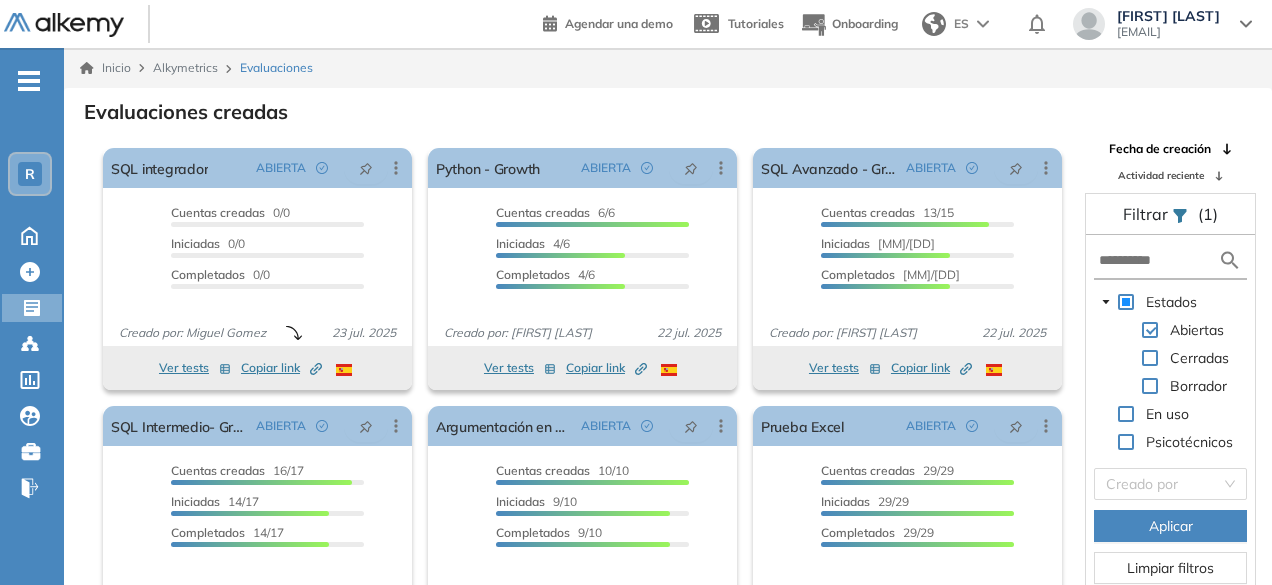 scroll, scrollTop: 48, scrollLeft: 0, axis: vertical 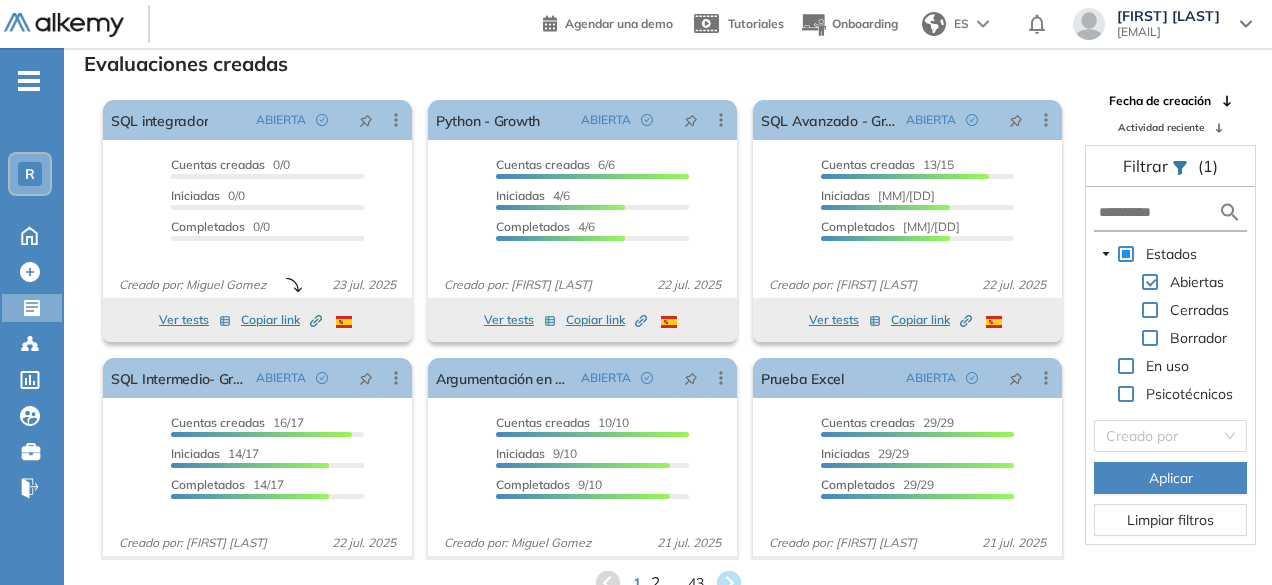click on "2" at bounding box center [654, 582] 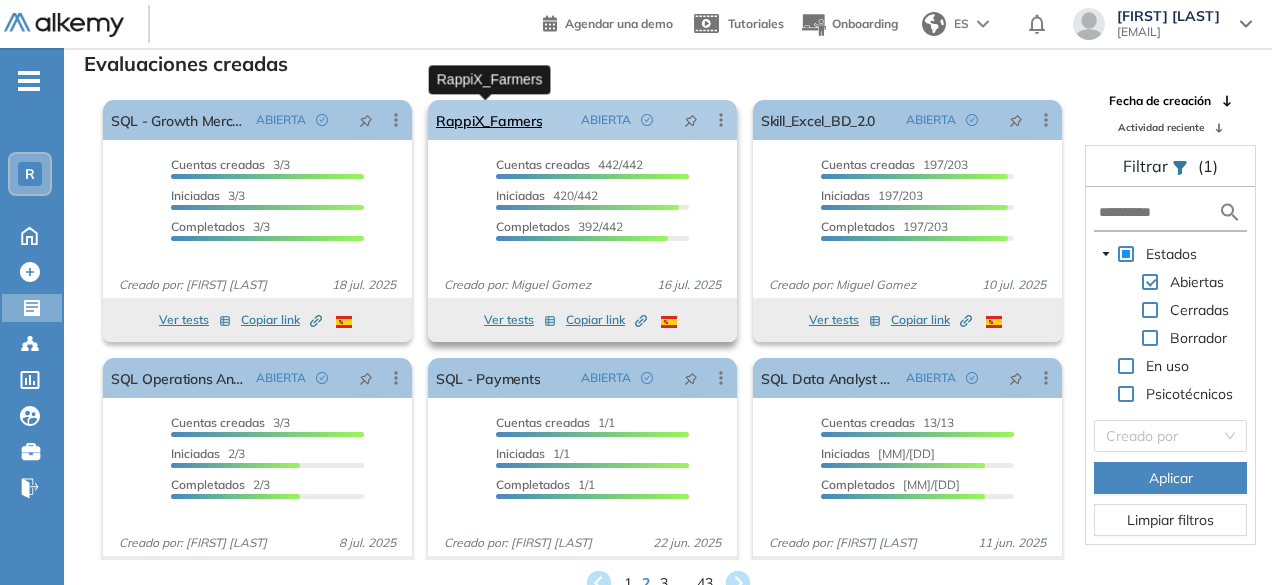 click on "RappiX_Farmers" at bounding box center (489, 120) 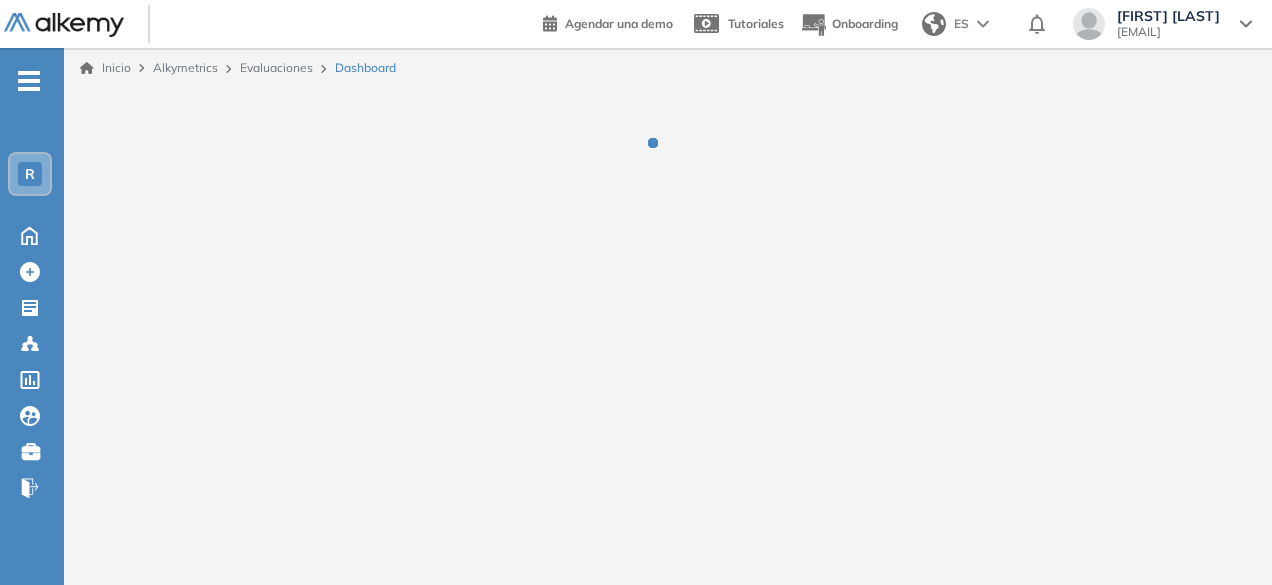 scroll, scrollTop: 0, scrollLeft: 0, axis: both 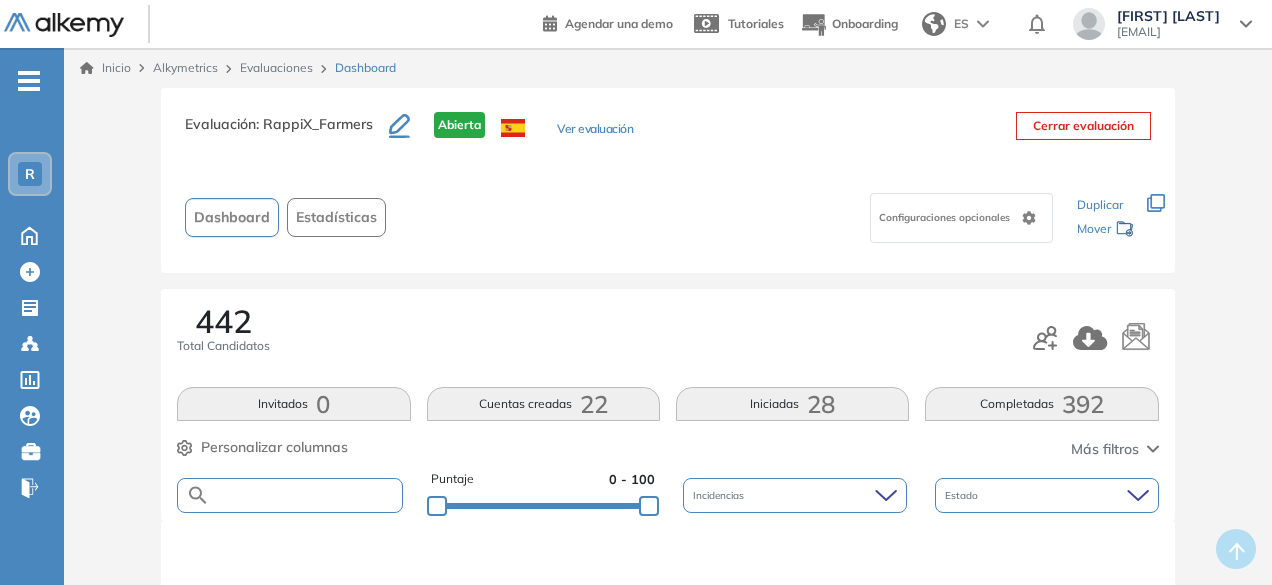 click at bounding box center (305, 495) 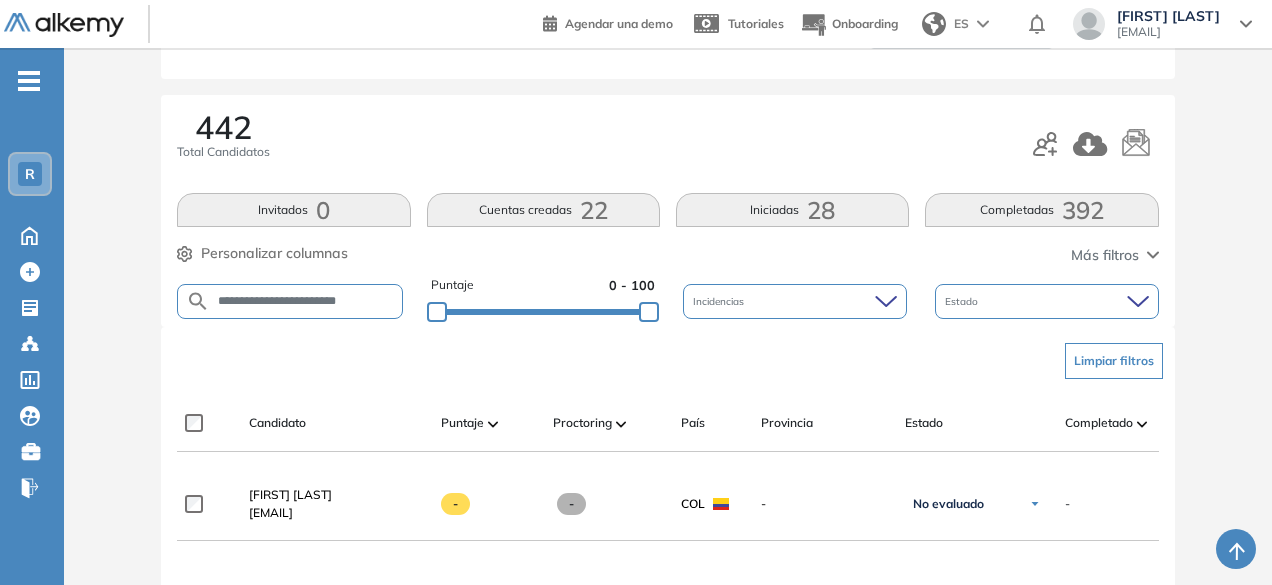 scroll, scrollTop: 188, scrollLeft: 0, axis: vertical 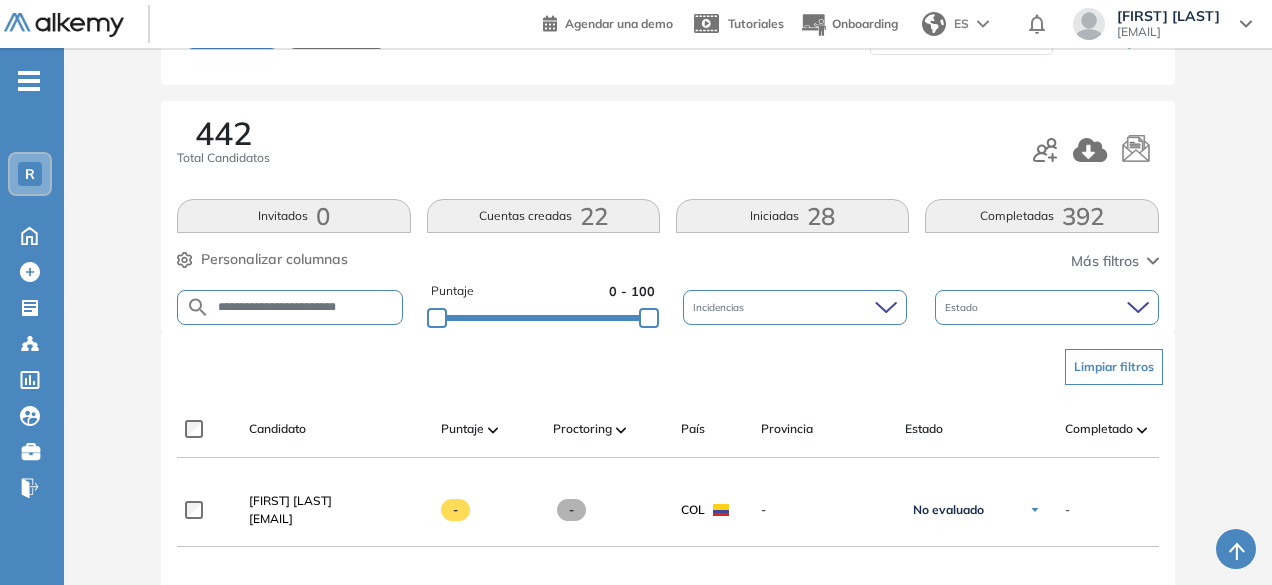 click on "**********" at bounding box center (305, 307) 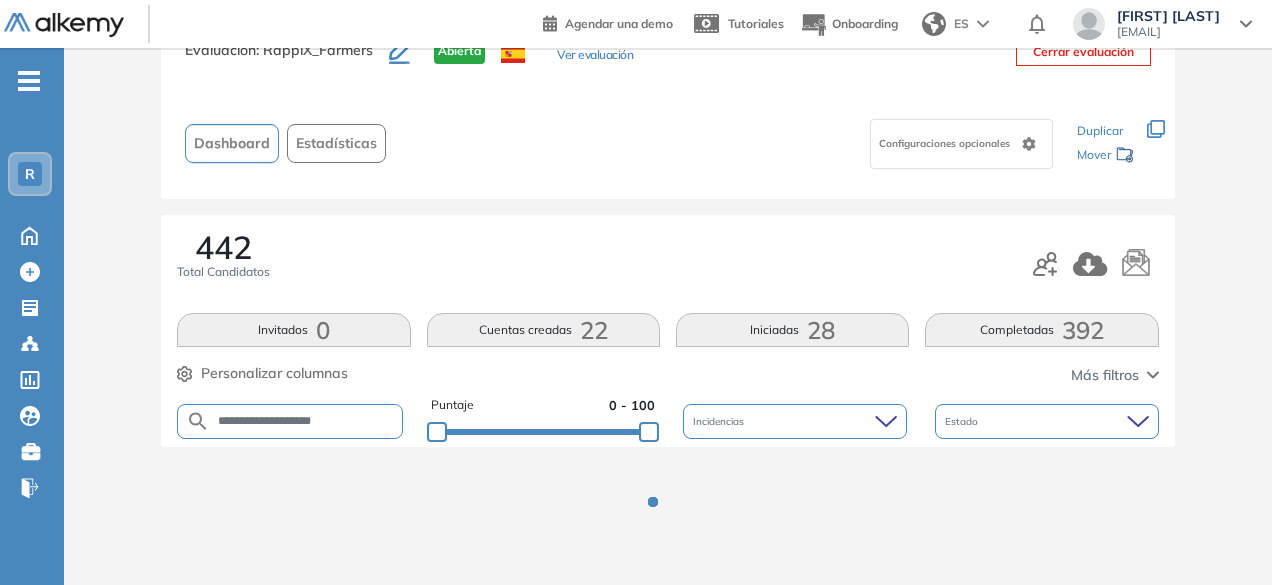 scroll, scrollTop: 154, scrollLeft: 0, axis: vertical 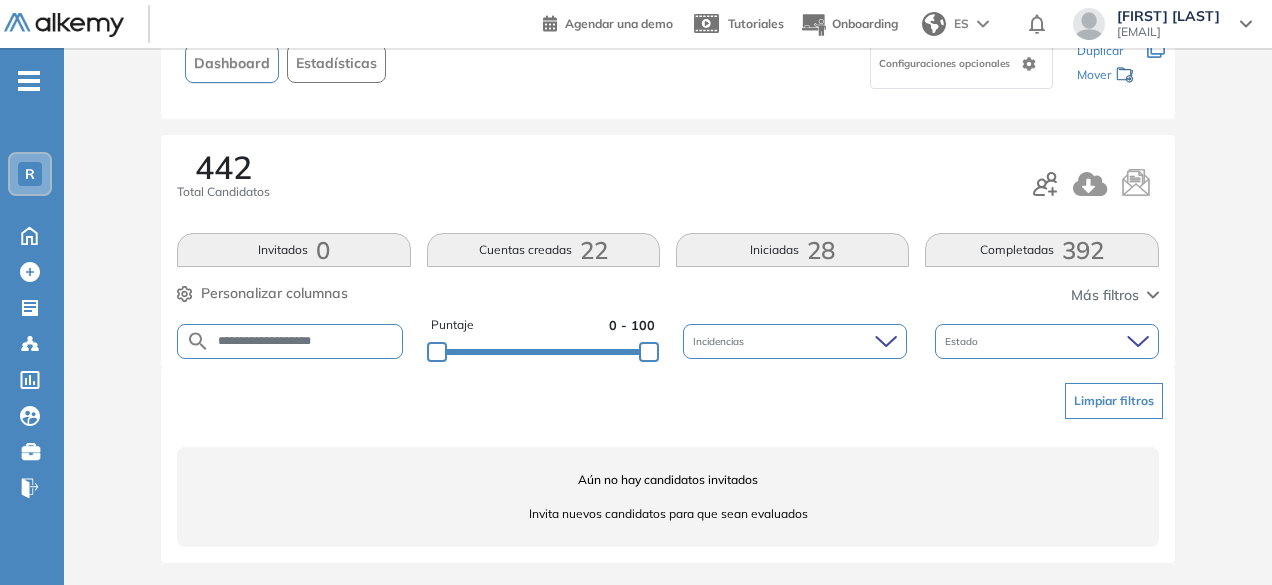 click on "**********" at bounding box center [305, 341] 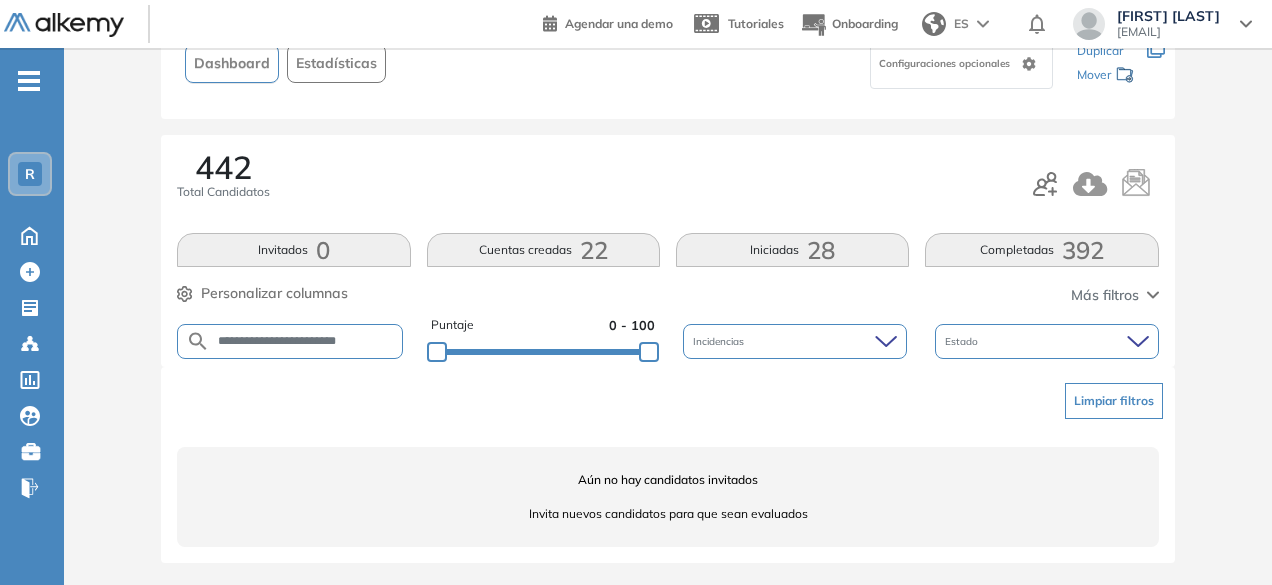 scroll, scrollTop: 0, scrollLeft: 3, axis: horizontal 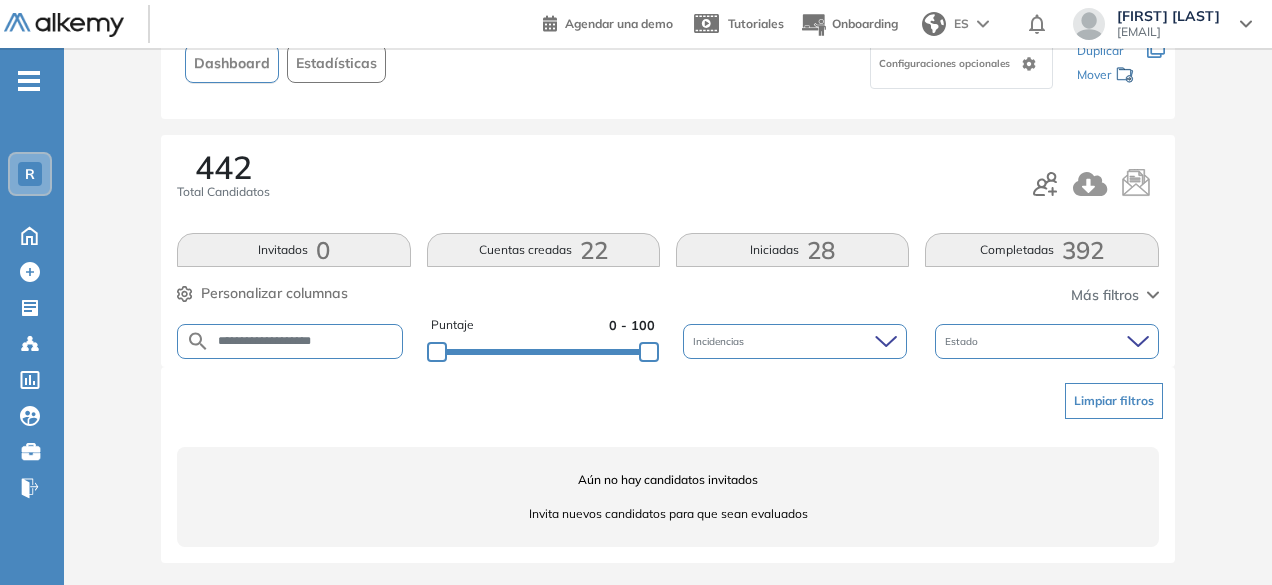 drag, startPoint x: 306, startPoint y: 338, endPoint x: 250, endPoint y: 343, distance: 56.22277 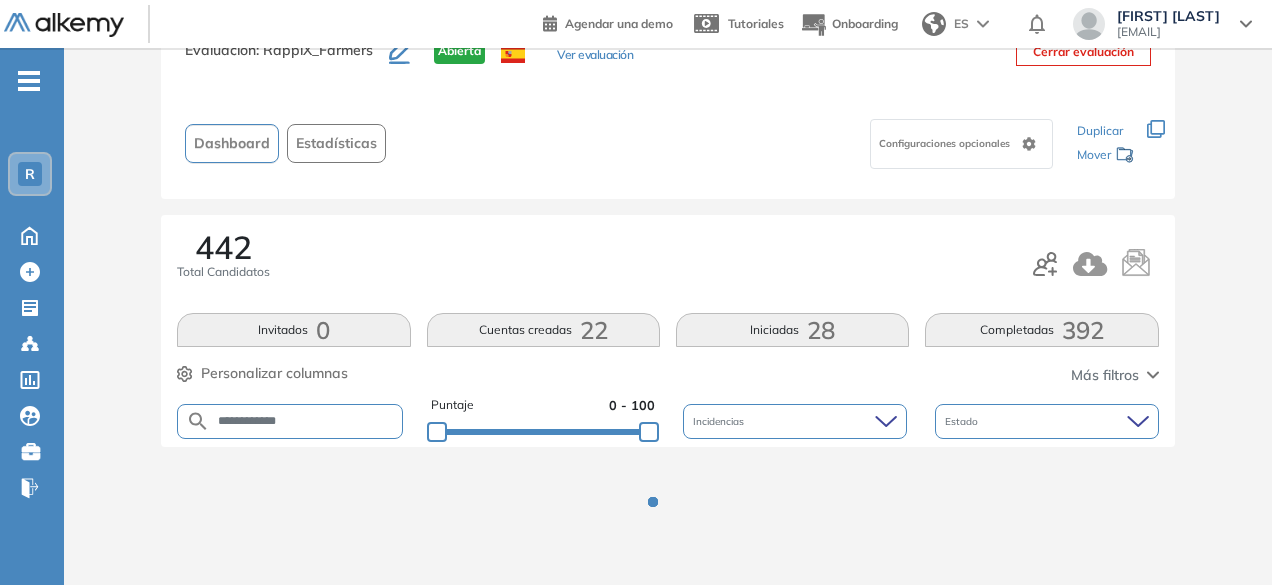 scroll, scrollTop: 154, scrollLeft: 0, axis: vertical 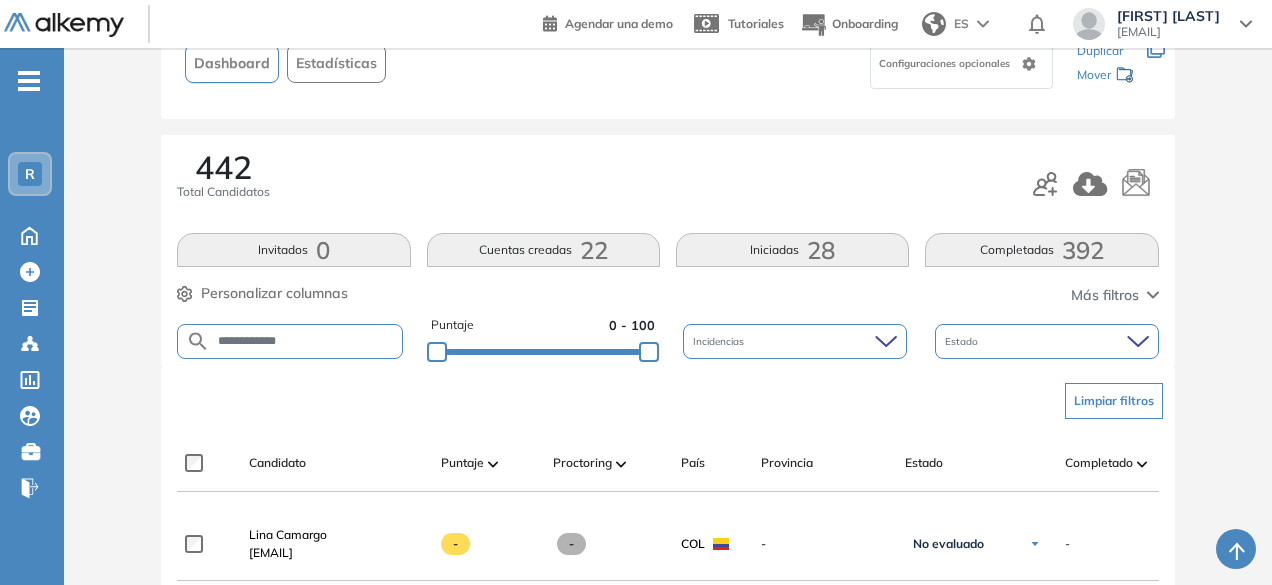 click on "**********" at bounding box center (306, 341) 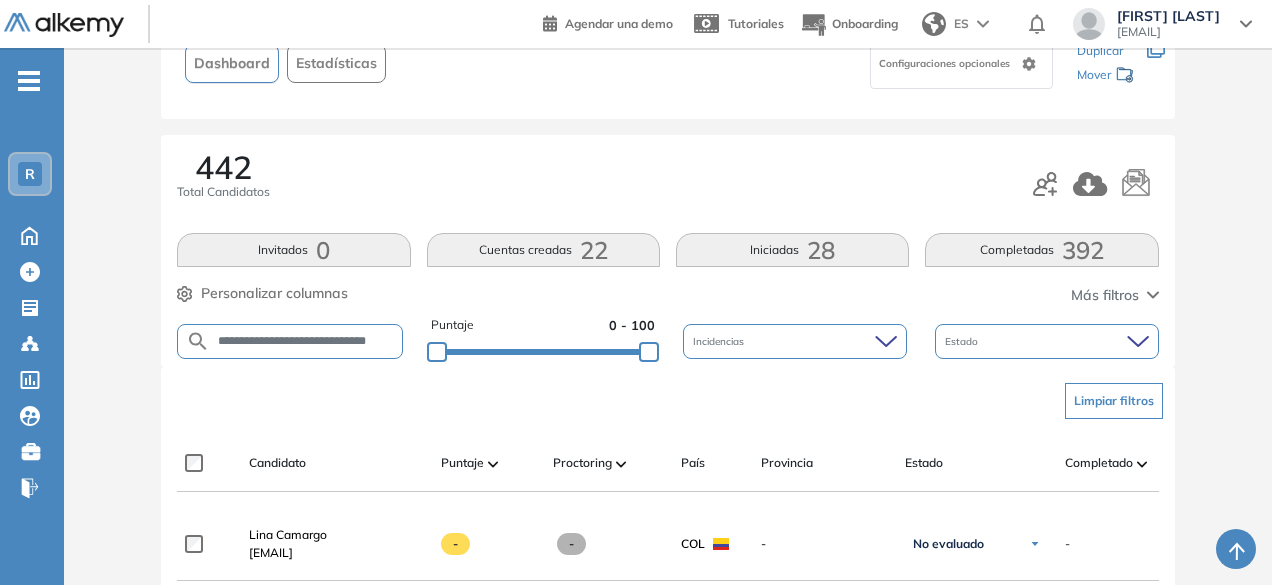 scroll, scrollTop: 0, scrollLeft: 12, axis: horizontal 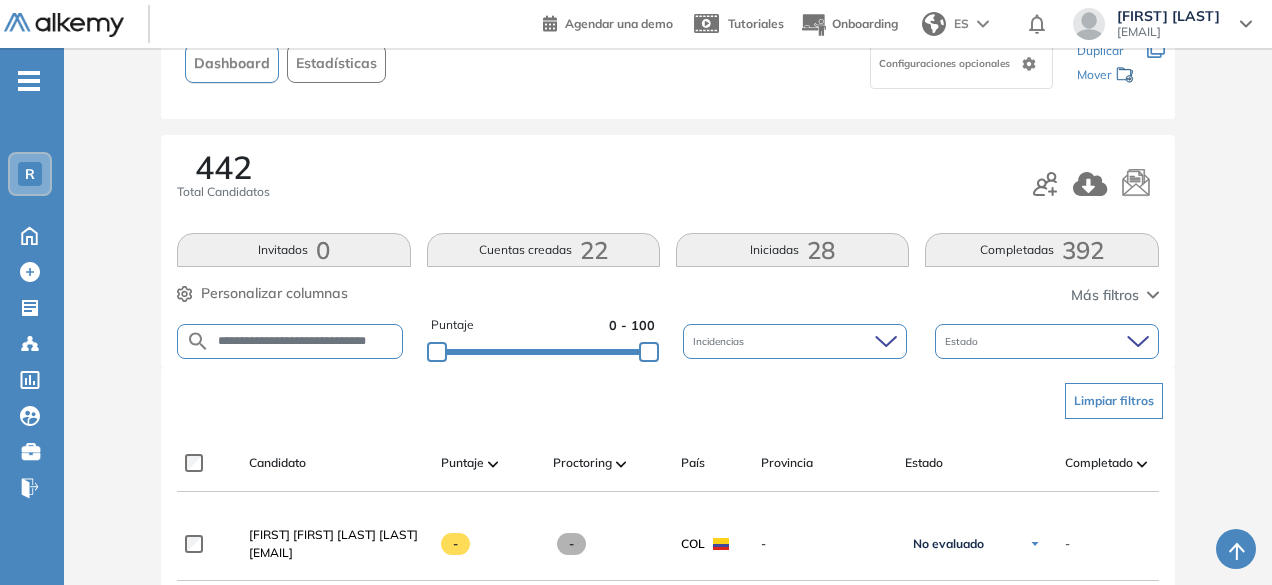 click on "**********" at bounding box center [306, 341] 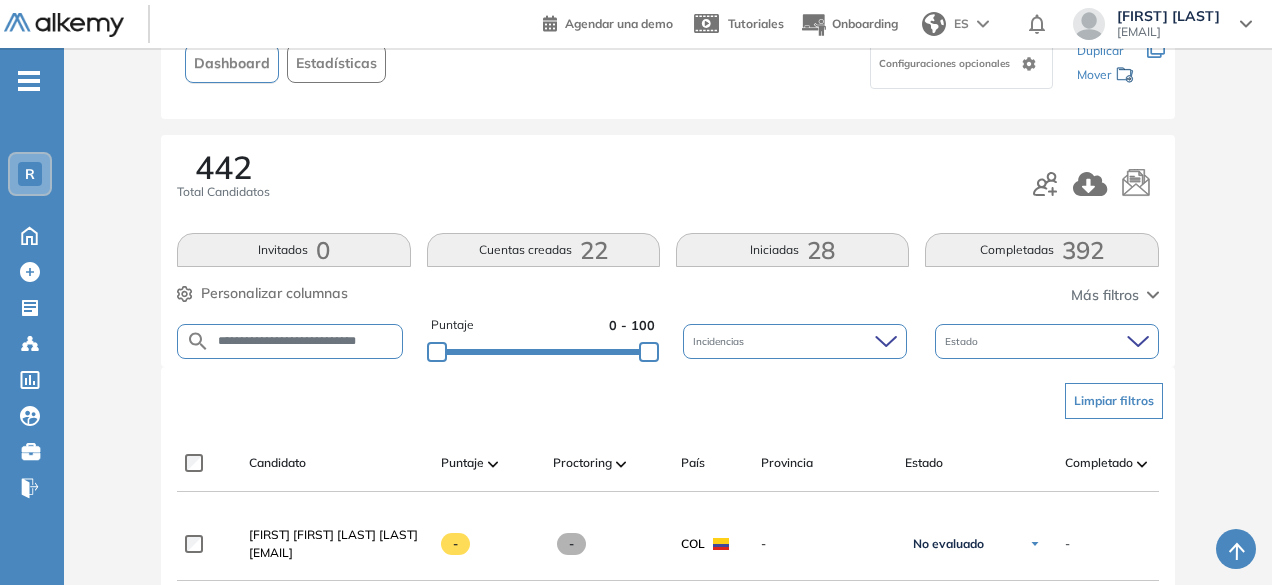 scroll, scrollTop: 0, scrollLeft: 11, axis: horizontal 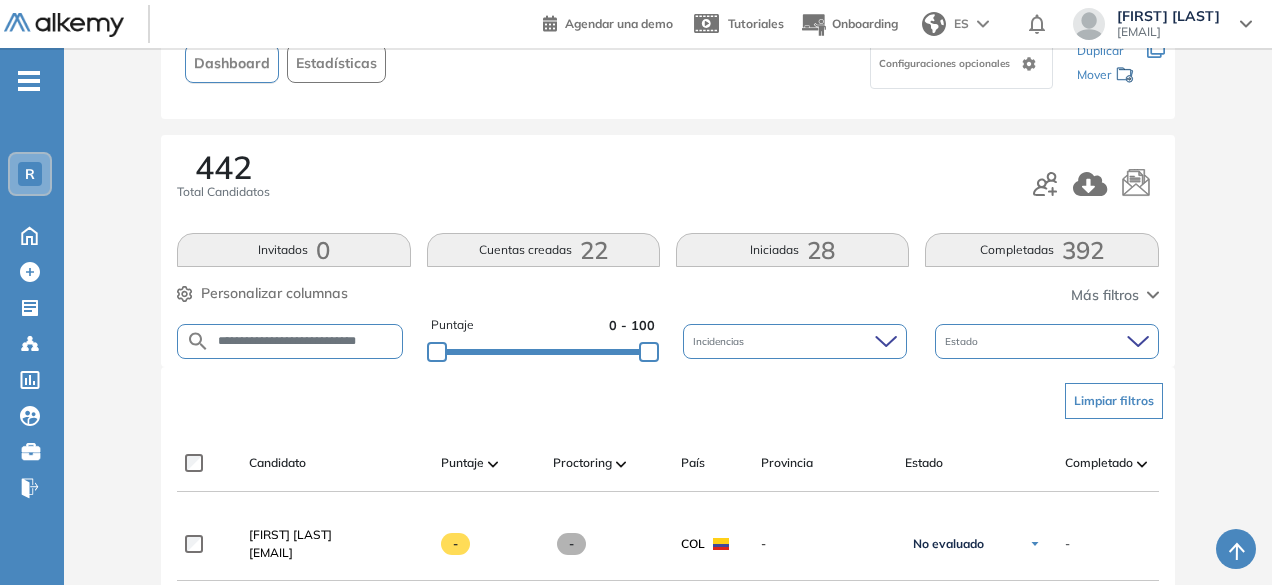click on "**********" at bounding box center [306, 341] 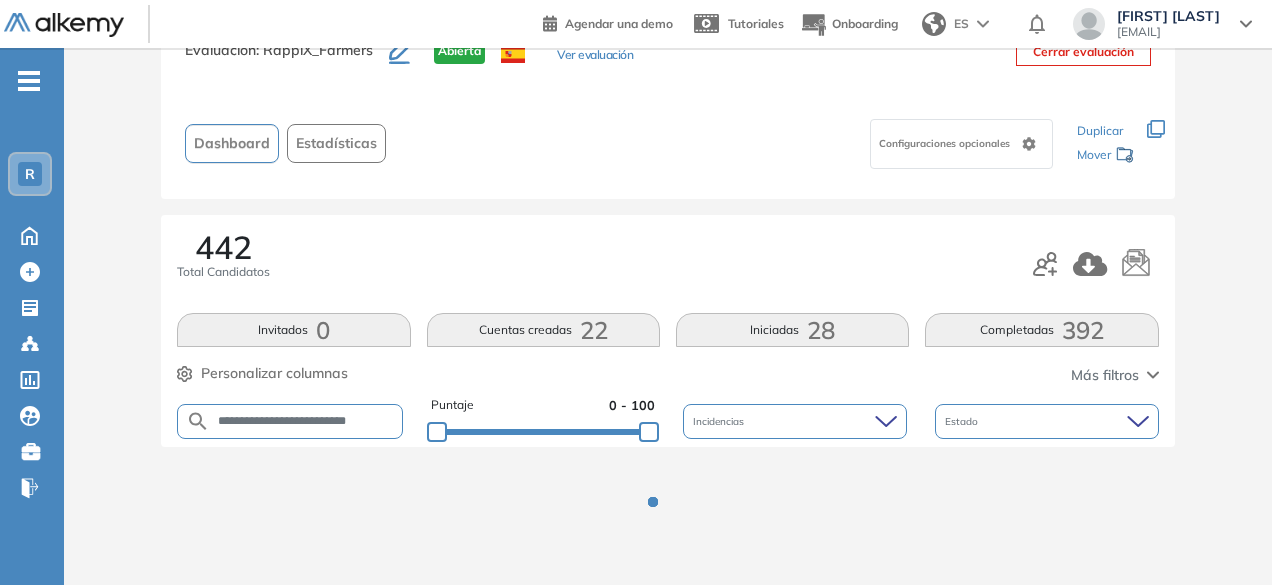 scroll, scrollTop: 154, scrollLeft: 0, axis: vertical 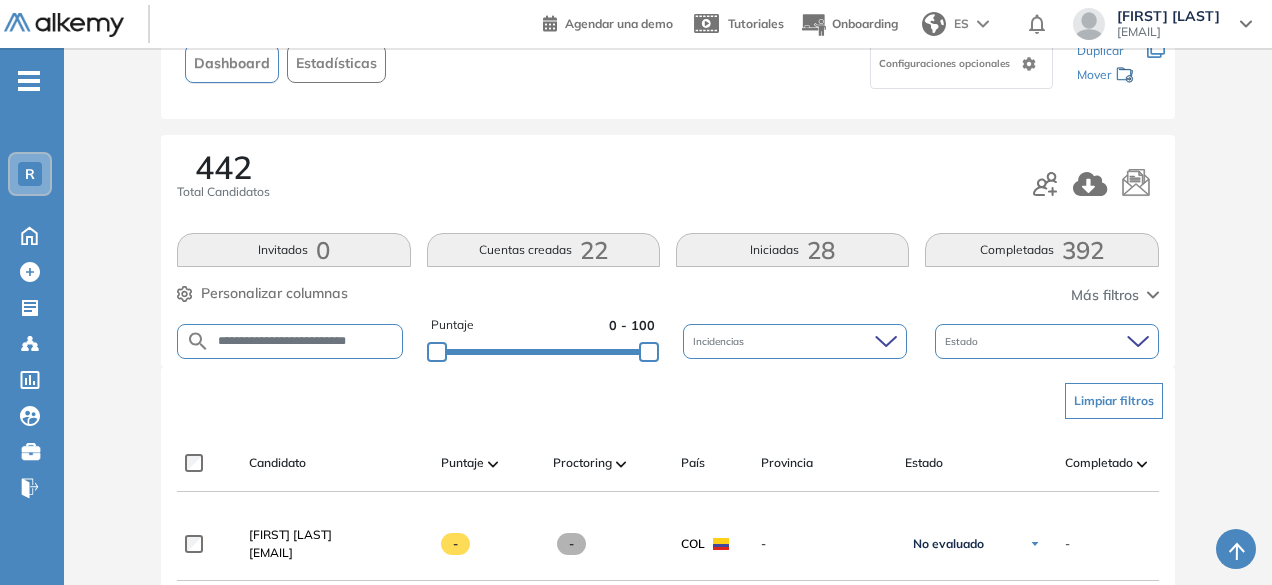 click on "**********" at bounding box center (306, 341) 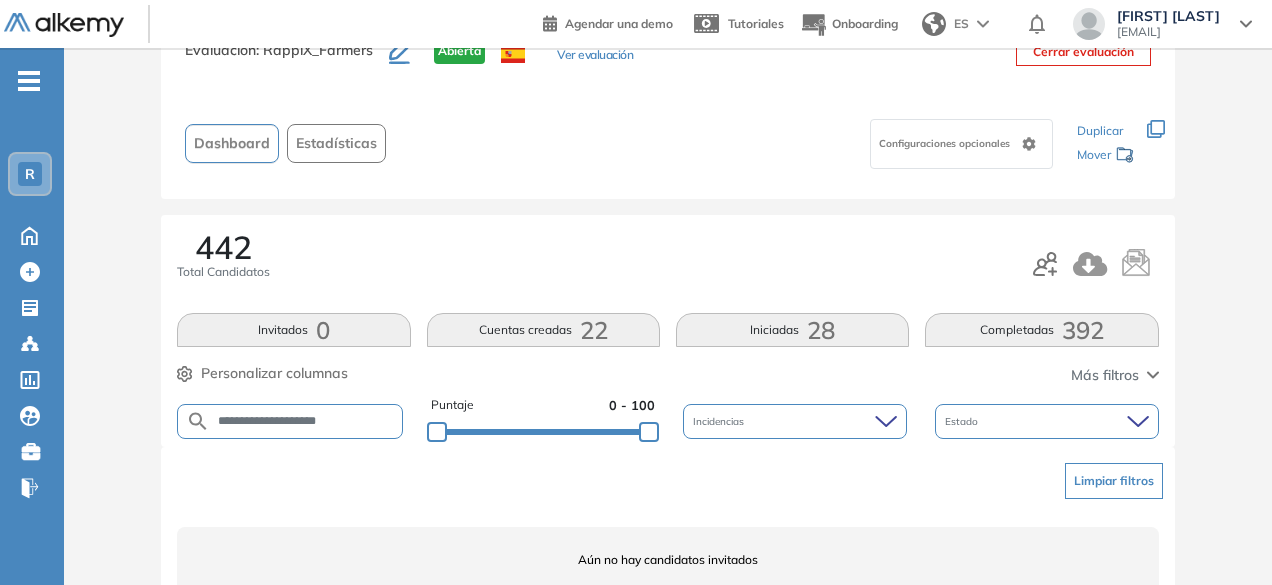 scroll, scrollTop: 154, scrollLeft: 0, axis: vertical 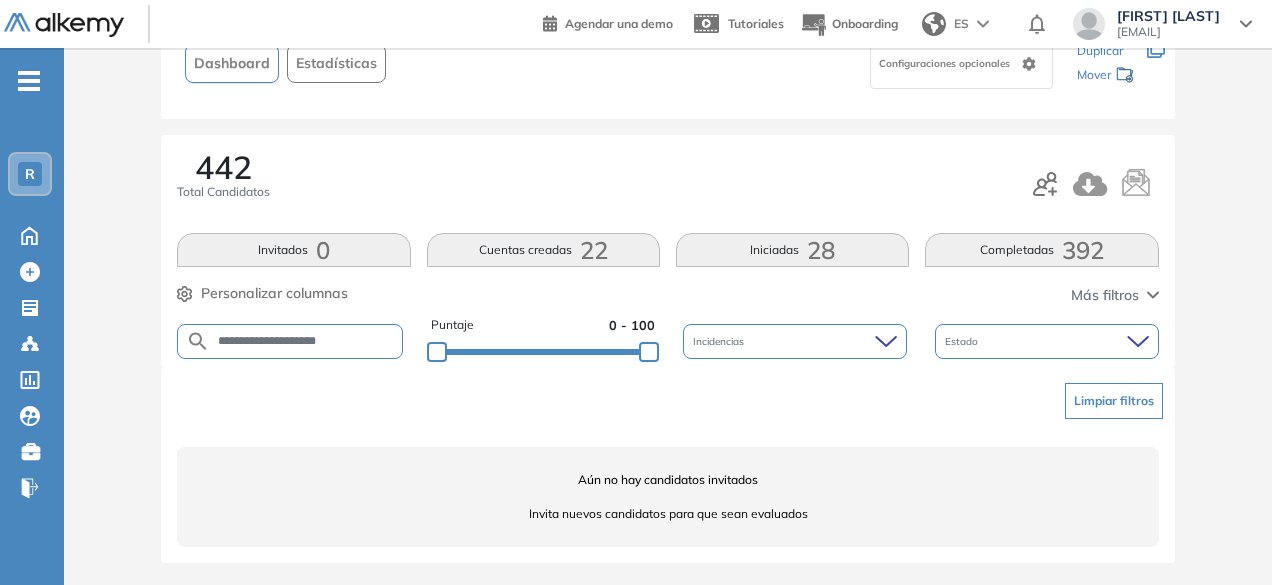 click on "**********" at bounding box center [306, 341] 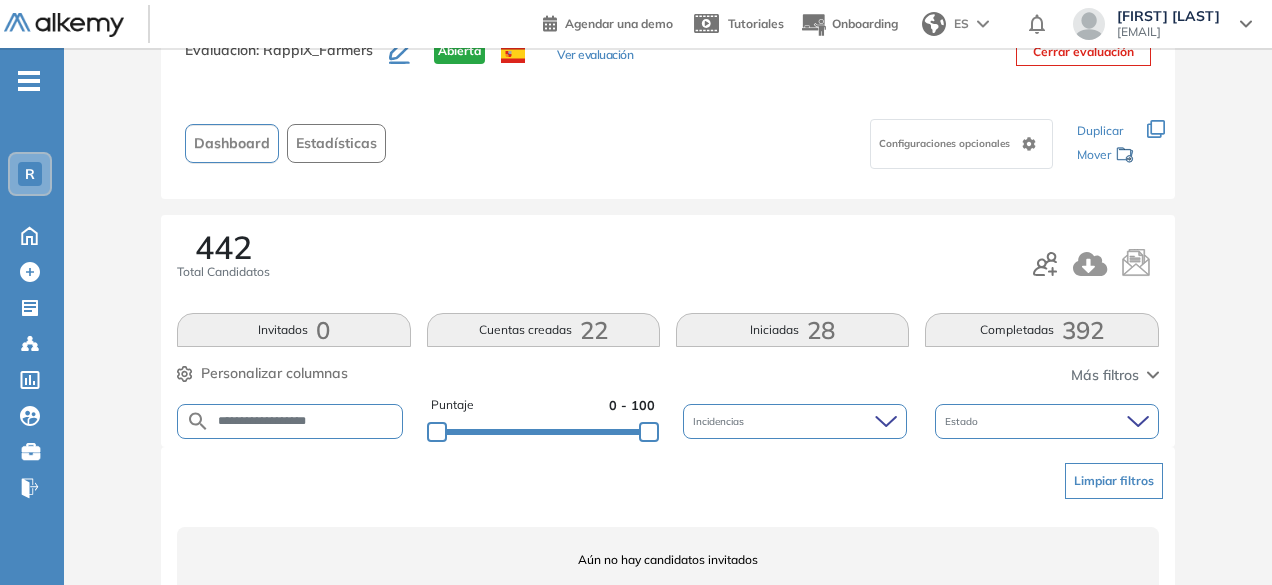 scroll, scrollTop: 154, scrollLeft: 0, axis: vertical 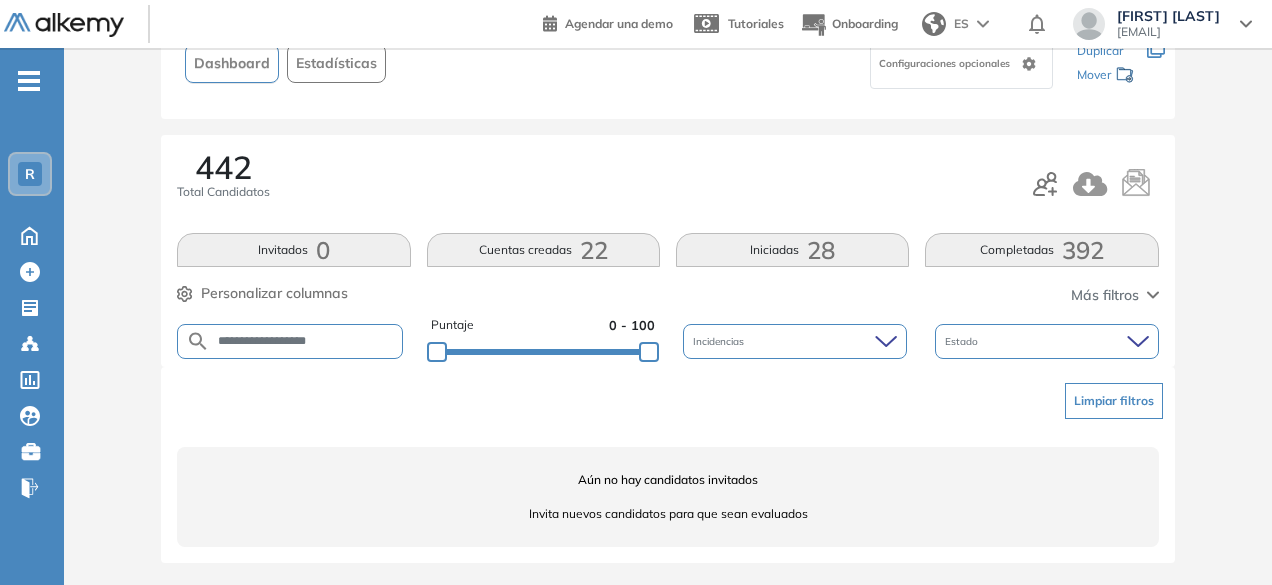 drag, startPoint x: 285, startPoint y: 339, endPoint x: 252, endPoint y: 339, distance: 33 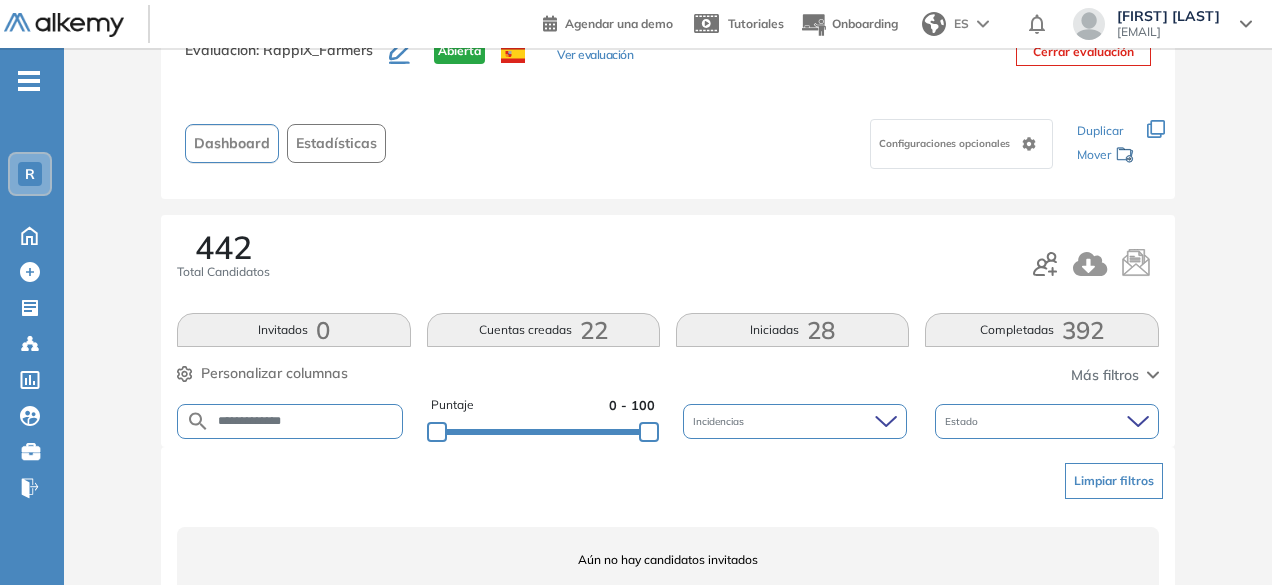 scroll, scrollTop: 154, scrollLeft: 0, axis: vertical 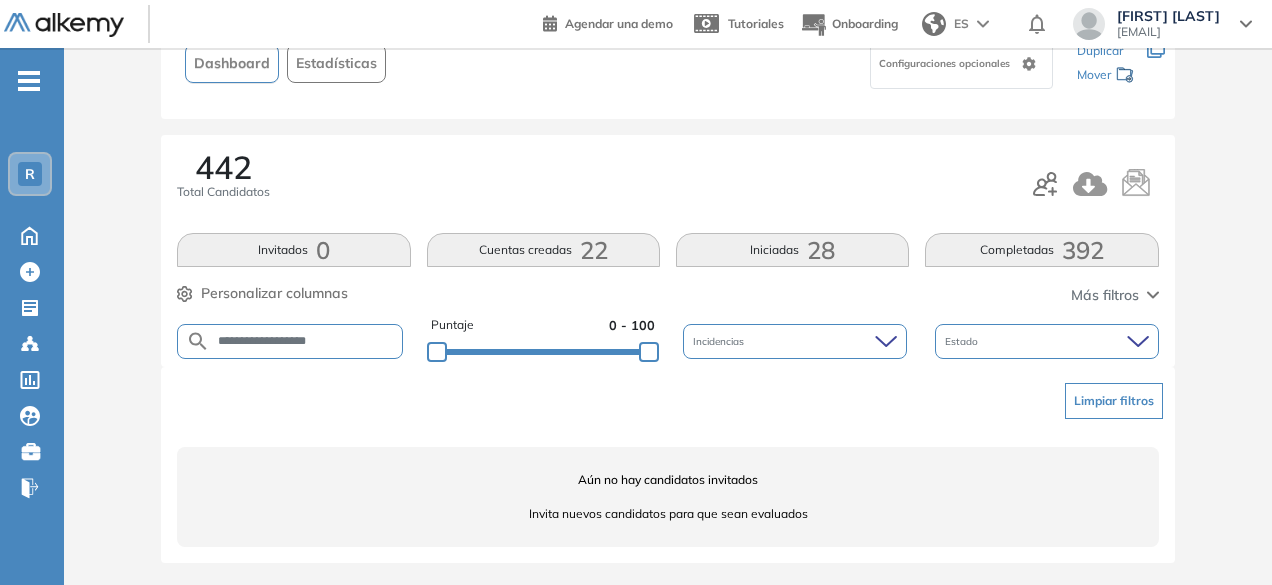 click on "**********" at bounding box center [306, 341] 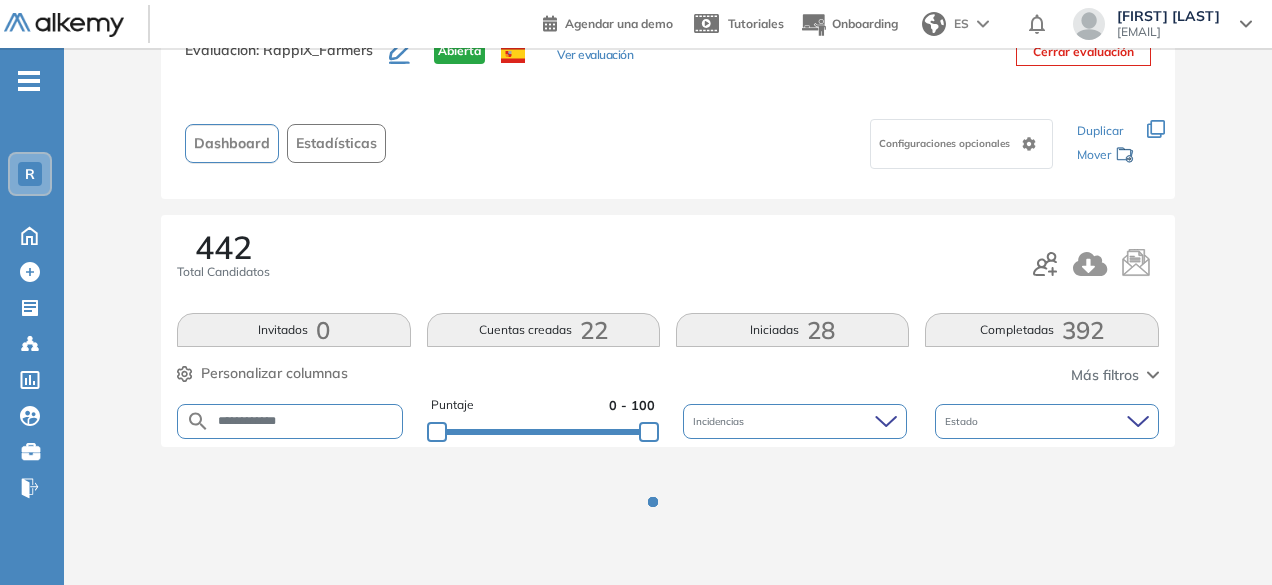 scroll, scrollTop: 154, scrollLeft: 0, axis: vertical 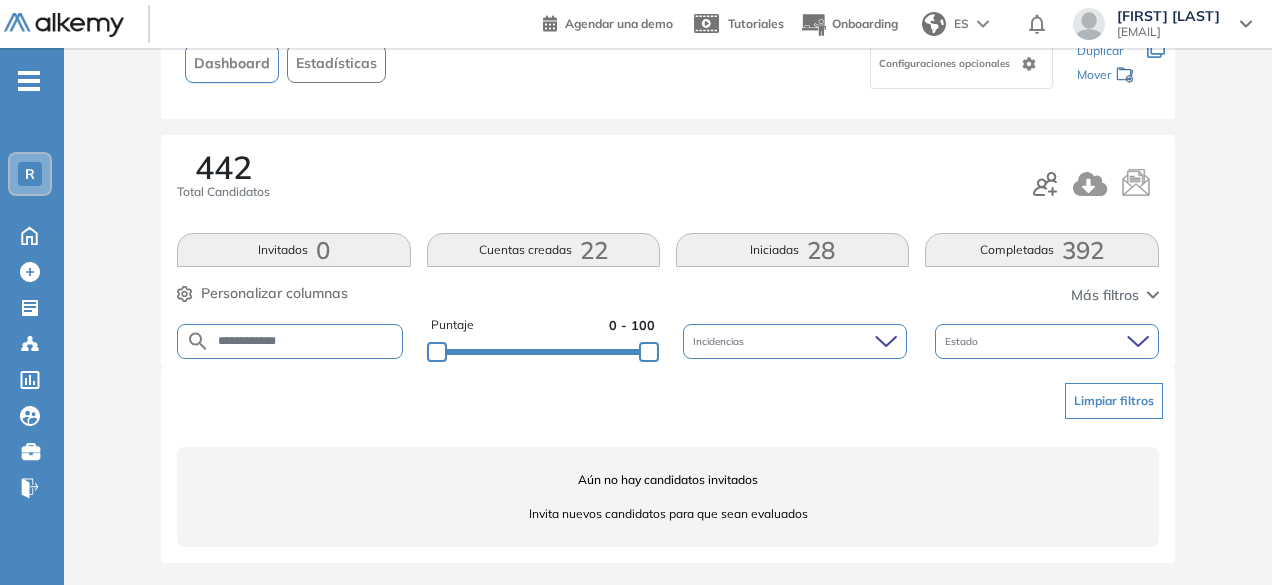 click on "**********" at bounding box center [306, 341] 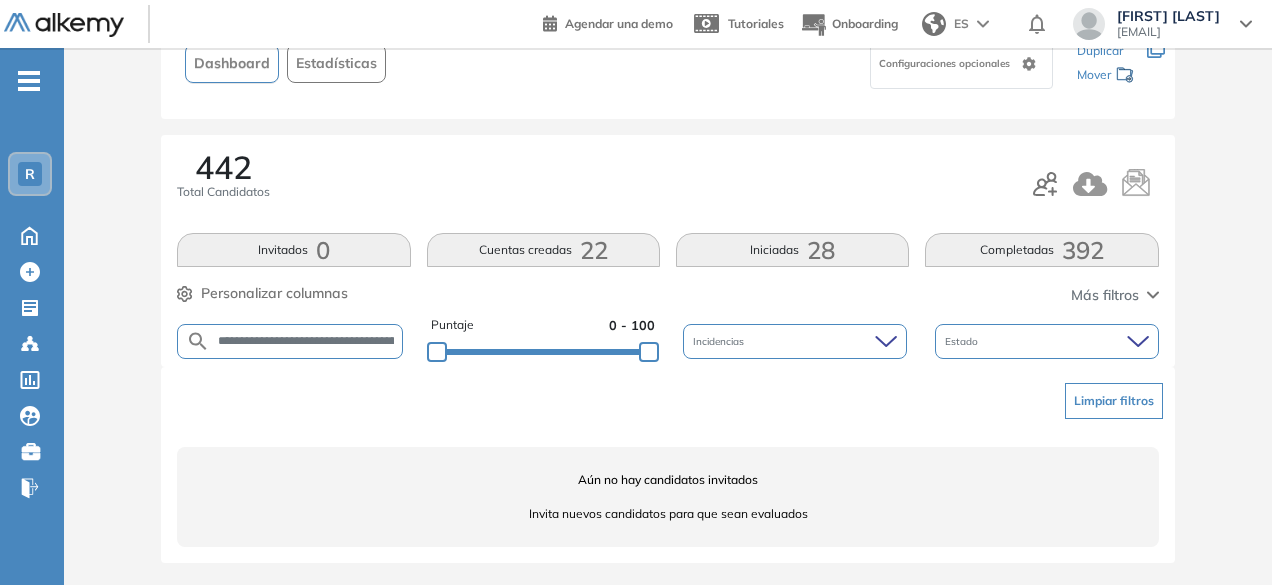 scroll, scrollTop: 0, scrollLeft: 58, axis: horizontal 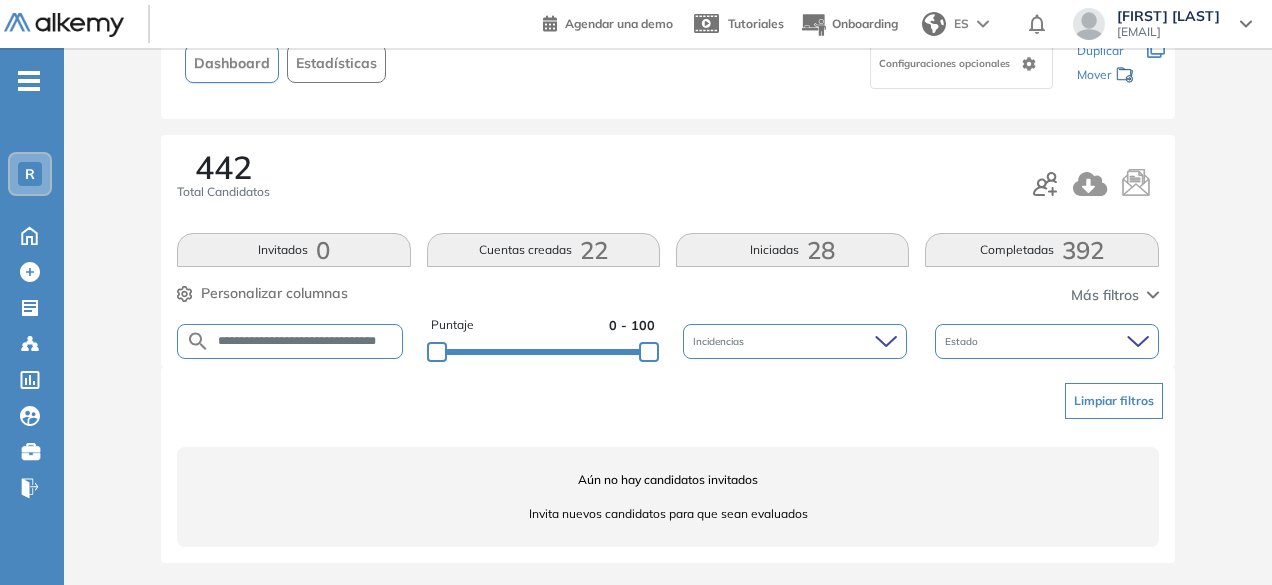 drag, startPoint x: 292, startPoint y: 337, endPoint x: 483, endPoint y: 368, distance: 193.49936 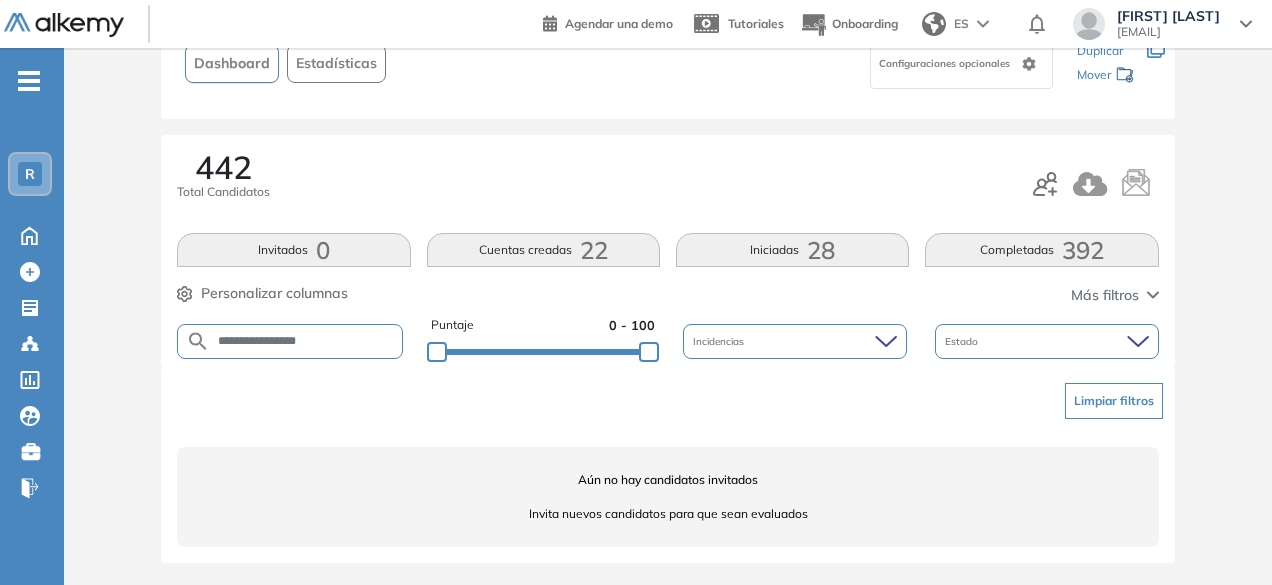 scroll, scrollTop: 0, scrollLeft: 0, axis: both 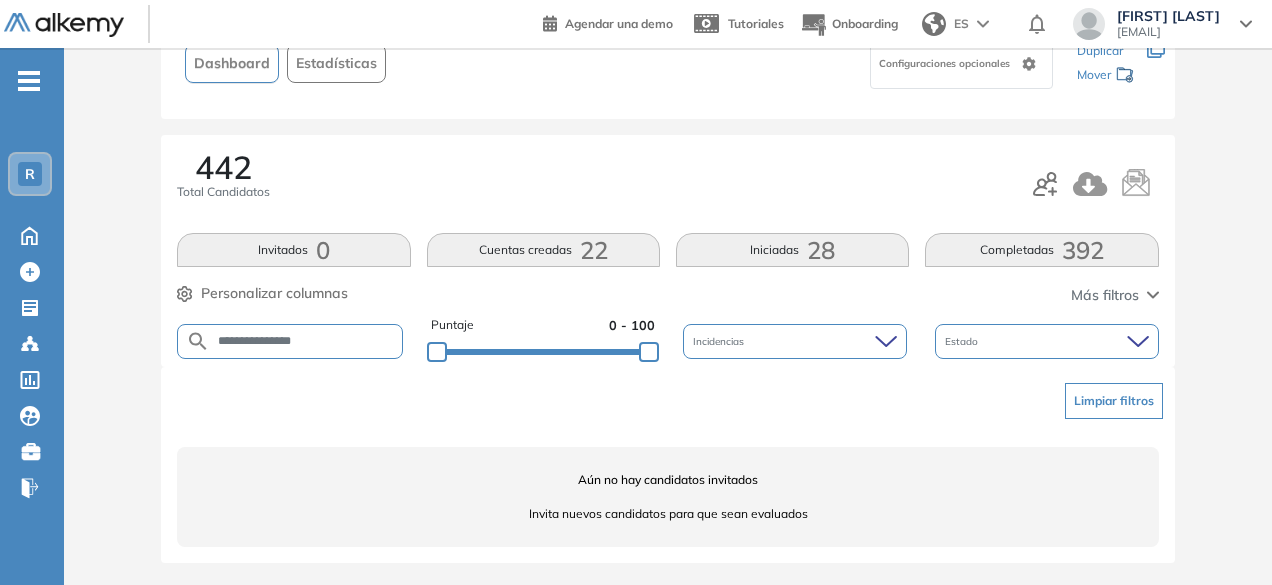 click on "**********" at bounding box center (306, 341) 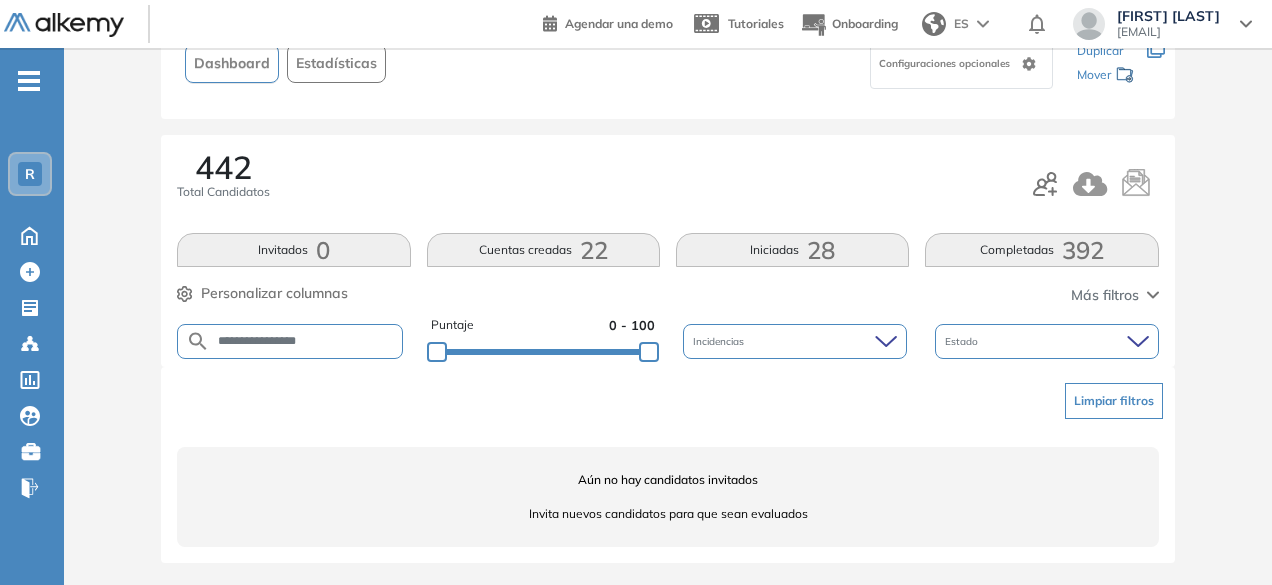 click on "**********" at bounding box center [306, 341] 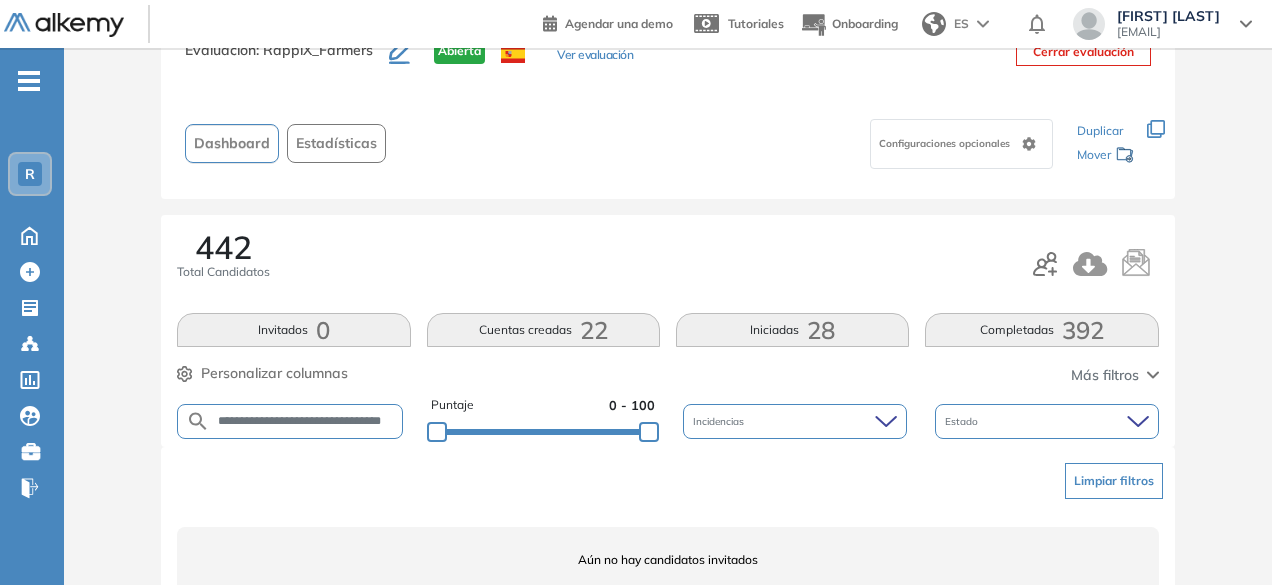 scroll, scrollTop: 154, scrollLeft: 0, axis: vertical 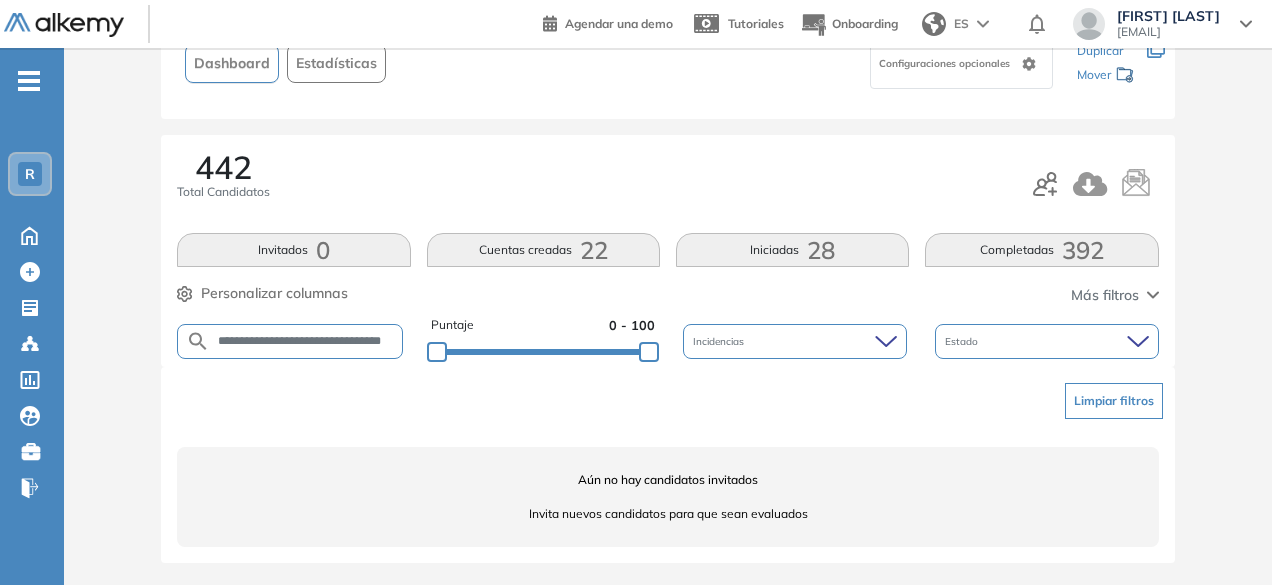 drag, startPoint x: 270, startPoint y: 341, endPoint x: 338, endPoint y: 347, distance: 68.26419 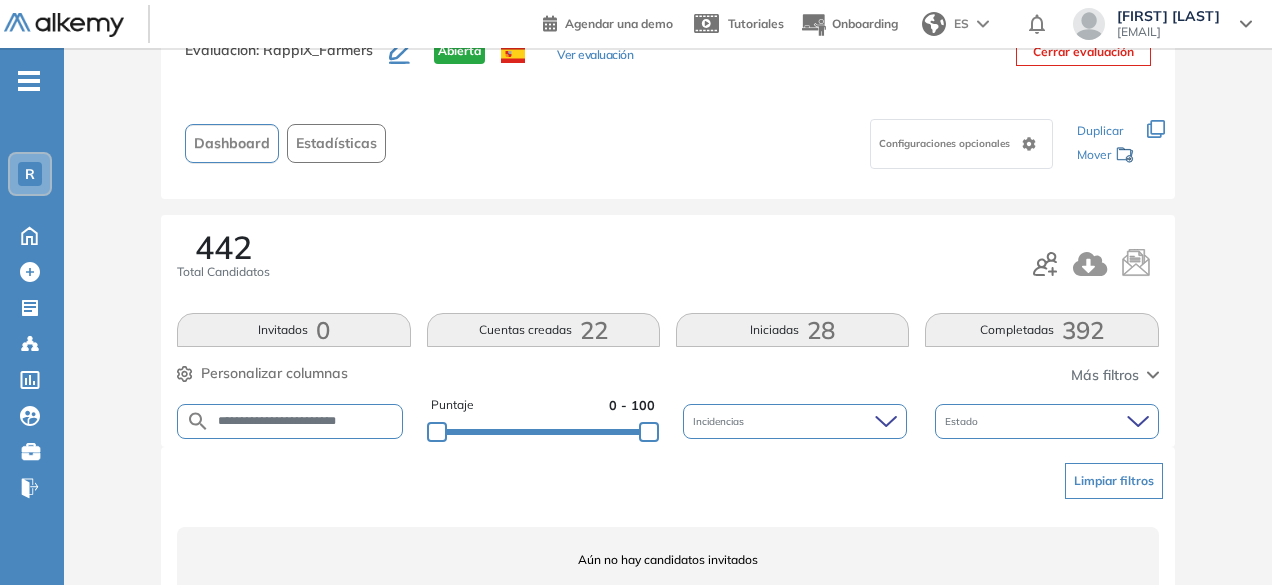 scroll, scrollTop: 154, scrollLeft: 0, axis: vertical 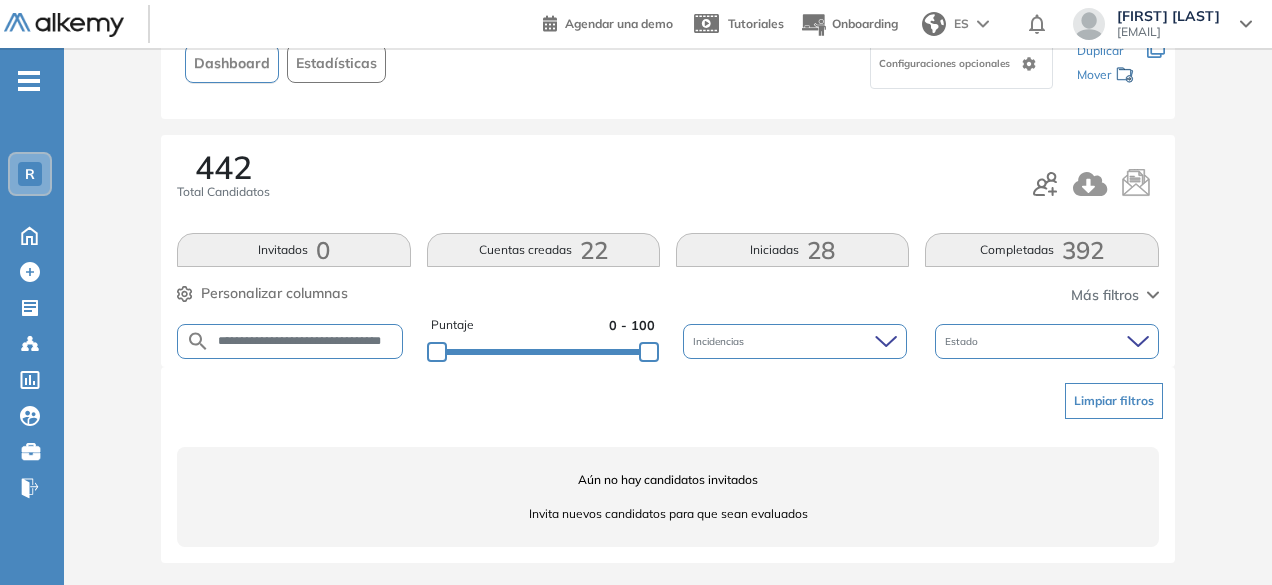 click on "**********" at bounding box center [306, 341] 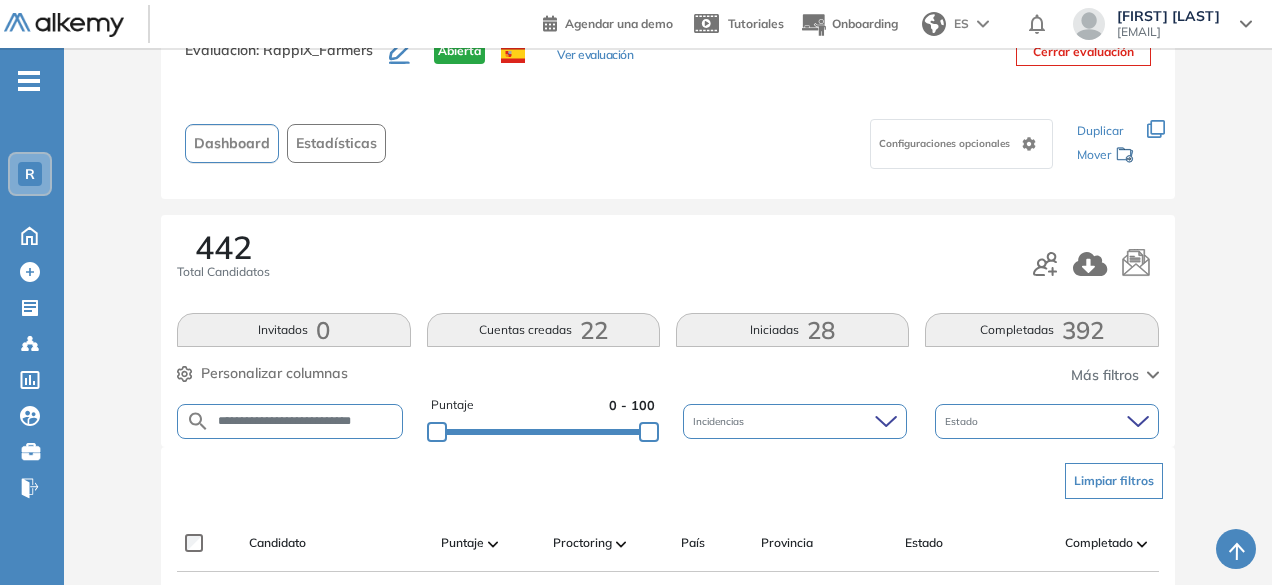 scroll, scrollTop: 154, scrollLeft: 0, axis: vertical 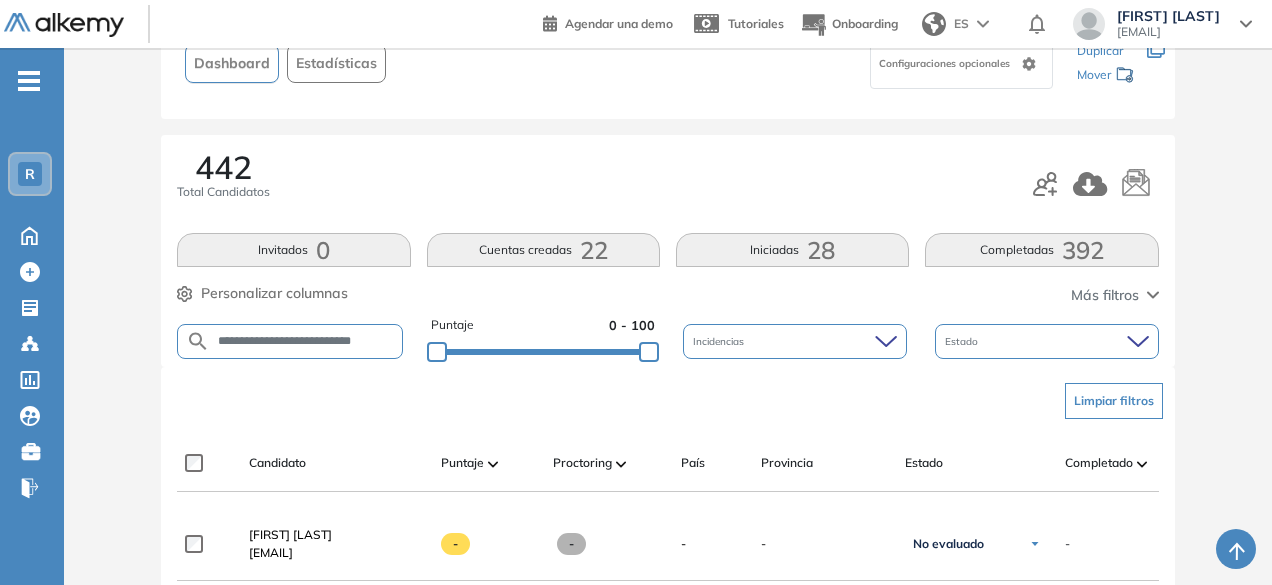 click on "**********" at bounding box center [306, 341] 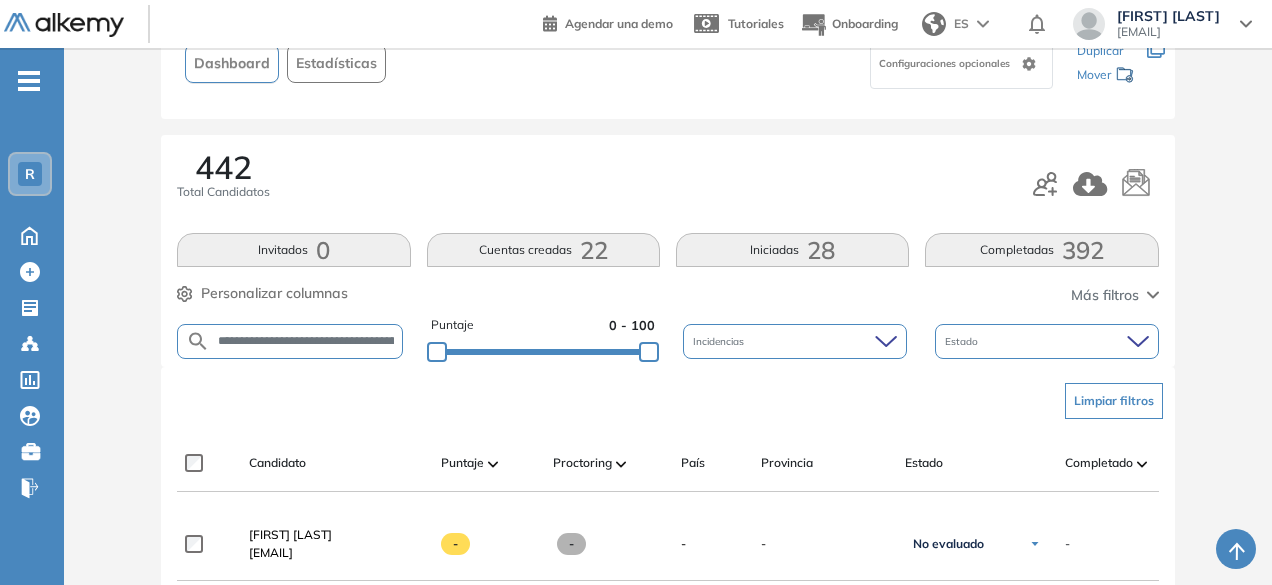 scroll, scrollTop: 0, scrollLeft: 73, axis: horizontal 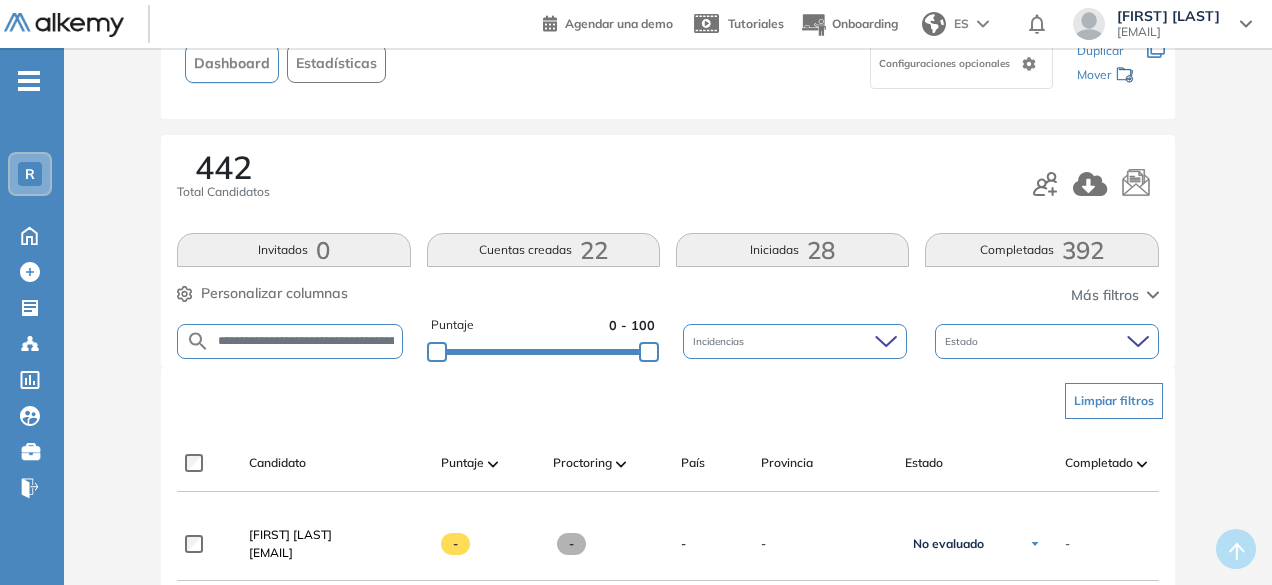 click on "**********" at bounding box center (306, 341) 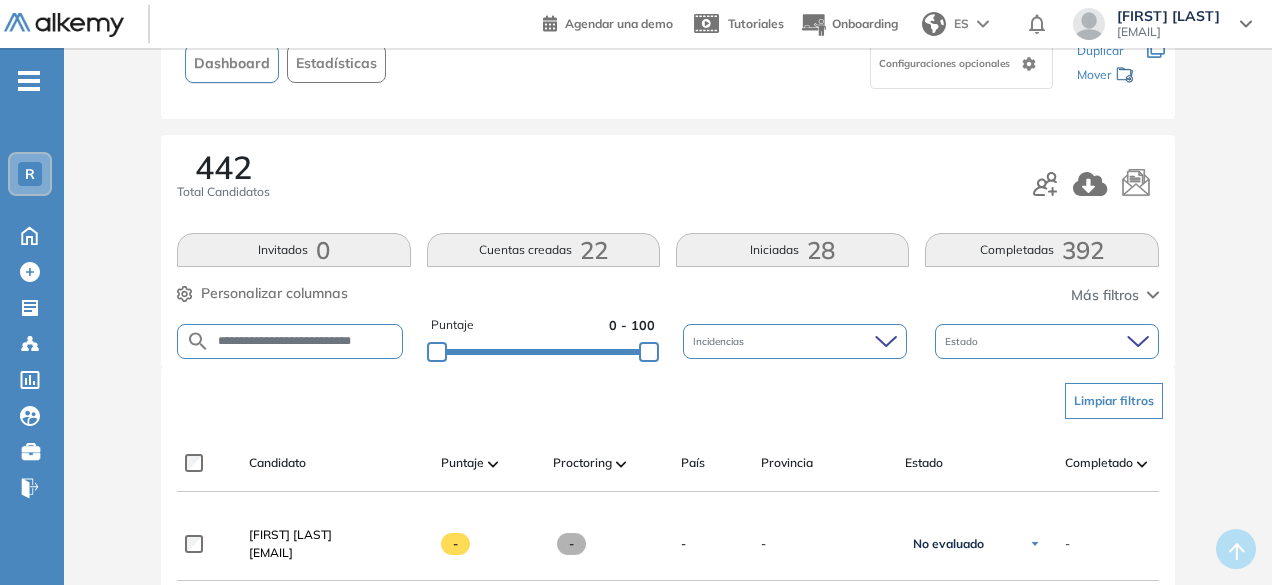scroll, scrollTop: 0, scrollLeft: 10, axis: horizontal 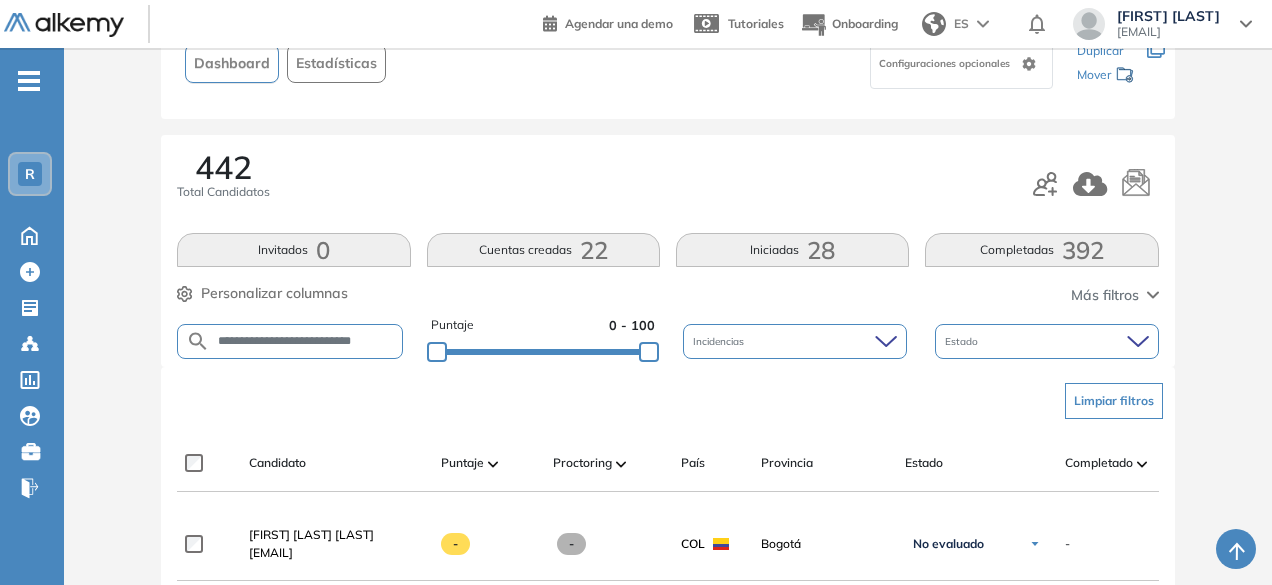click on "**********" at bounding box center (290, 341) 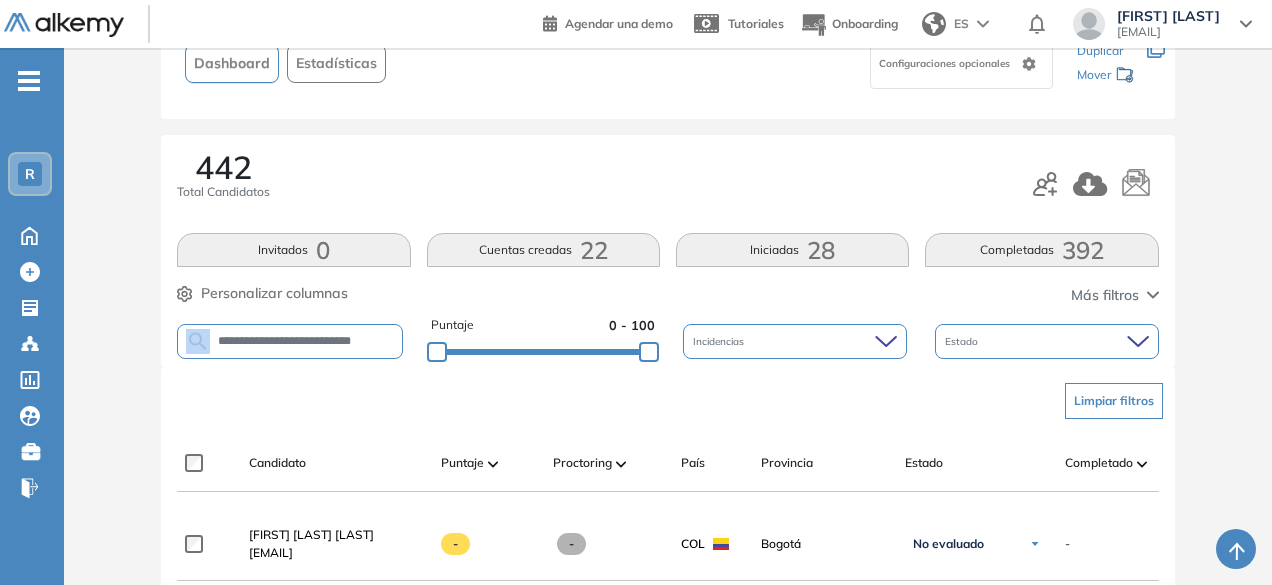 click on "**********" at bounding box center [290, 341] 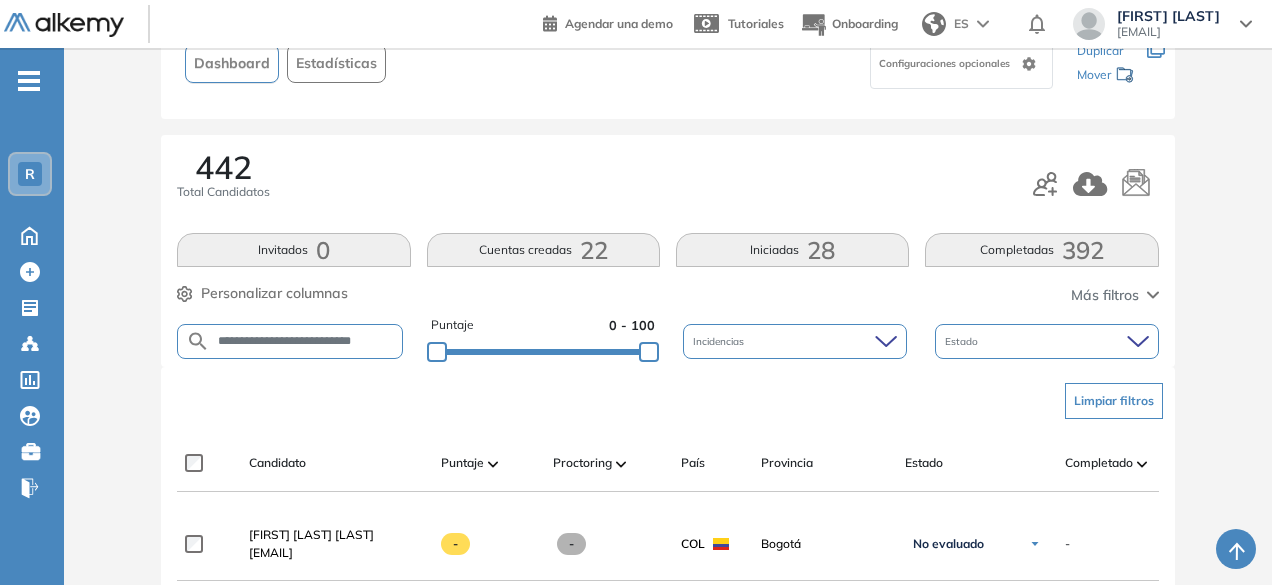 click on "**********" at bounding box center [306, 341] 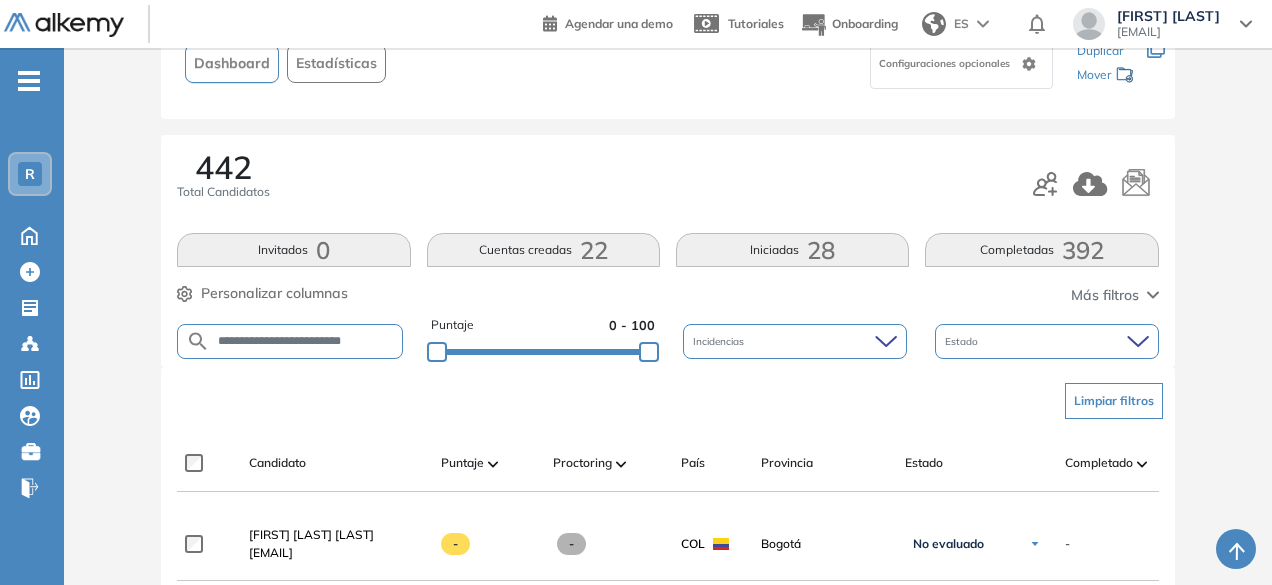scroll, scrollTop: 0, scrollLeft: 4, axis: horizontal 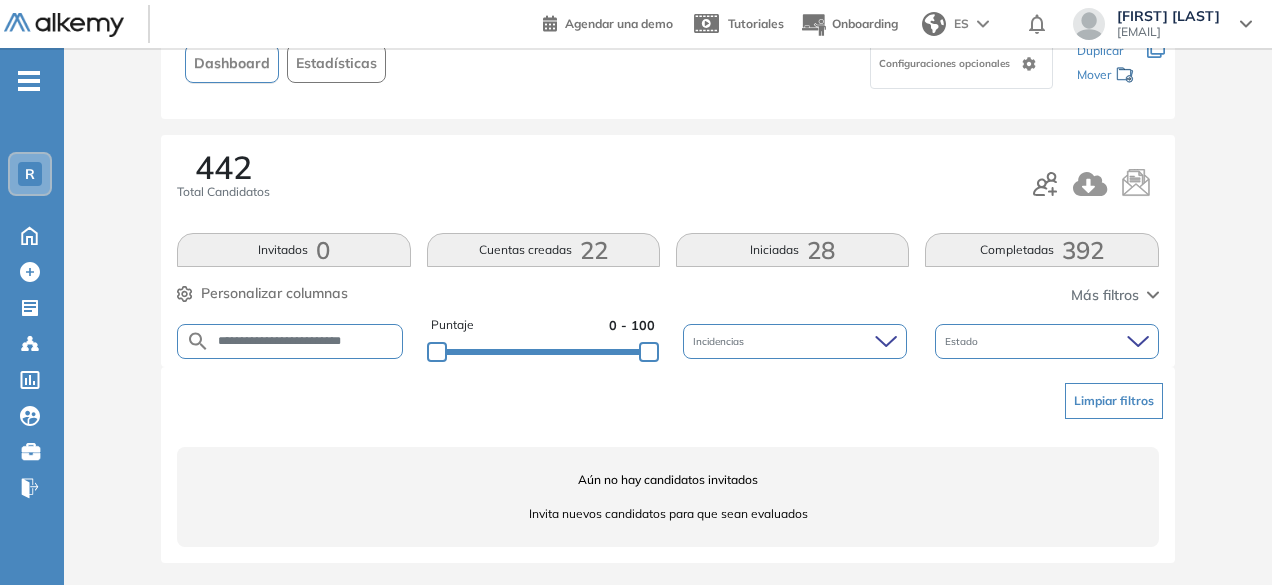 click on "**********" at bounding box center (306, 341) 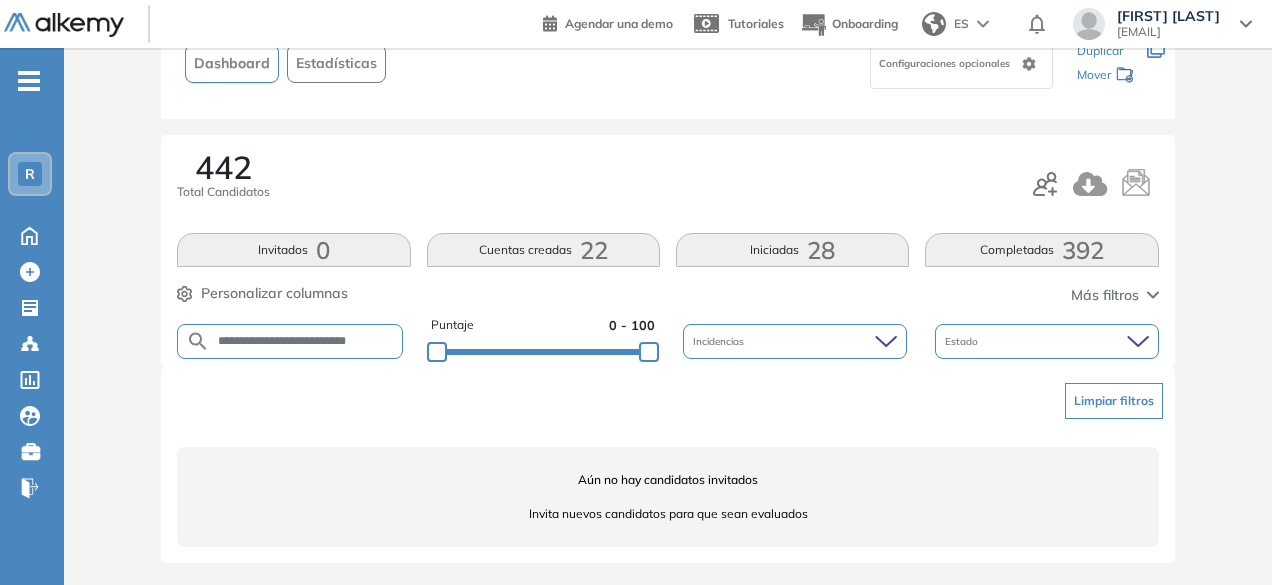 scroll, scrollTop: 0, scrollLeft: 16, axis: horizontal 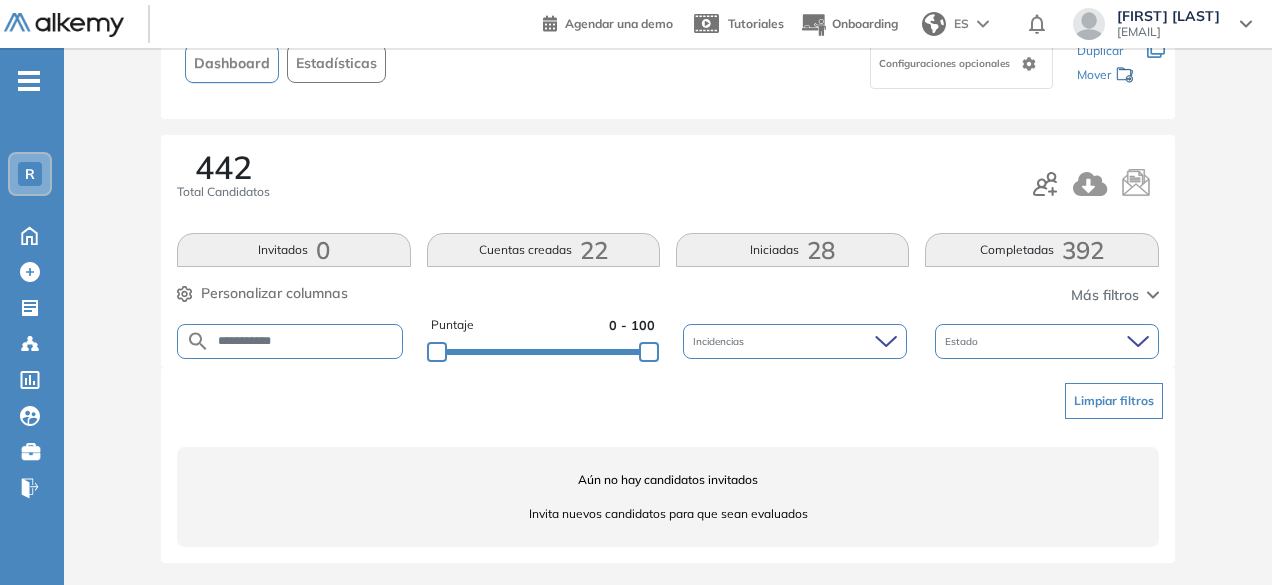 paste on "**********" 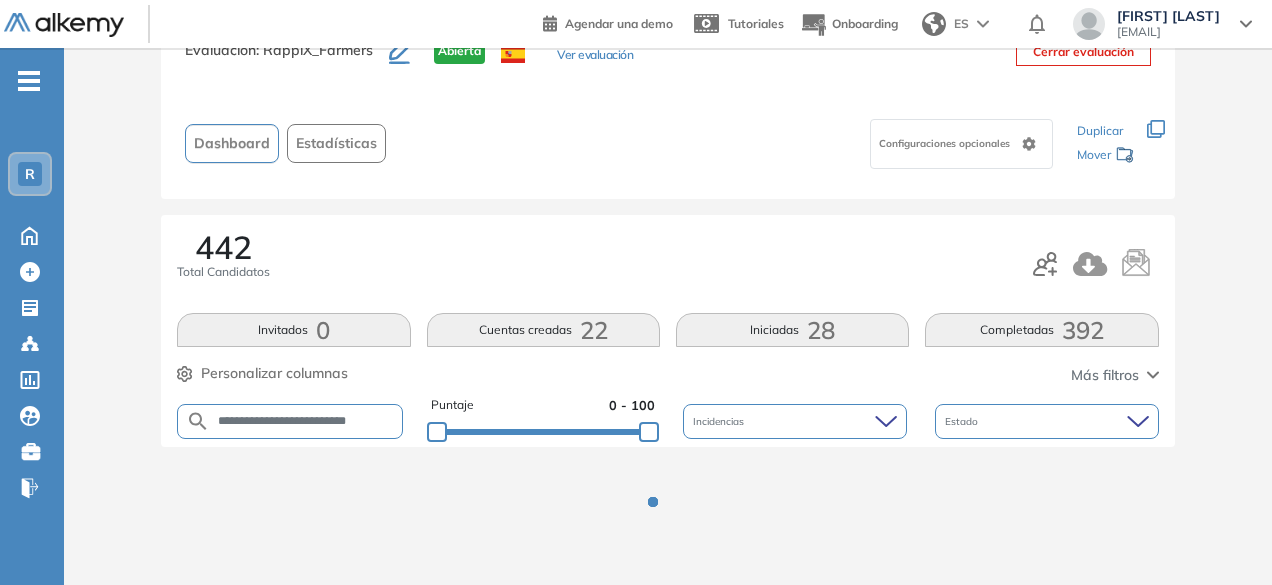 scroll, scrollTop: 154, scrollLeft: 0, axis: vertical 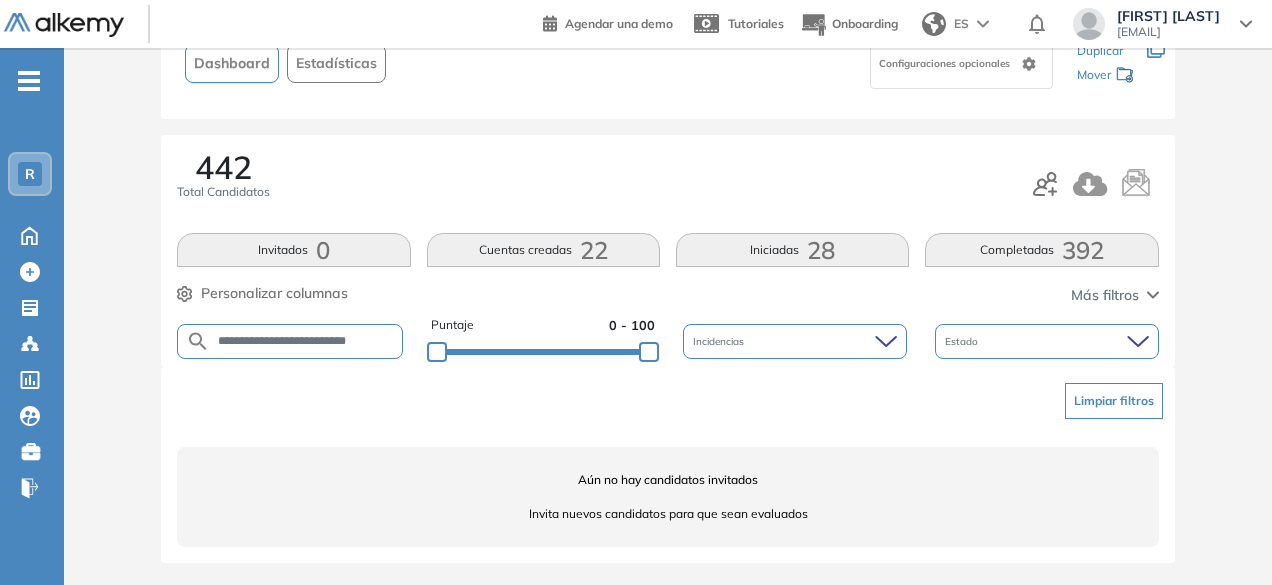 drag, startPoint x: 323, startPoint y: 341, endPoint x: 280, endPoint y: 347, distance: 43.416588 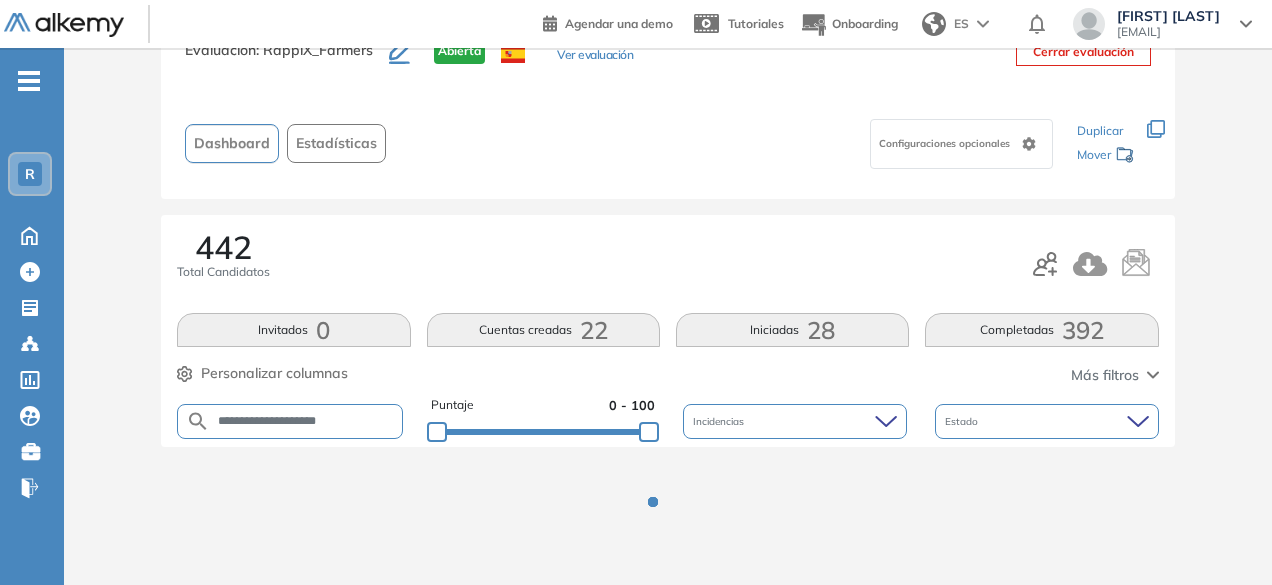 scroll, scrollTop: 154, scrollLeft: 0, axis: vertical 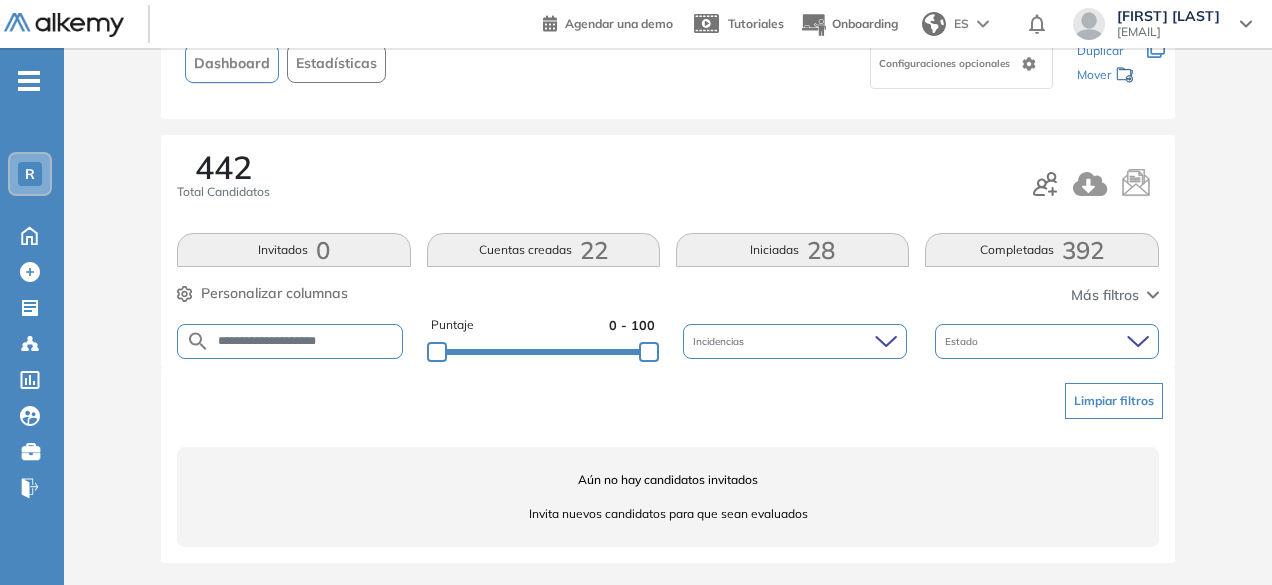 click on "**********" at bounding box center (306, 341) 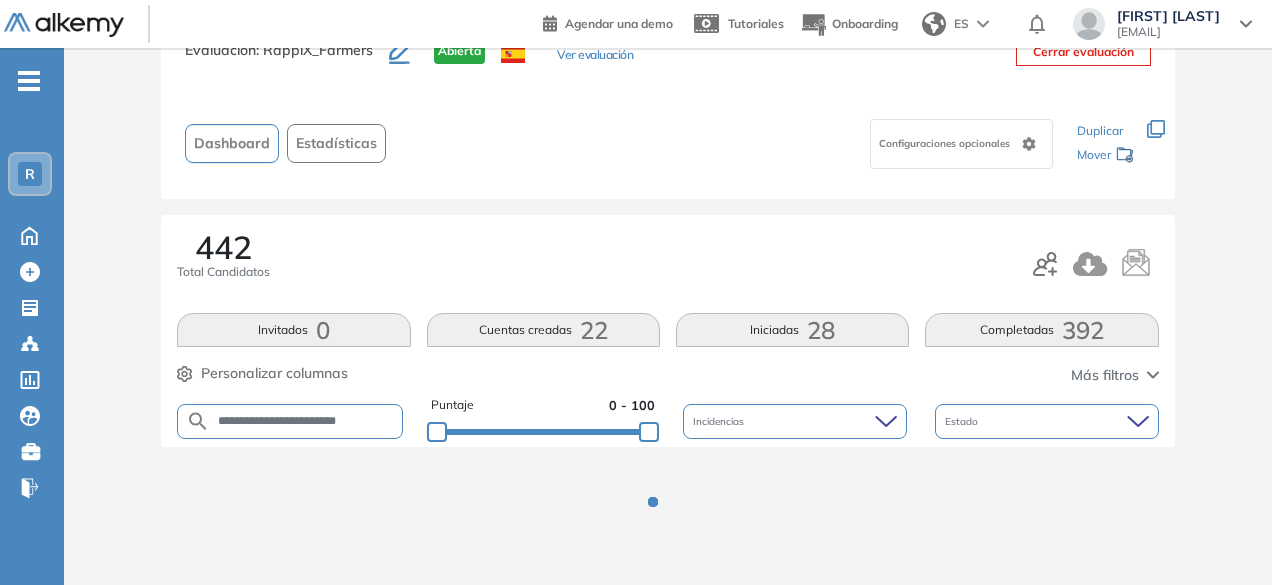 scroll, scrollTop: 154, scrollLeft: 0, axis: vertical 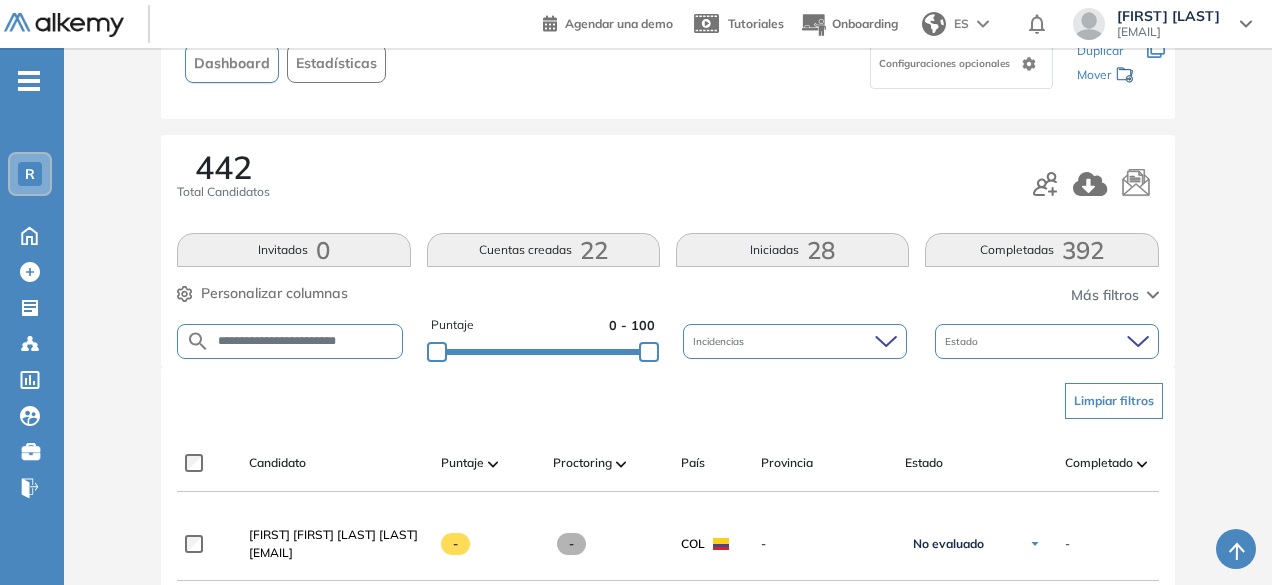 click on "**********" at bounding box center [306, 341] 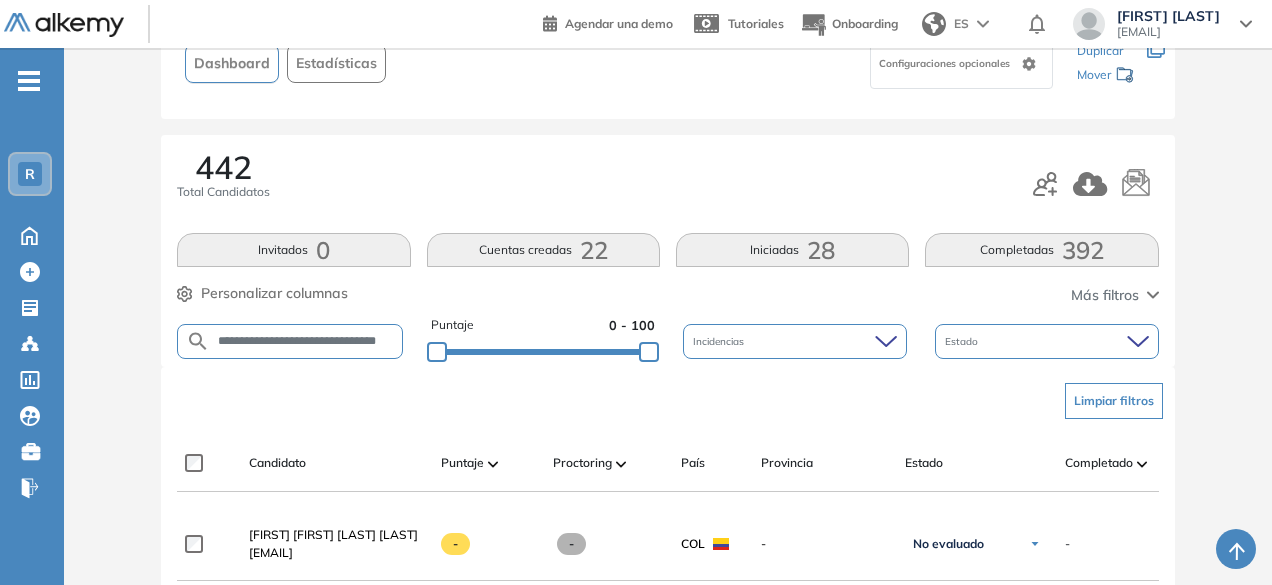 scroll, scrollTop: 0, scrollLeft: 20, axis: horizontal 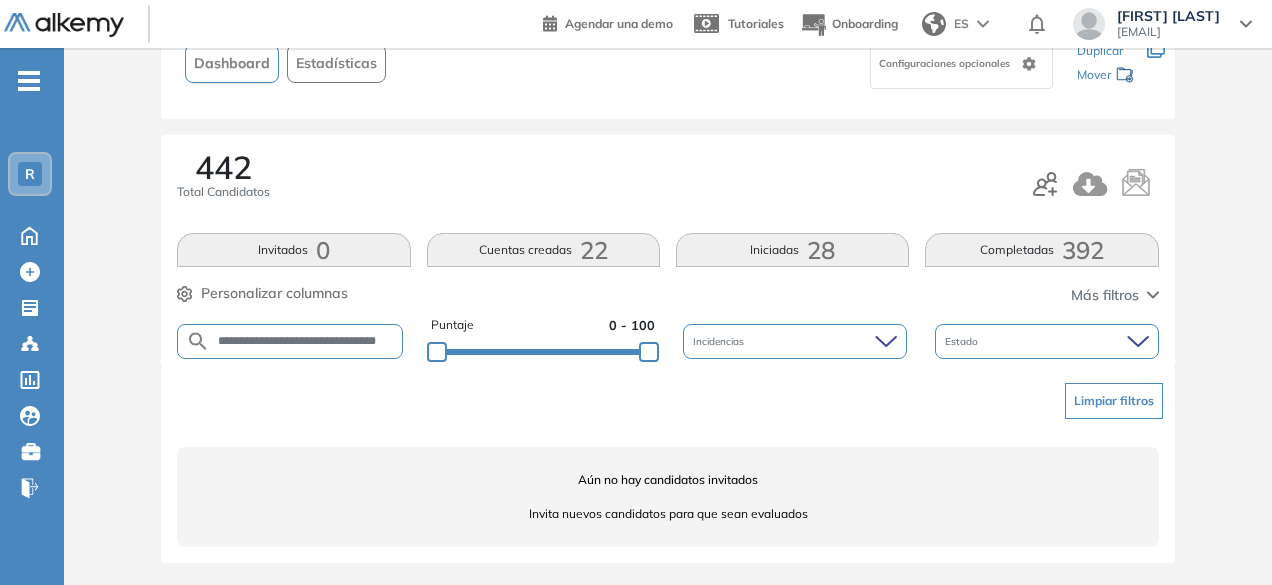 click on "**********" at bounding box center (306, 341) 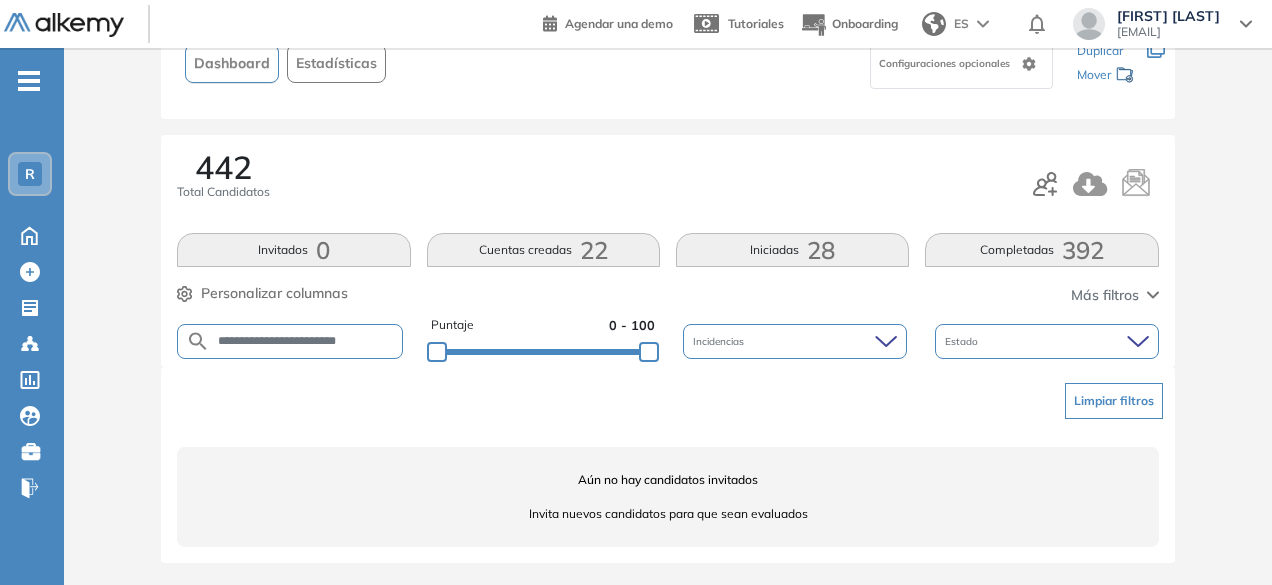 scroll, scrollTop: 0, scrollLeft: 0, axis: both 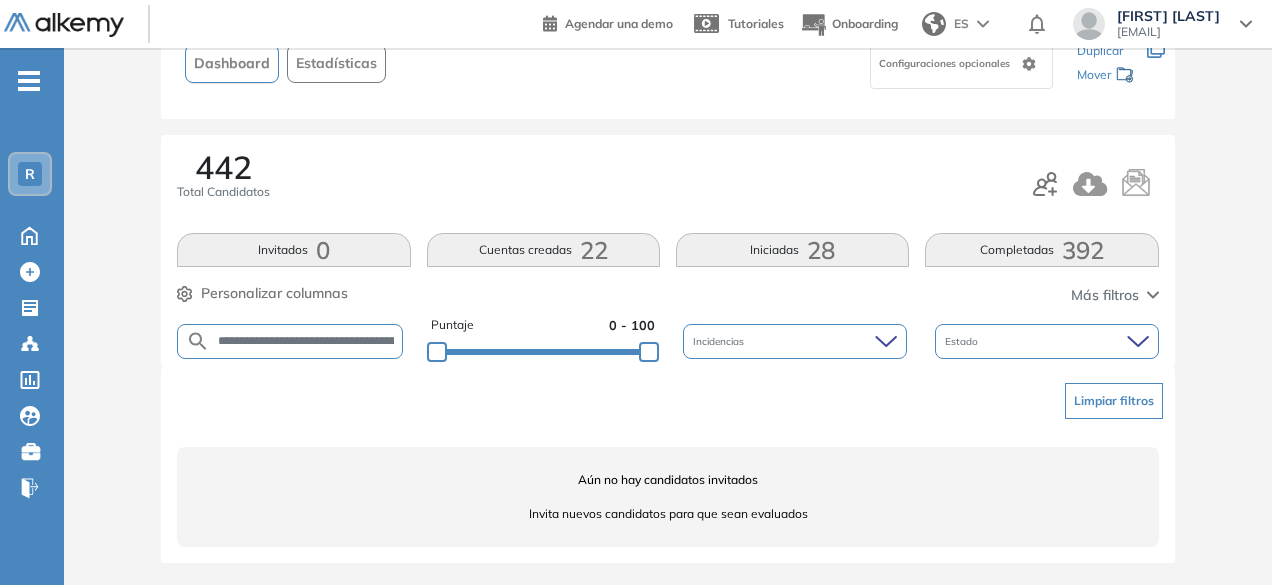 click on "**********" at bounding box center [306, 341] 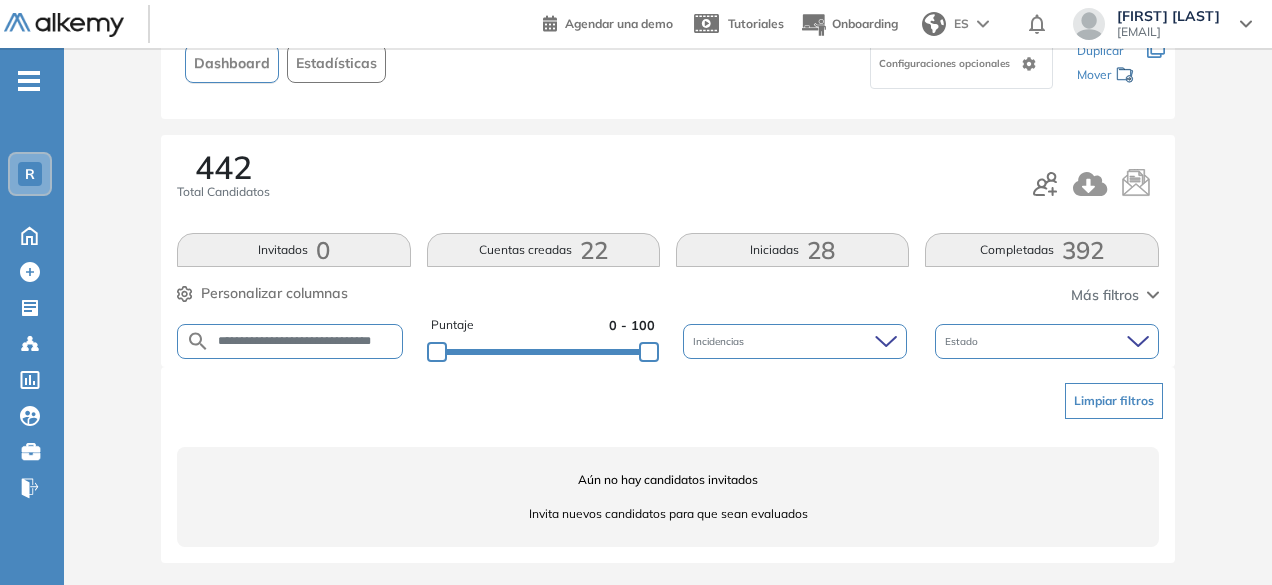 scroll, scrollTop: 0, scrollLeft: 14, axis: horizontal 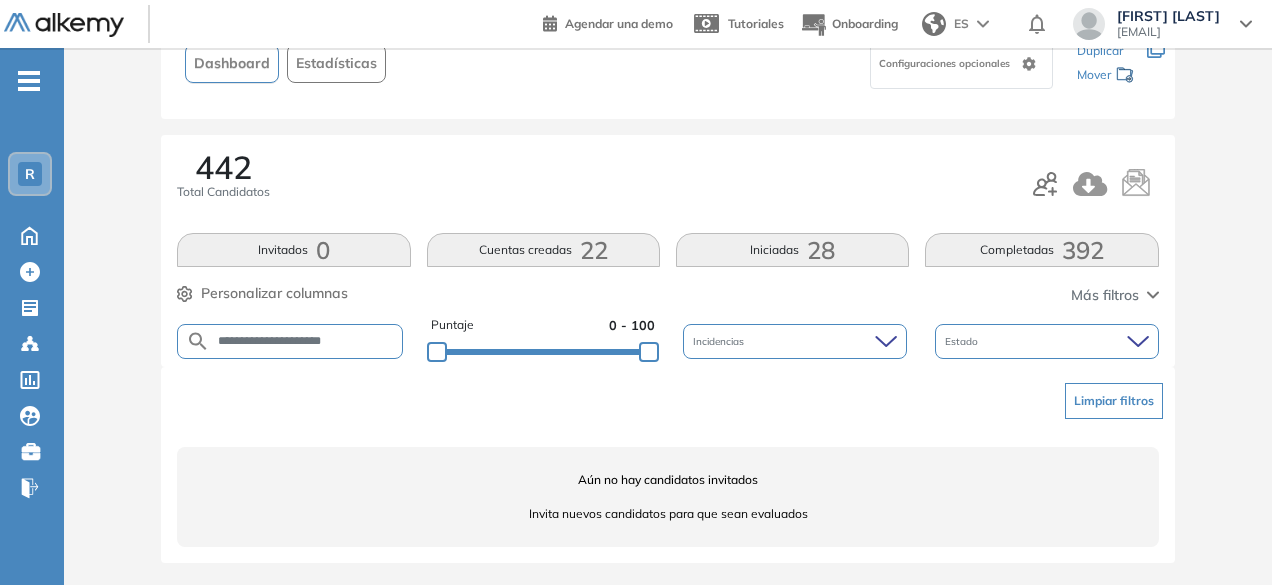 drag, startPoint x: 301, startPoint y: 337, endPoint x: 249, endPoint y: 335, distance: 52.03845 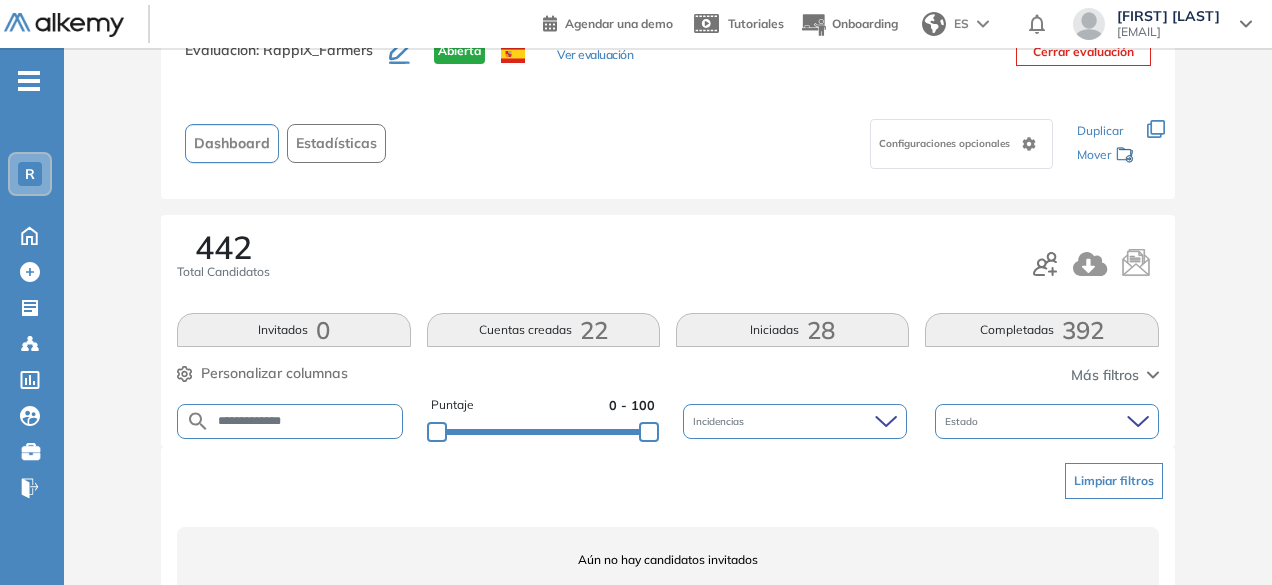 scroll, scrollTop: 154, scrollLeft: 0, axis: vertical 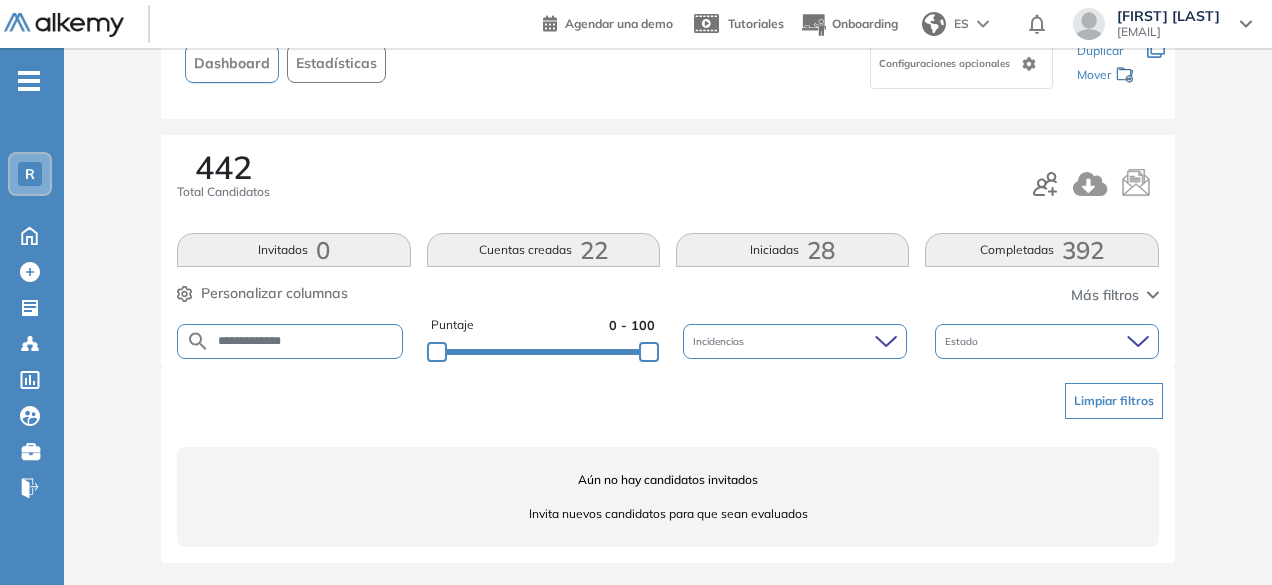 click on "**********" at bounding box center (290, 341) 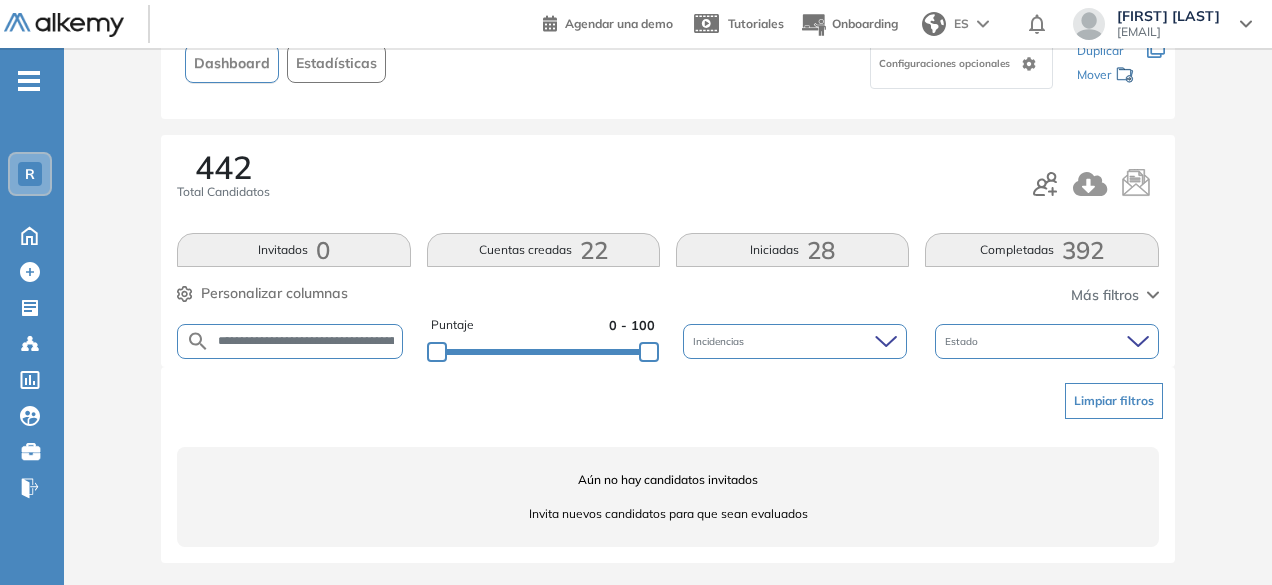 scroll, scrollTop: 0, scrollLeft: 70, axis: horizontal 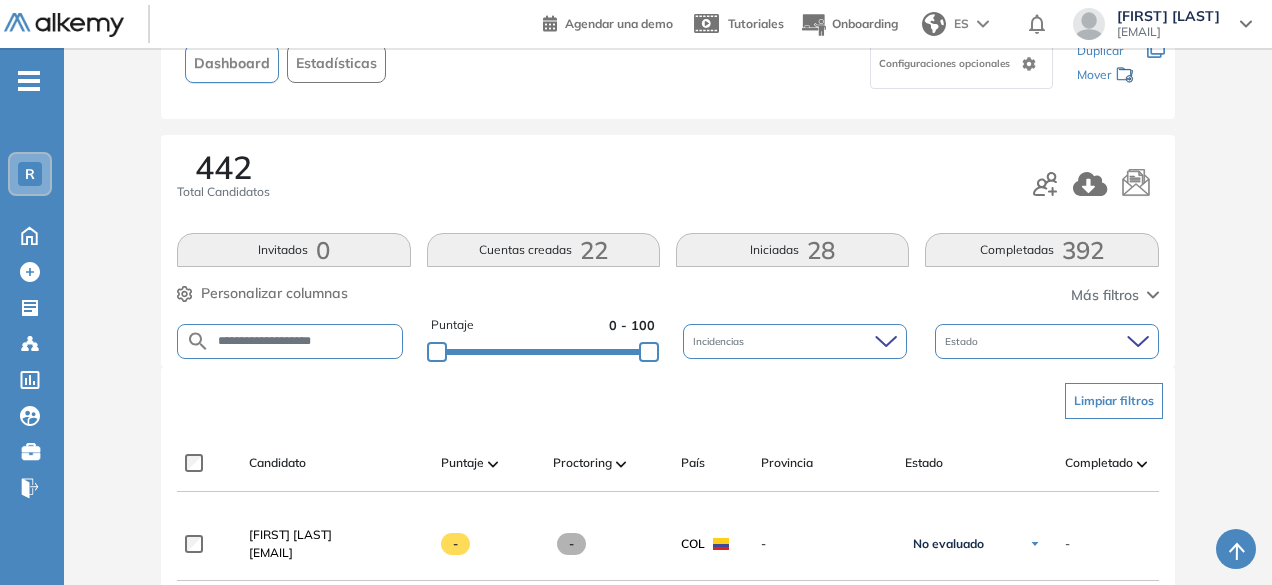click on "**********" at bounding box center (306, 341) 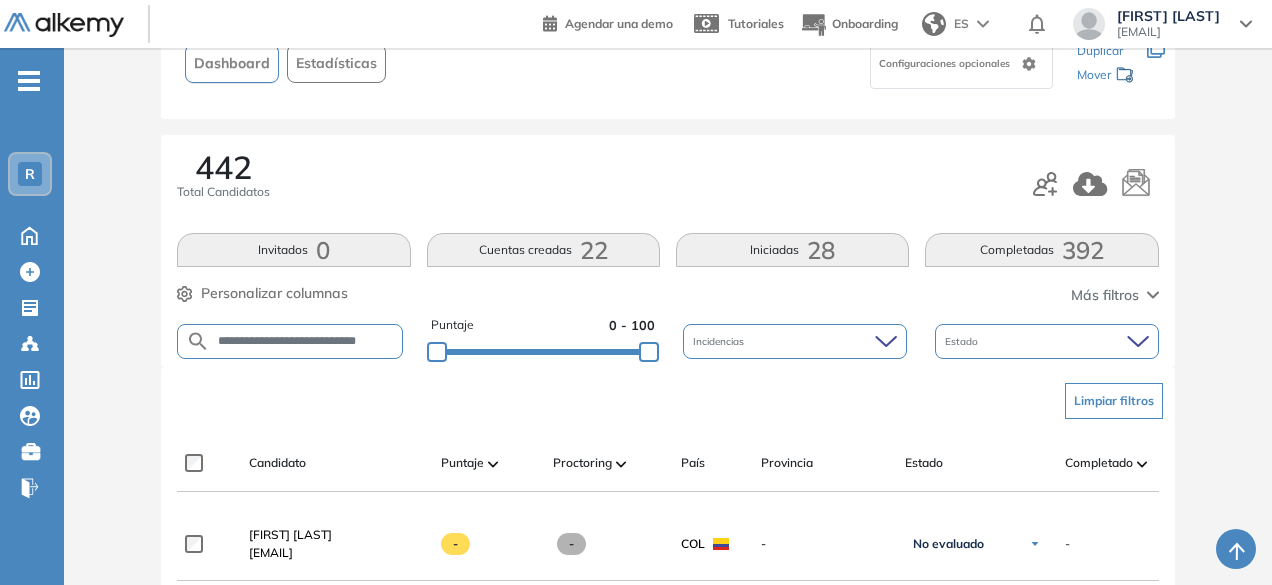 scroll, scrollTop: 0, scrollLeft: 17, axis: horizontal 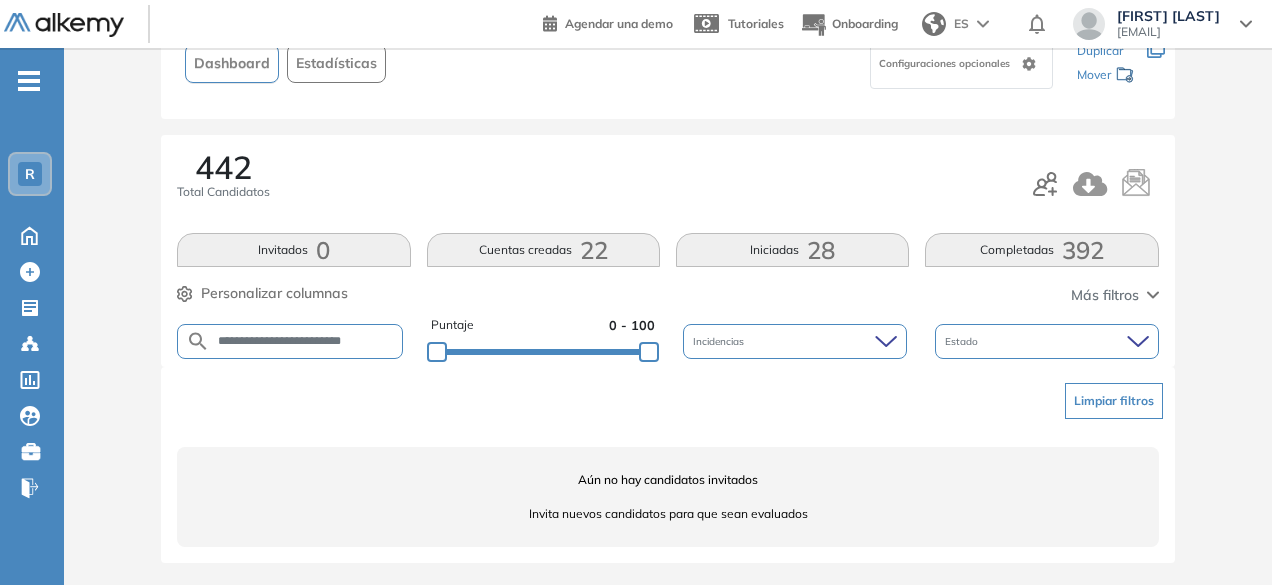 click on "**********" at bounding box center [306, 341] 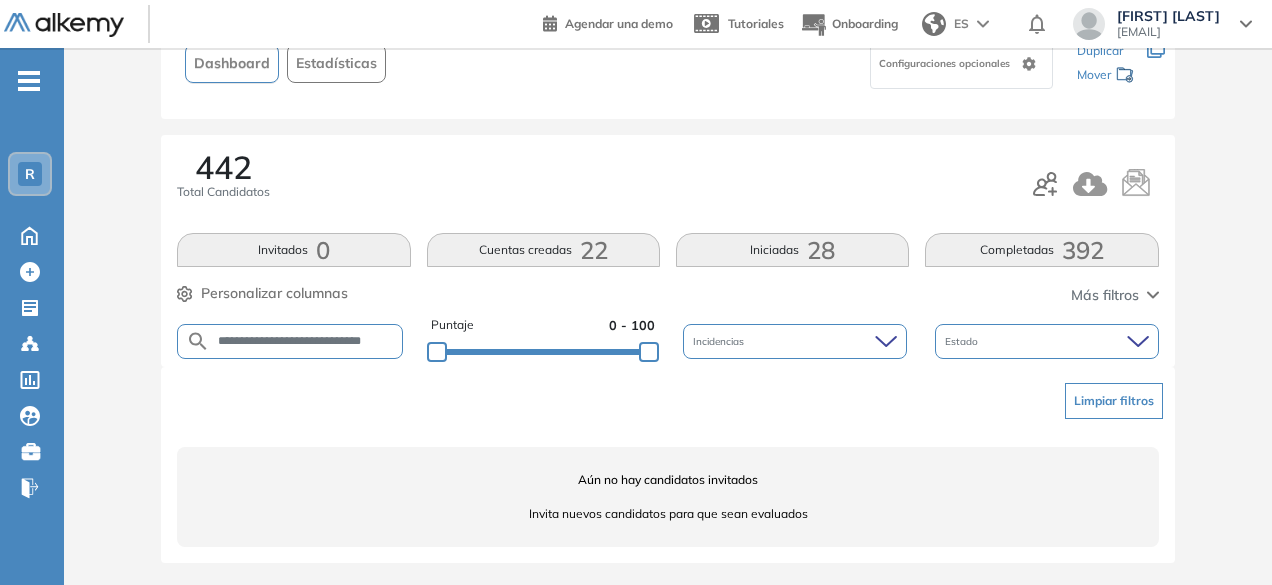 scroll, scrollTop: 0, scrollLeft: 24, axis: horizontal 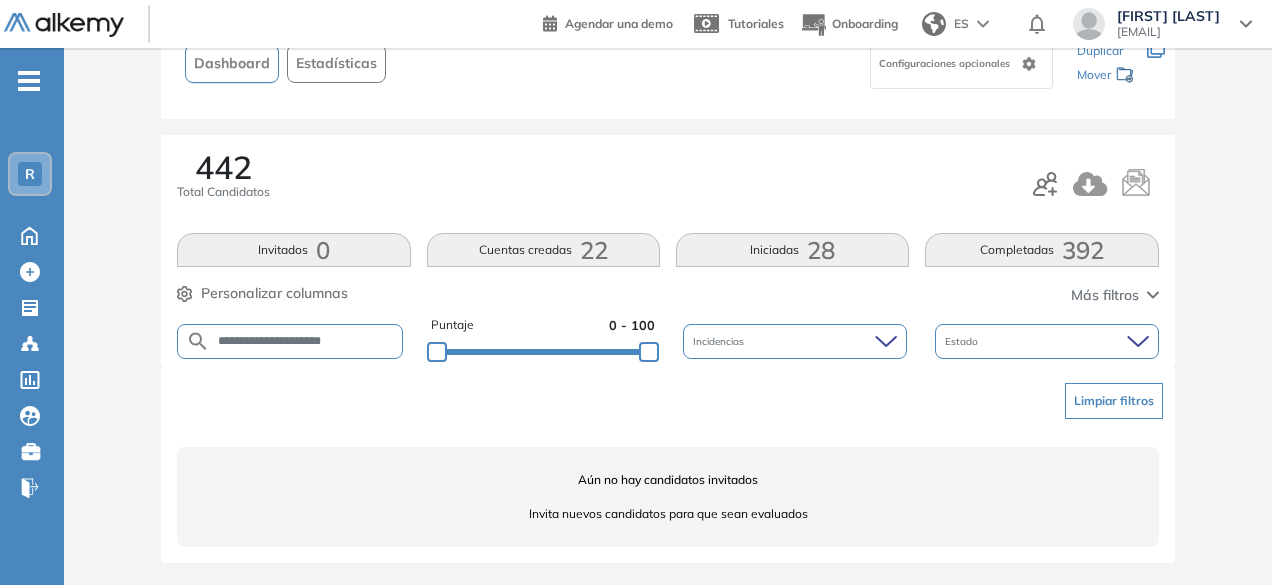 drag, startPoint x: 305, startPoint y: 337, endPoint x: 262, endPoint y: 335, distance: 43.046486 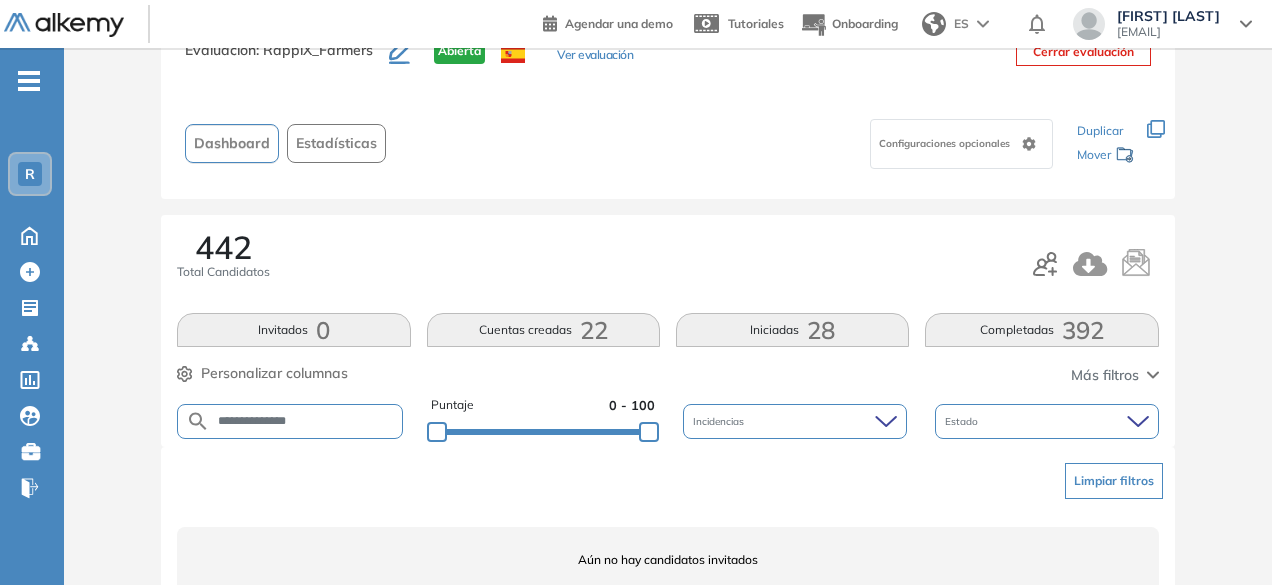 scroll, scrollTop: 154, scrollLeft: 0, axis: vertical 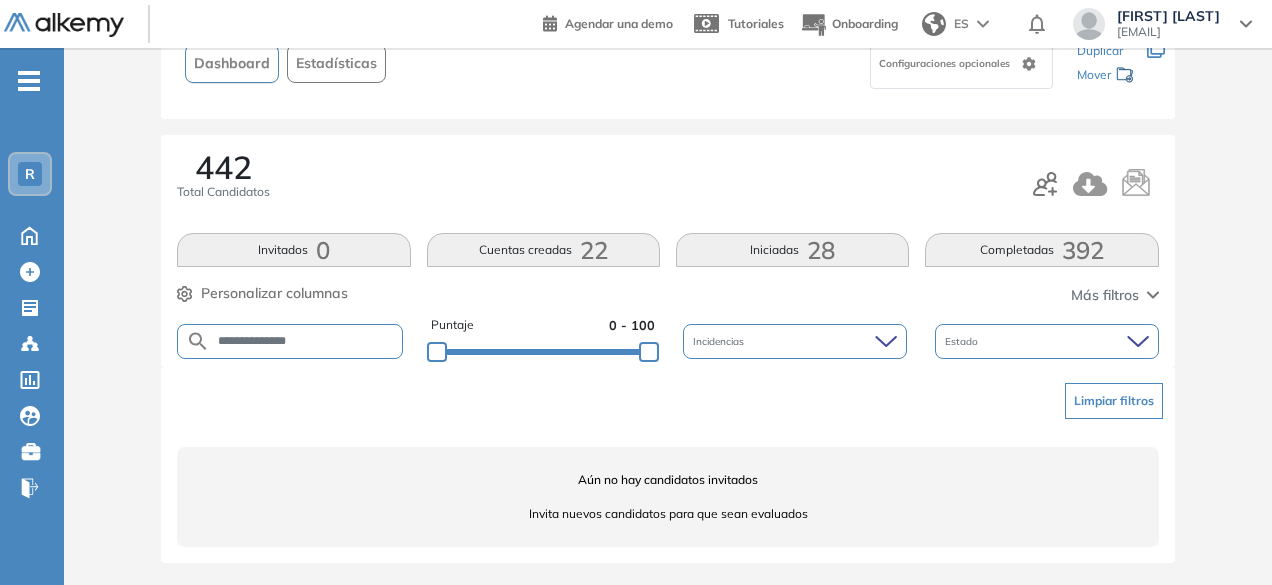 click on "**********" at bounding box center [306, 341] 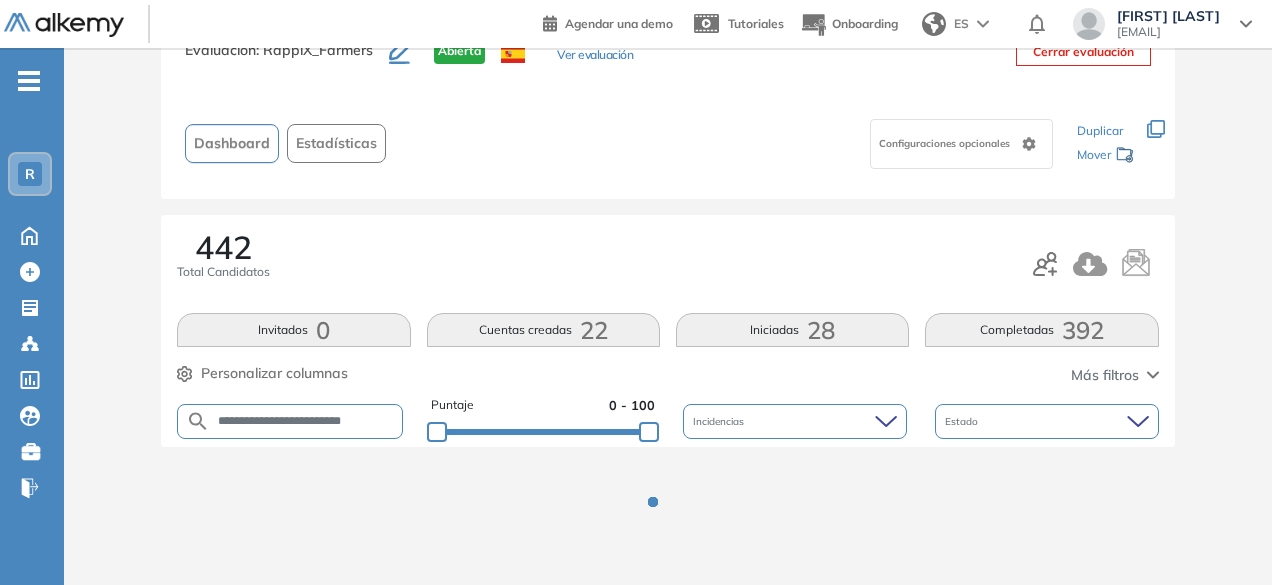 scroll, scrollTop: 154, scrollLeft: 0, axis: vertical 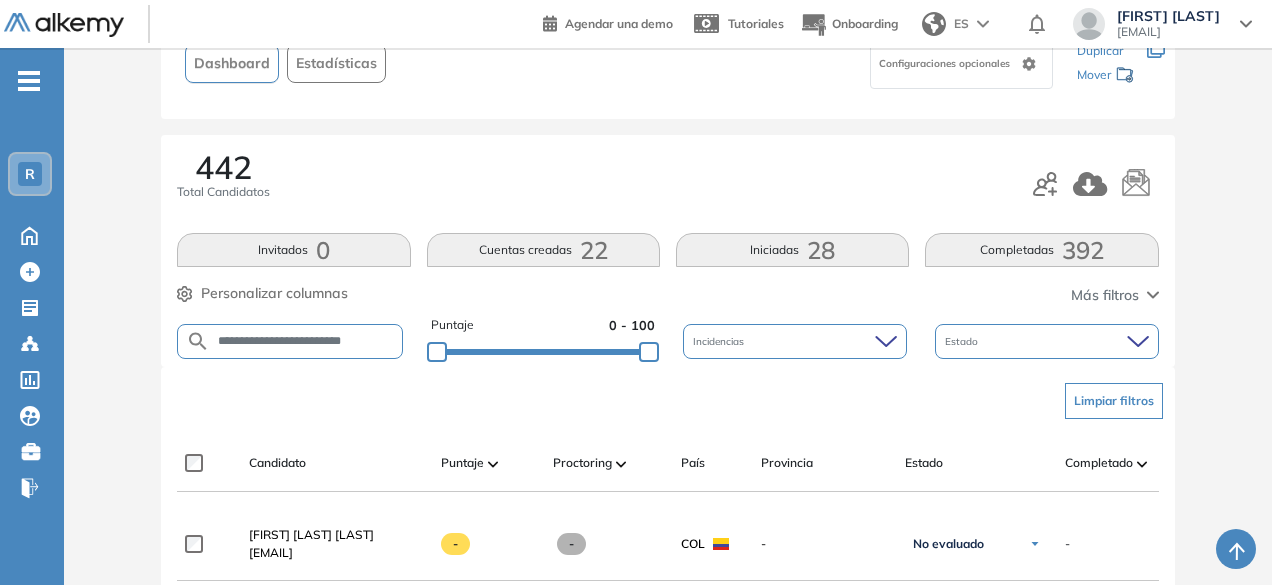 click on "**********" at bounding box center [306, 341] 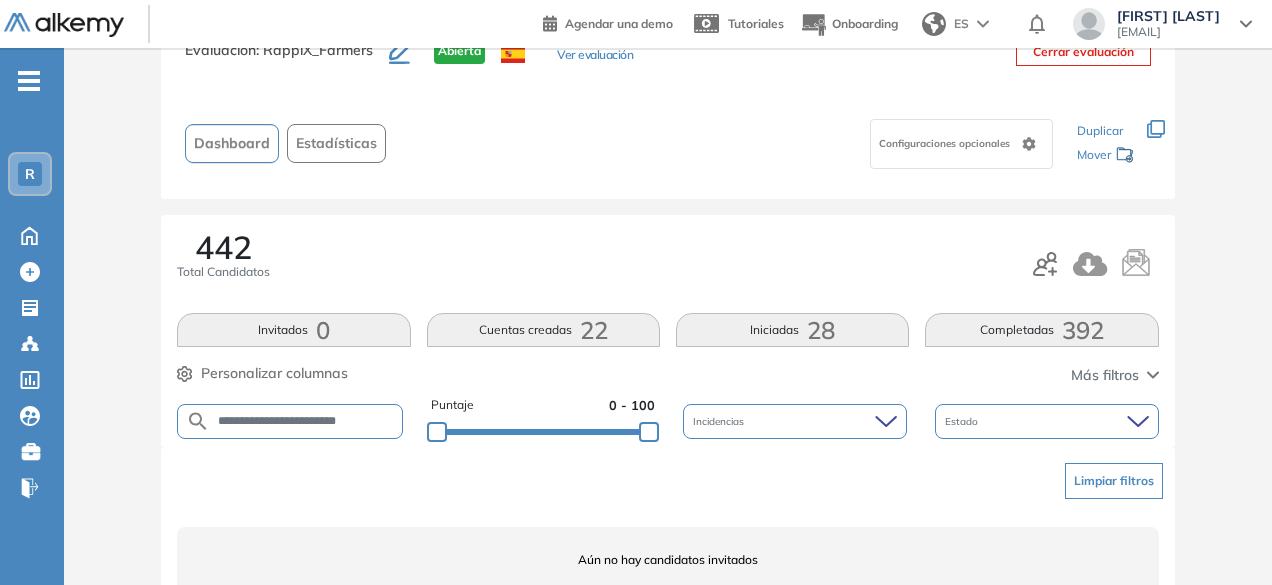 scroll, scrollTop: 154, scrollLeft: 0, axis: vertical 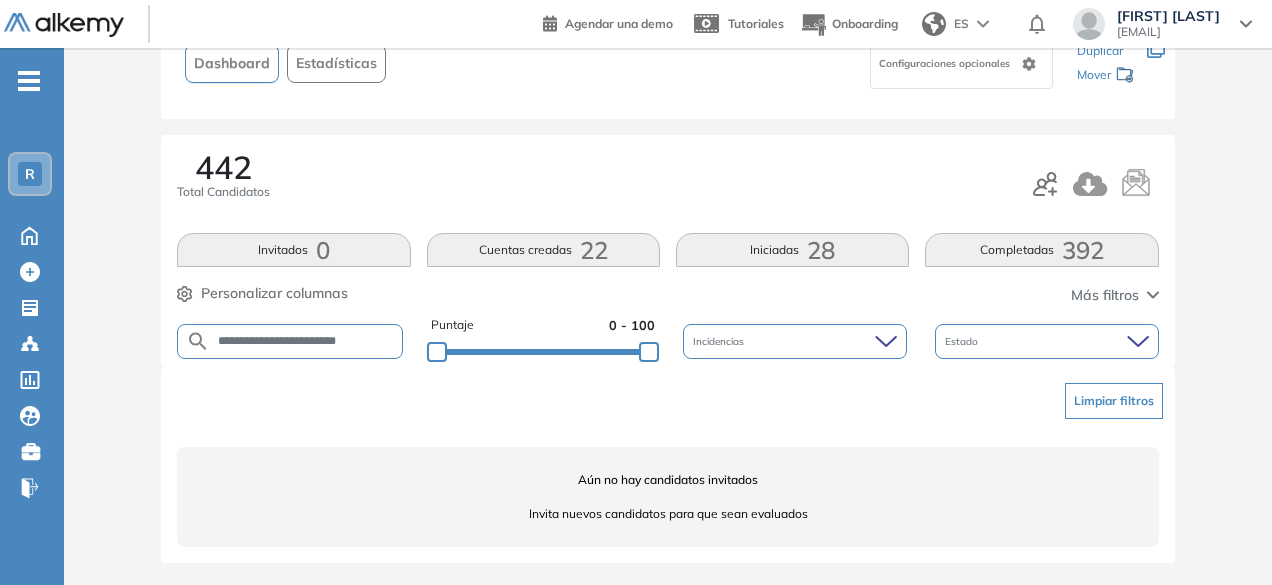 click on "**********" at bounding box center [306, 341] 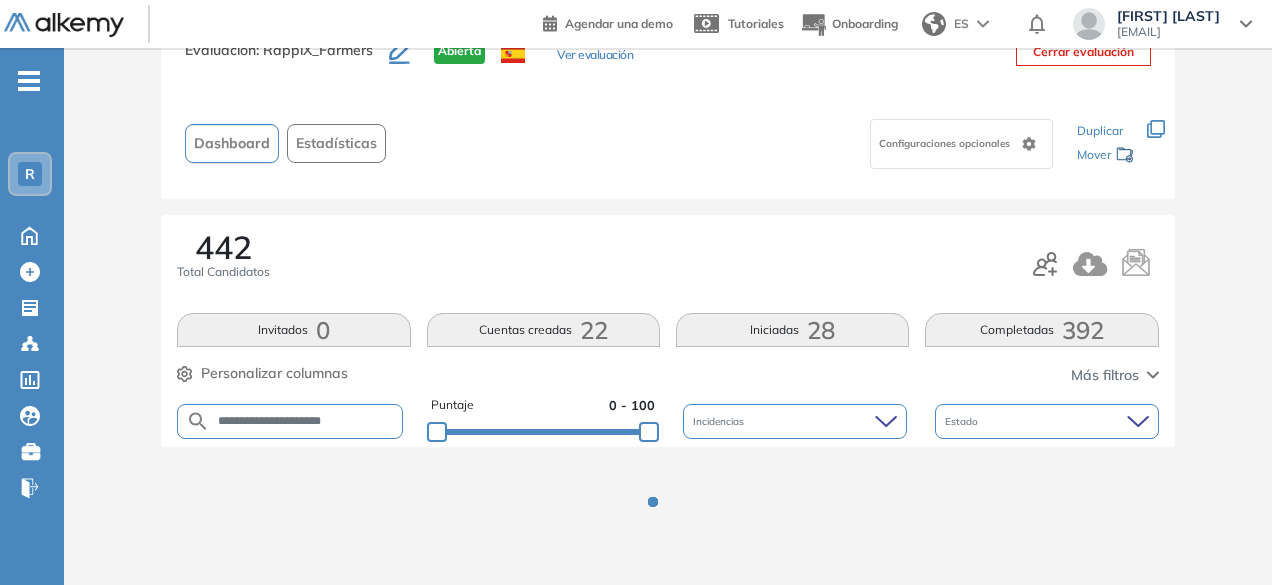 scroll, scrollTop: 154, scrollLeft: 0, axis: vertical 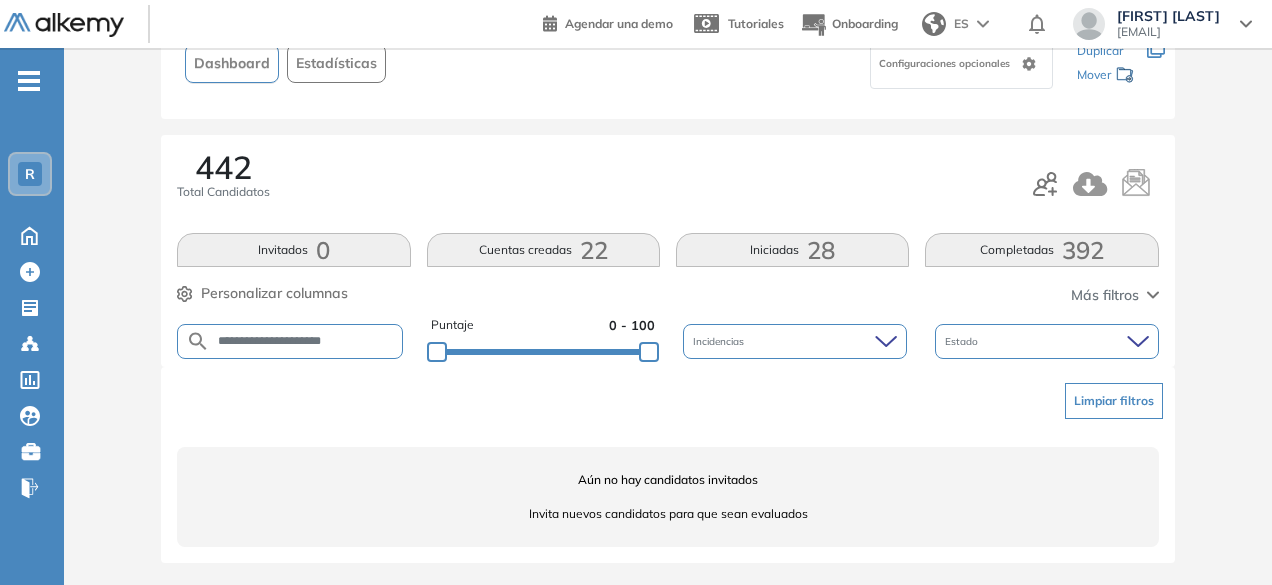 click on "**********" at bounding box center [306, 341] 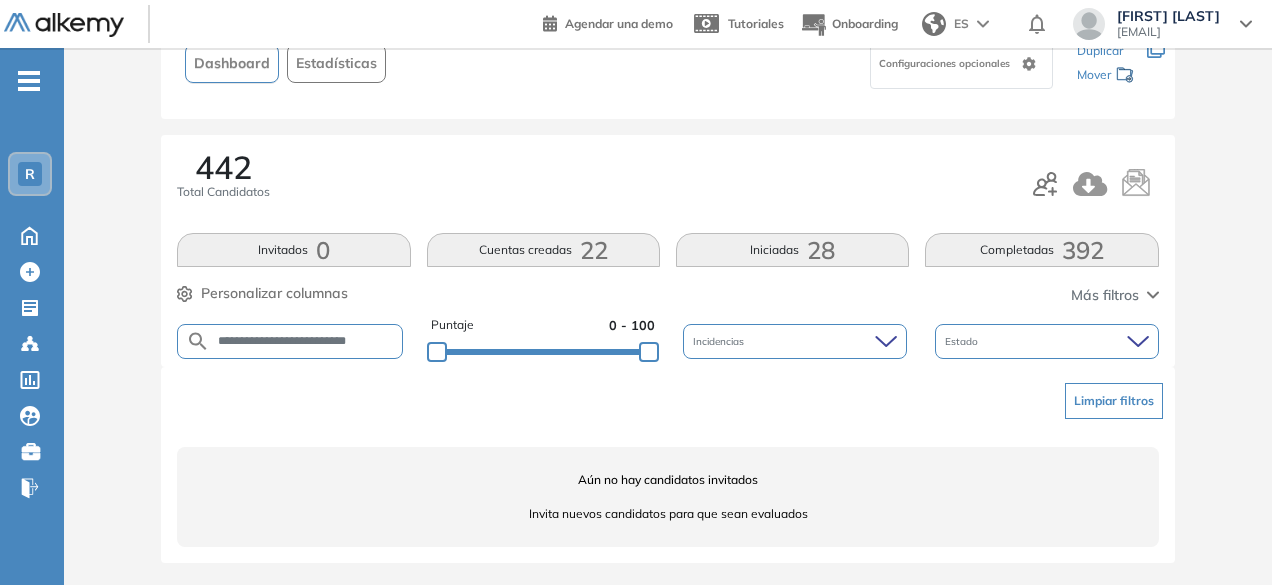 scroll, scrollTop: 0, scrollLeft: 2, axis: horizontal 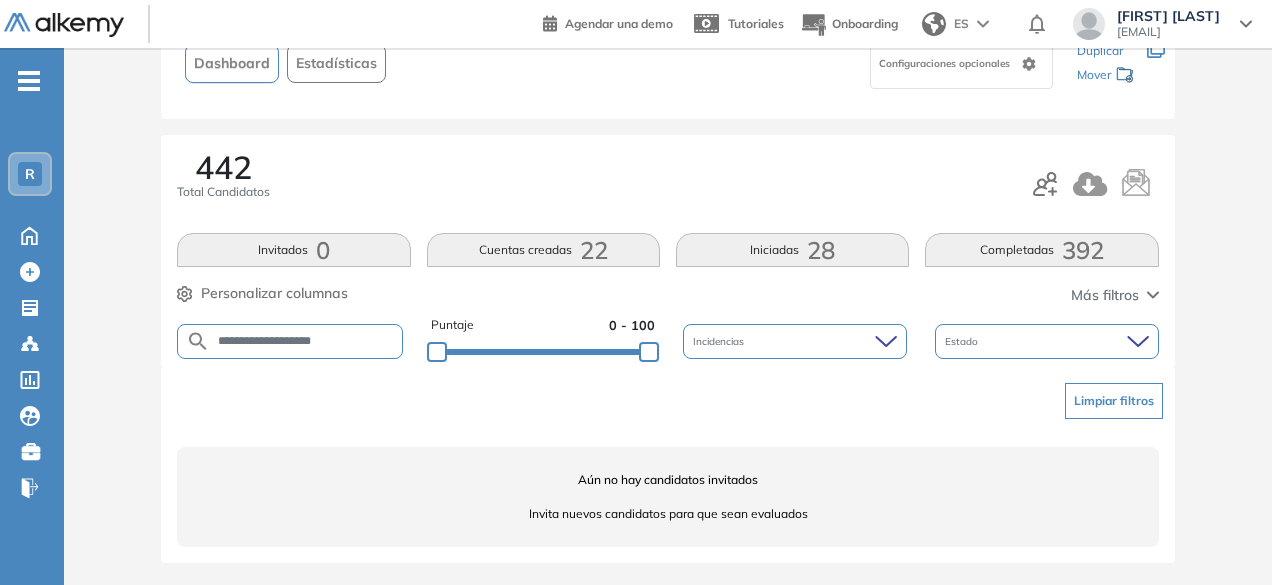 drag, startPoint x: 314, startPoint y: 340, endPoint x: 259, endPoint y: 333, distance: 55.443665 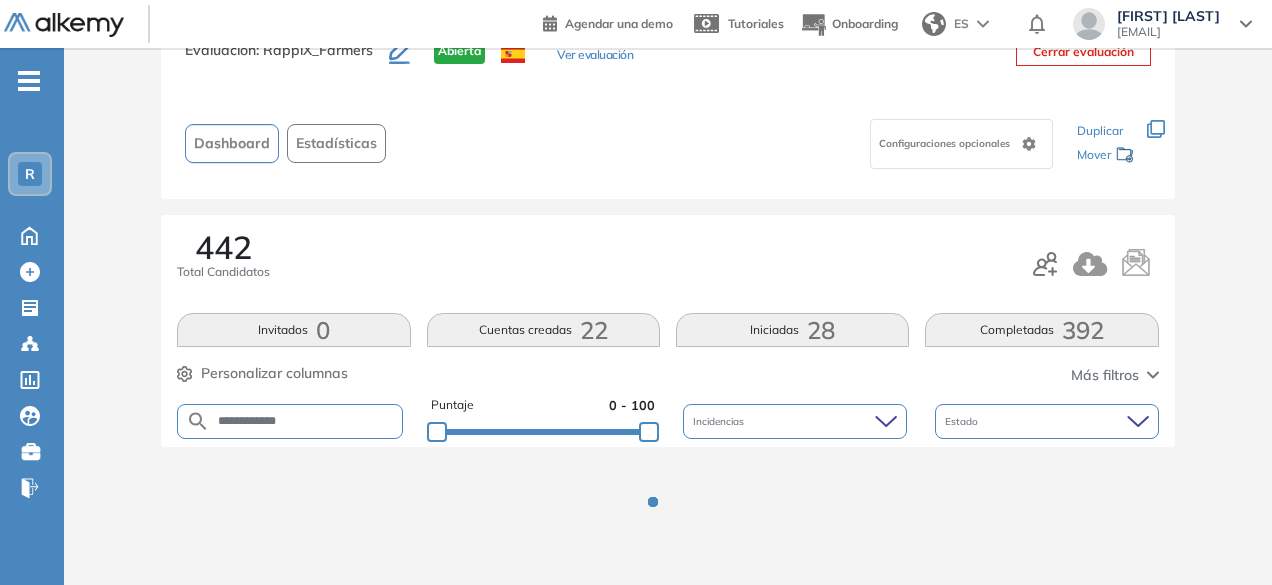 scroll, scrollTop: 154, scrollLeft: 0, axis: vertical 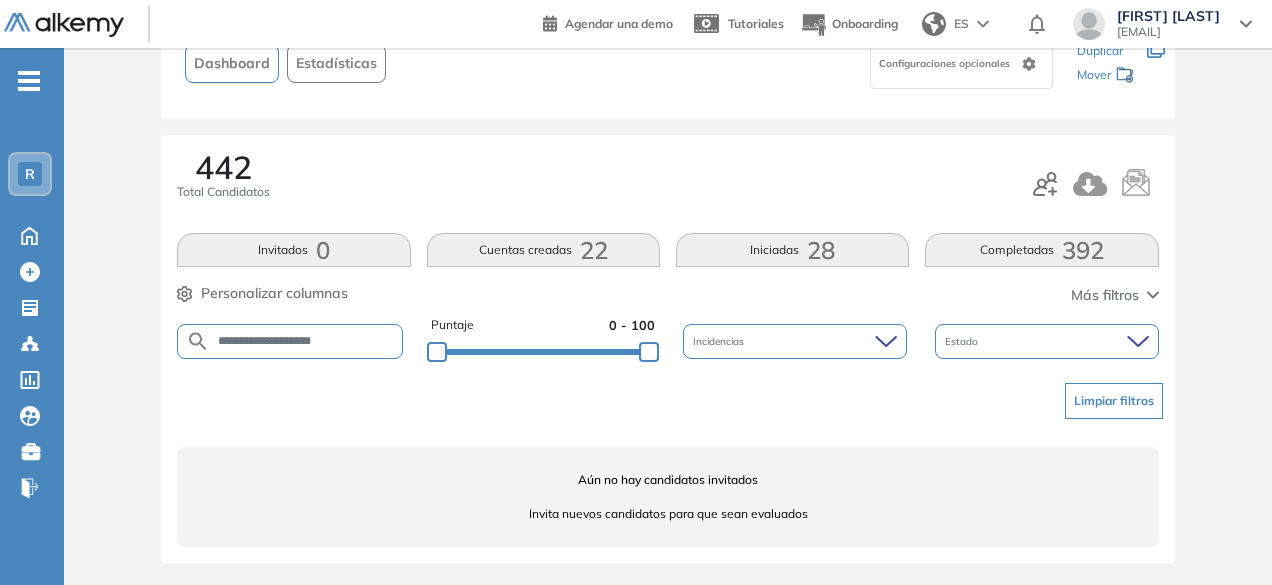 click on "**********" at bounding box center [306, 341] 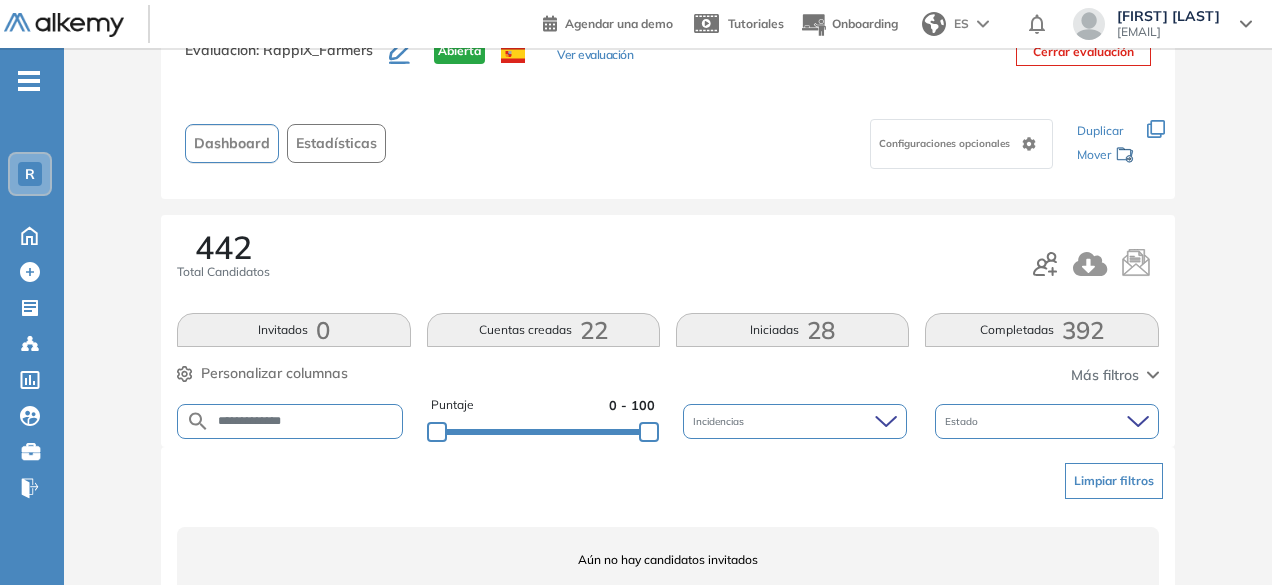 scroll, scrollTop: 154, scrollLeft: 0, axis: vertical 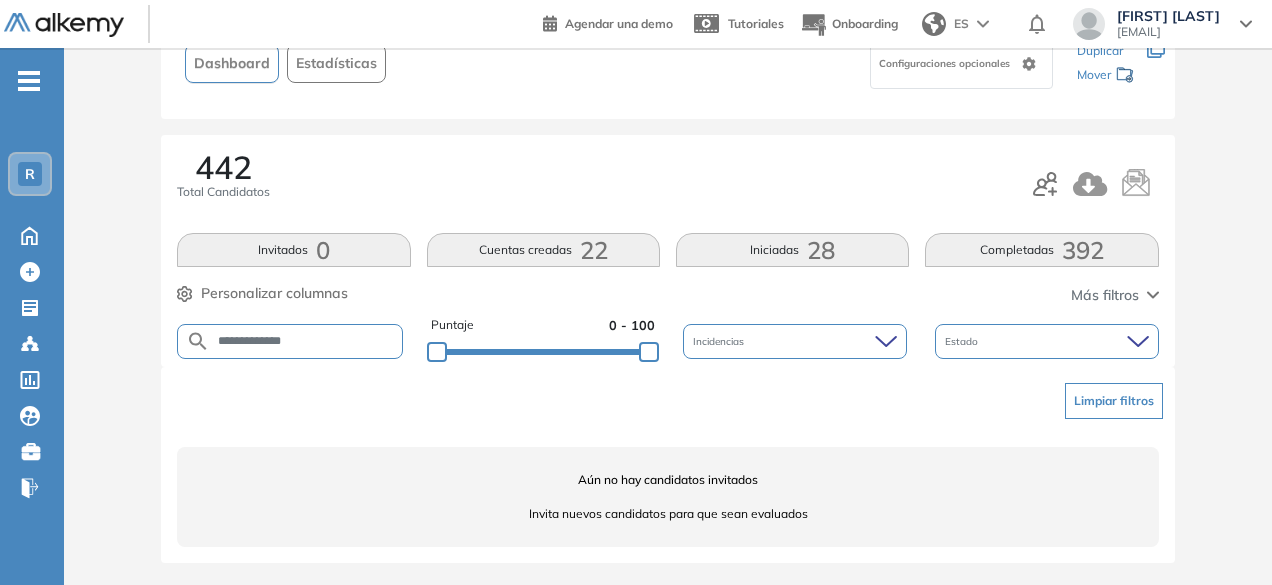 drag, startPoint x: 348, startPoint y: 353, endPoint x: 340, endPoint y: 335, distance: 19.697716 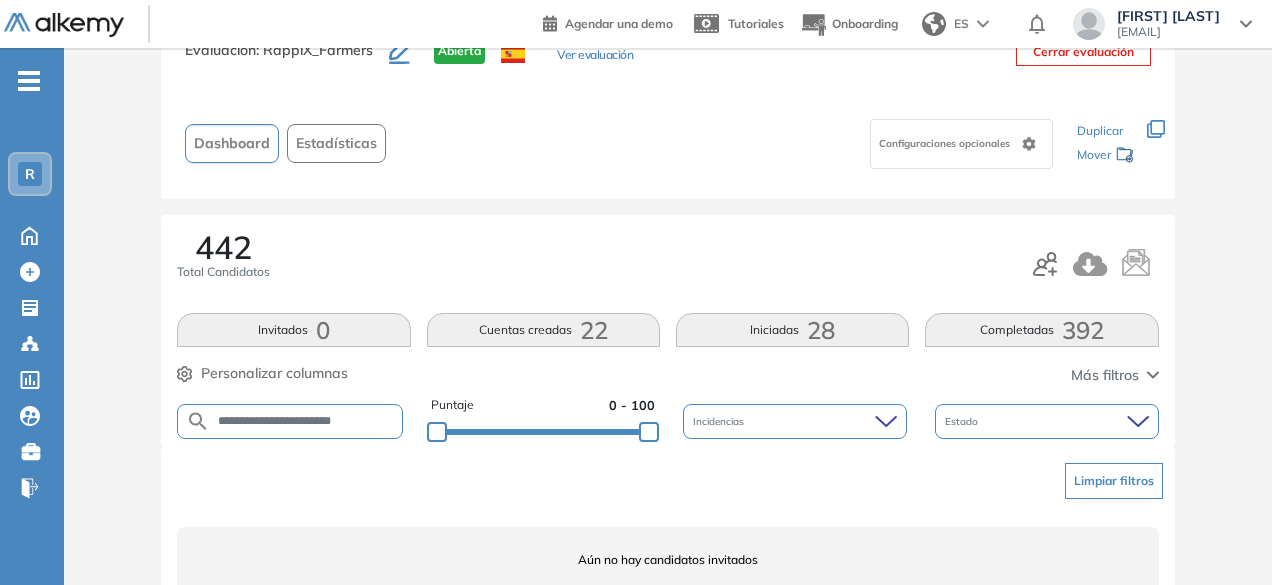 scroll, scrollTop: 154, scrollLeft: 0, axis: vertical 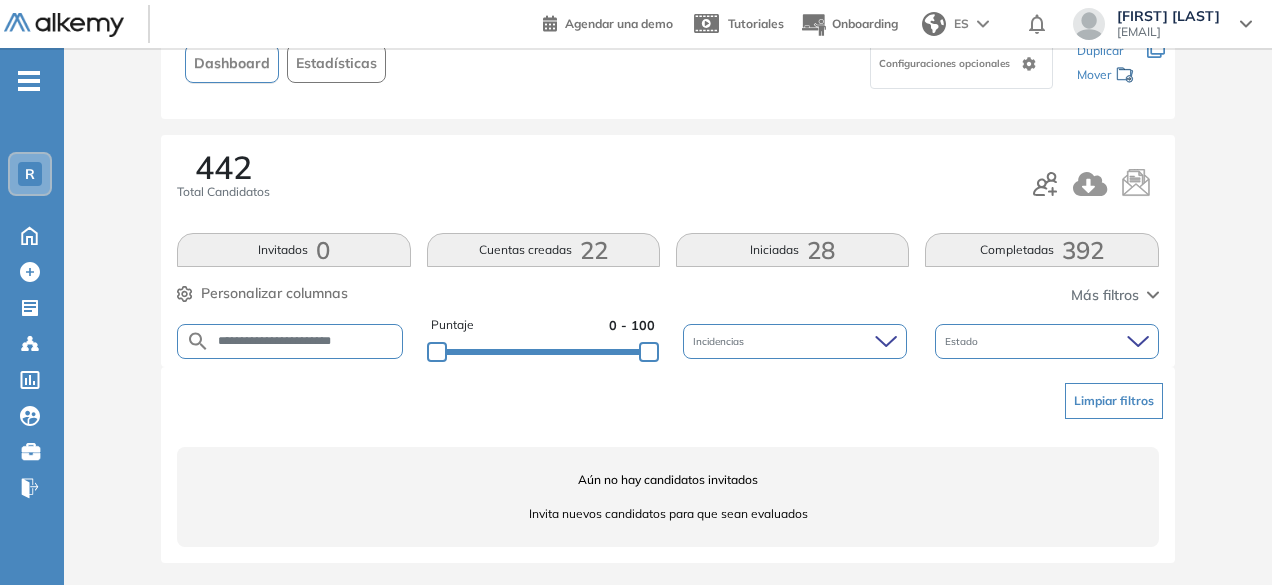 click on "**********" at bounding box center (306, 341) 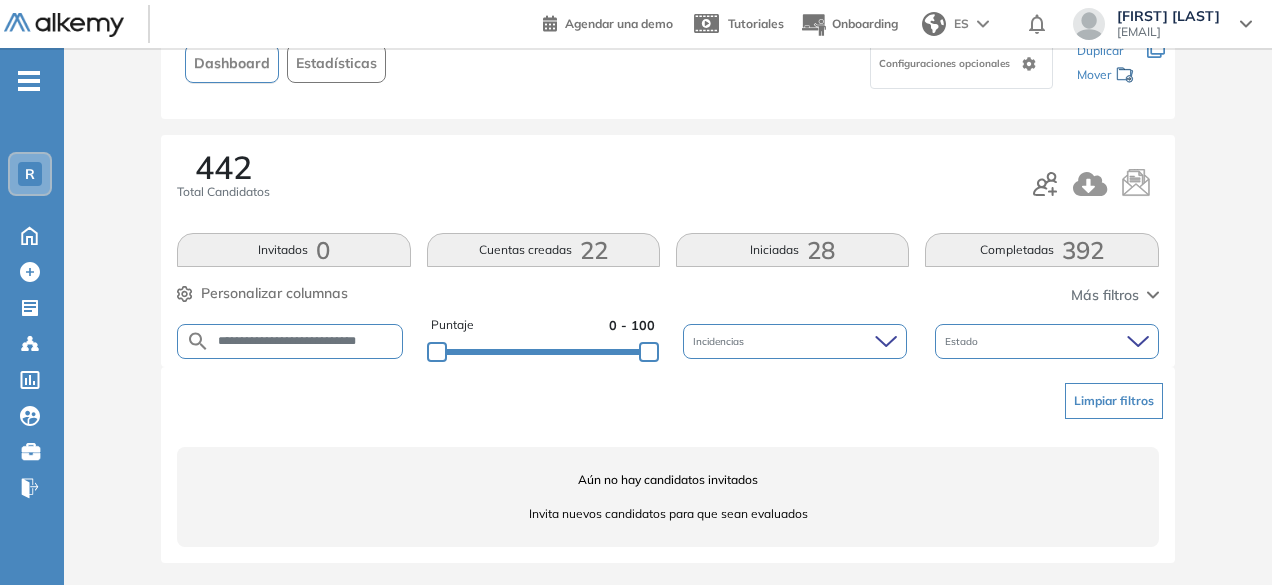 scroll, scrollTop: 0, scrollLeft: 48, axis: horizontal 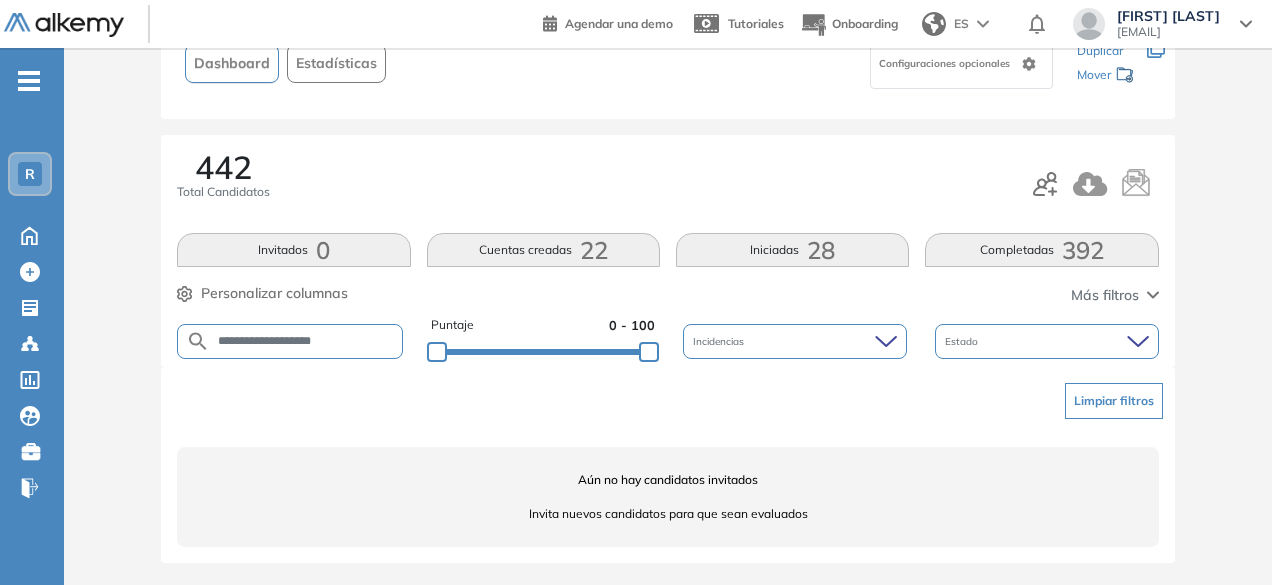 drag, startPoint x: 313, startPoint y: 343, endPoint x: 265, endPoint y: 341, distance: 48.04165 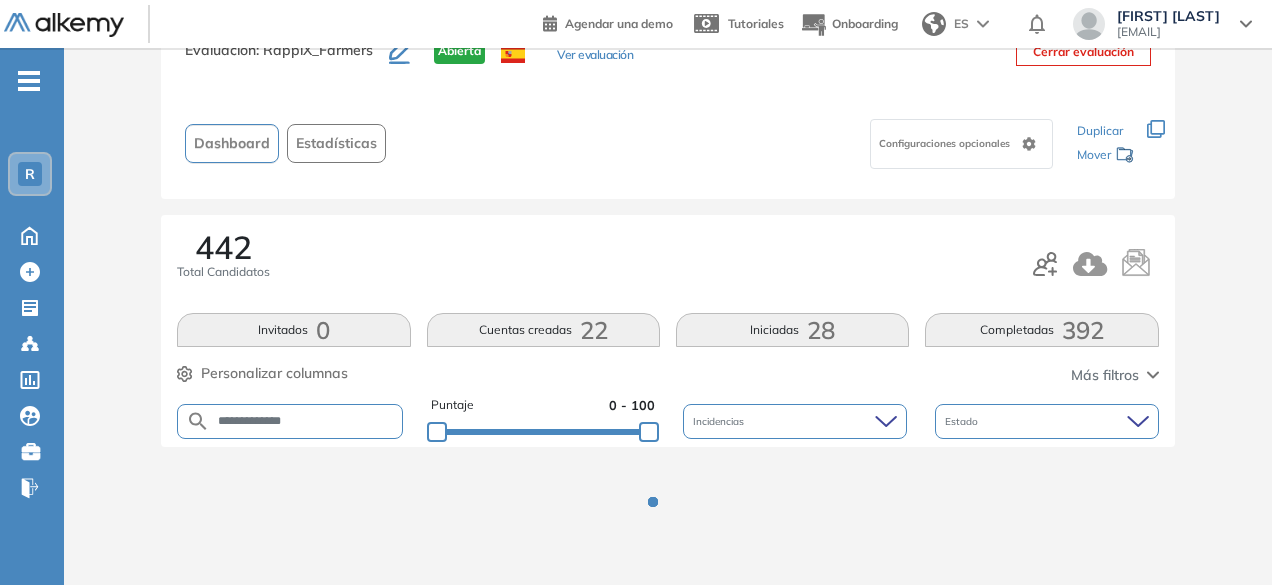 scroll, scrollTop: 154, scrollLeft: 0, axis: vertical 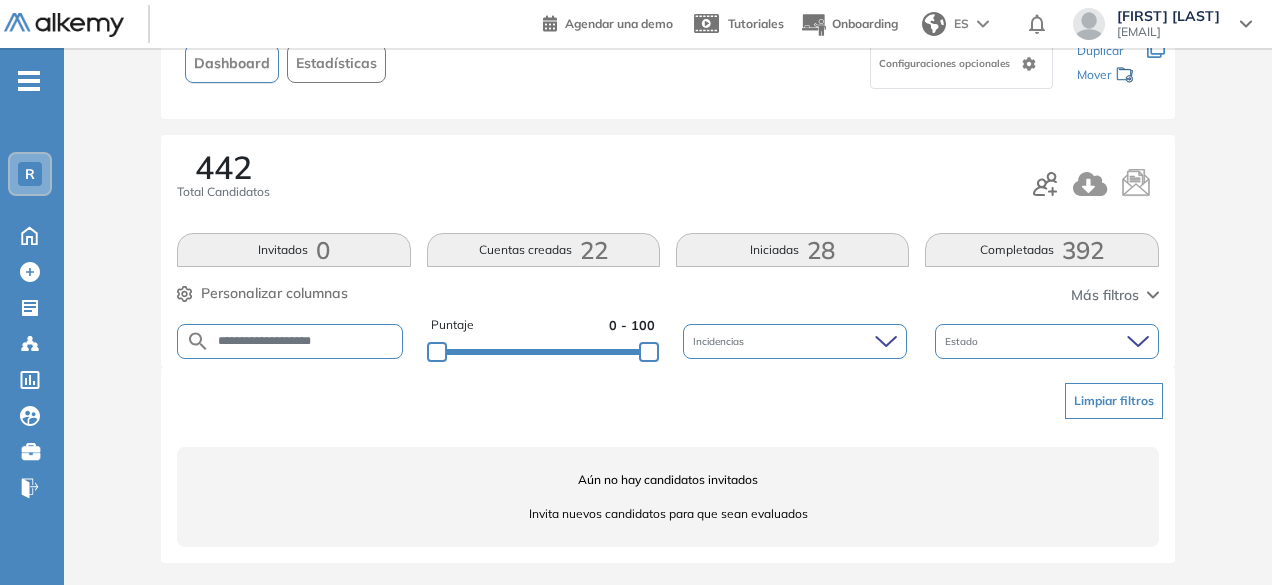 click on "**********" at bounding box center (306, 341) 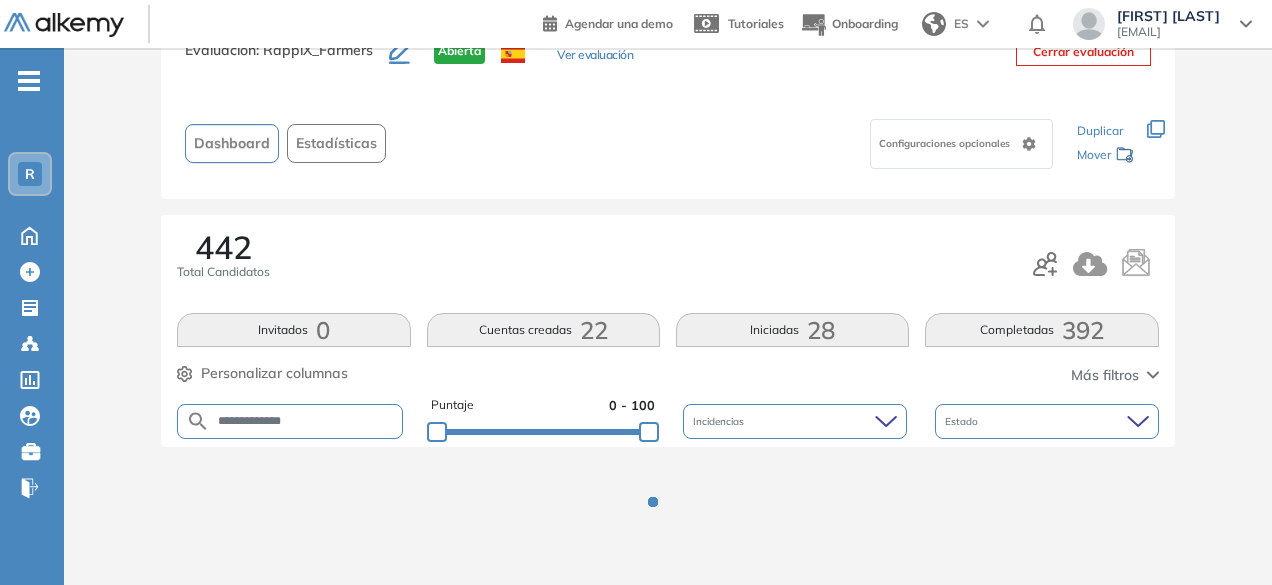 scroll, scrollTop: 154, scrollLeft: 0, axis: vertical 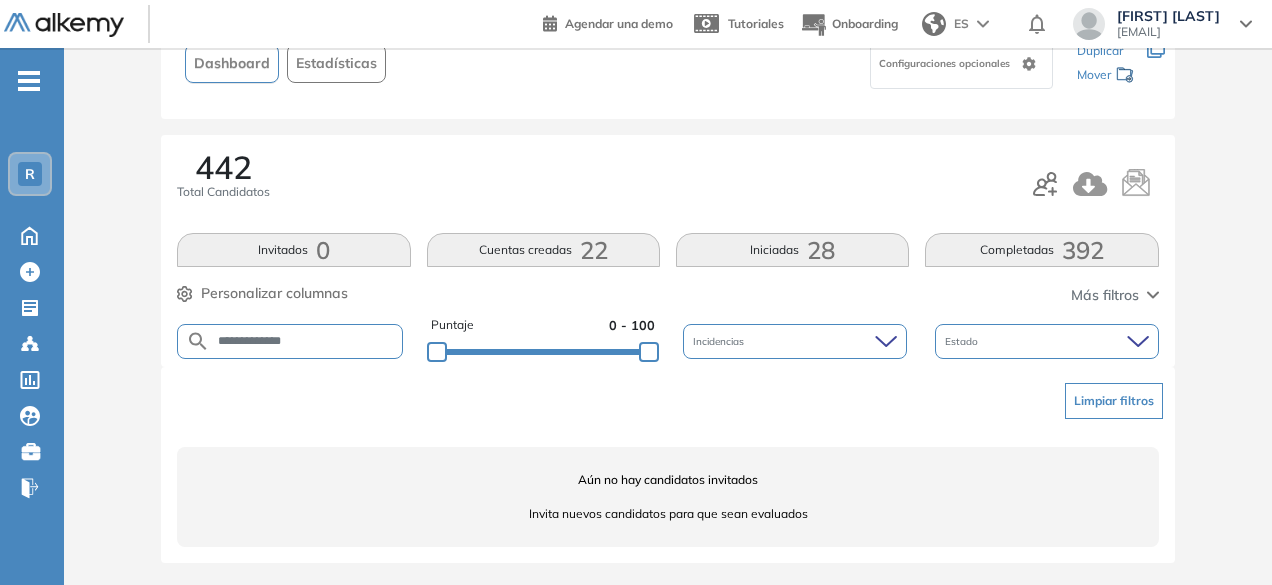 click on "**********" at bounding box center [306, 341] 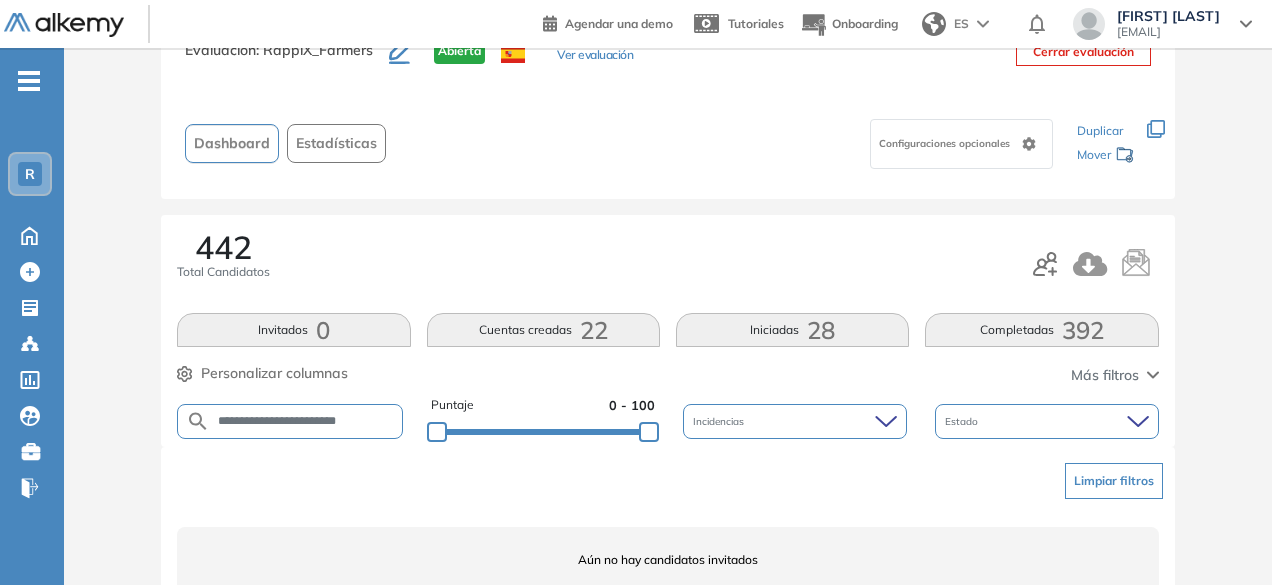 scroll, scrollTop: 154, scrollLeft: 0, axis: vertical 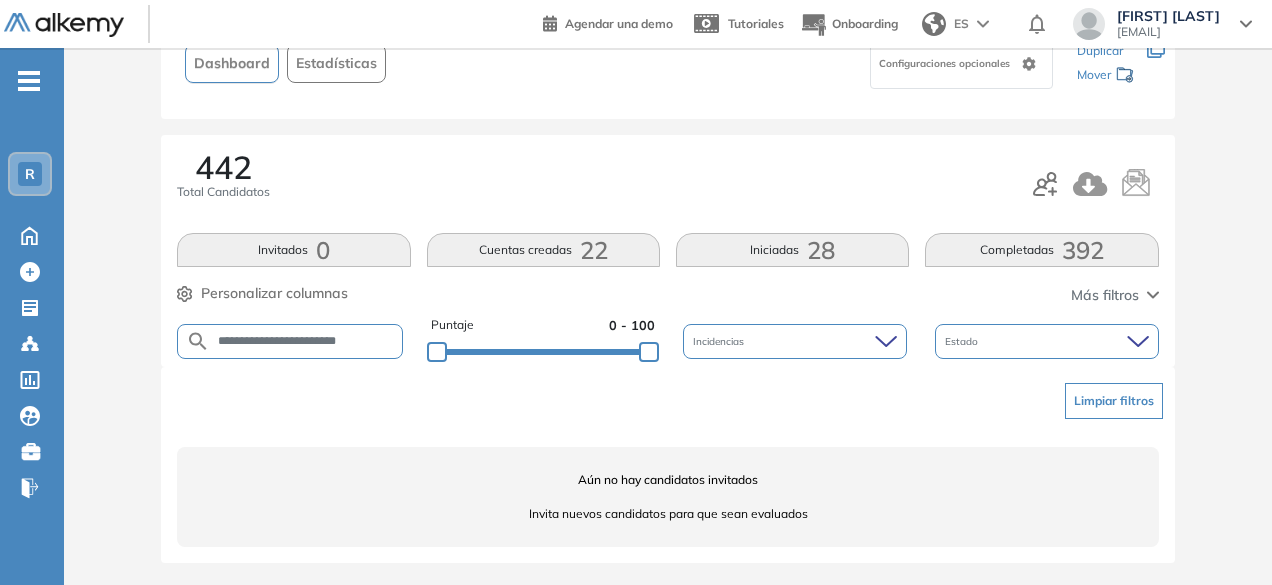 click on "**********" at bounding box center [306, 341] 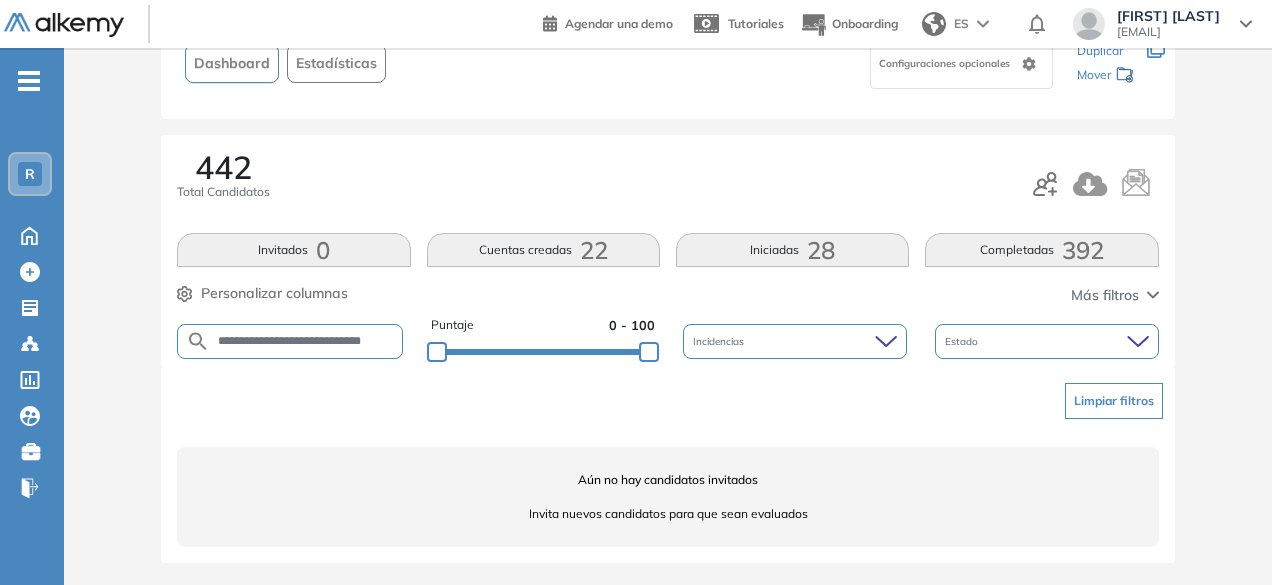 scroll, scrollTop: 0, scrollLeft: 46, axis: horizontal 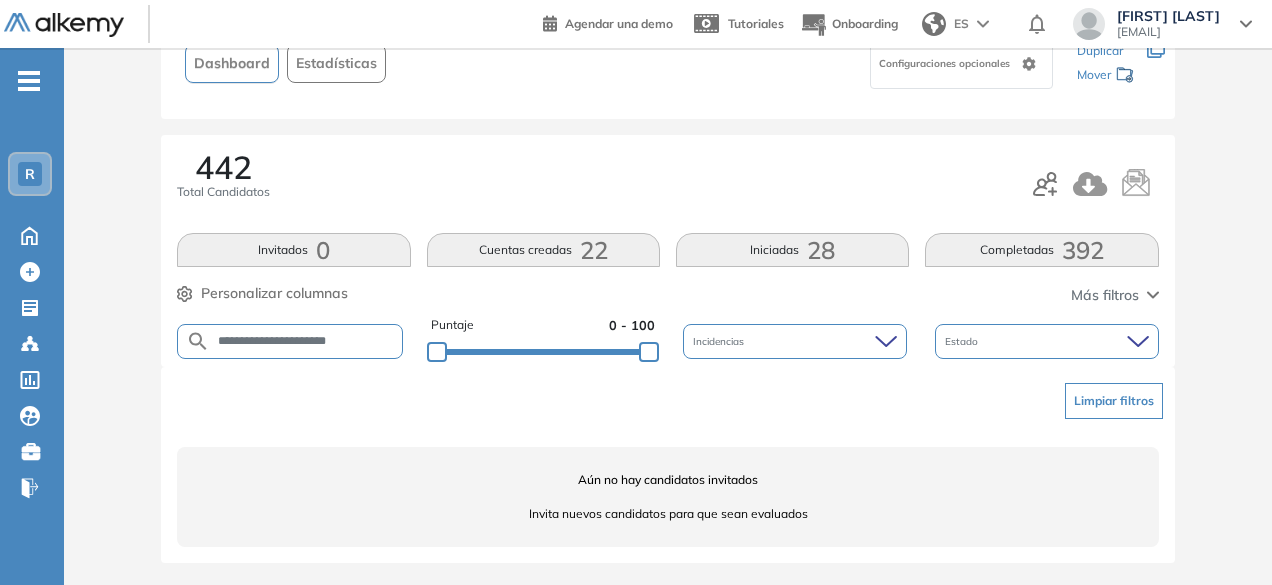 drag, startPoint x: 313, startPoint y: 345, endPoint x: 274, endPoint y: 337, distance: 39.812057 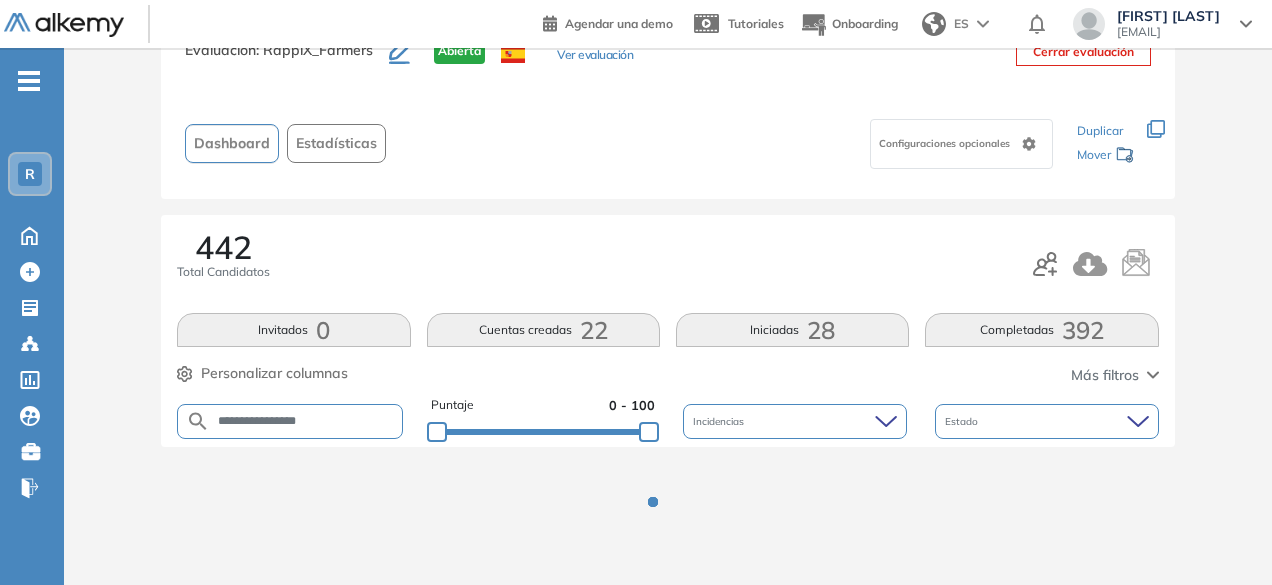 scroll, scrollTop: 154, scrollLeft: 0, axis: vertical 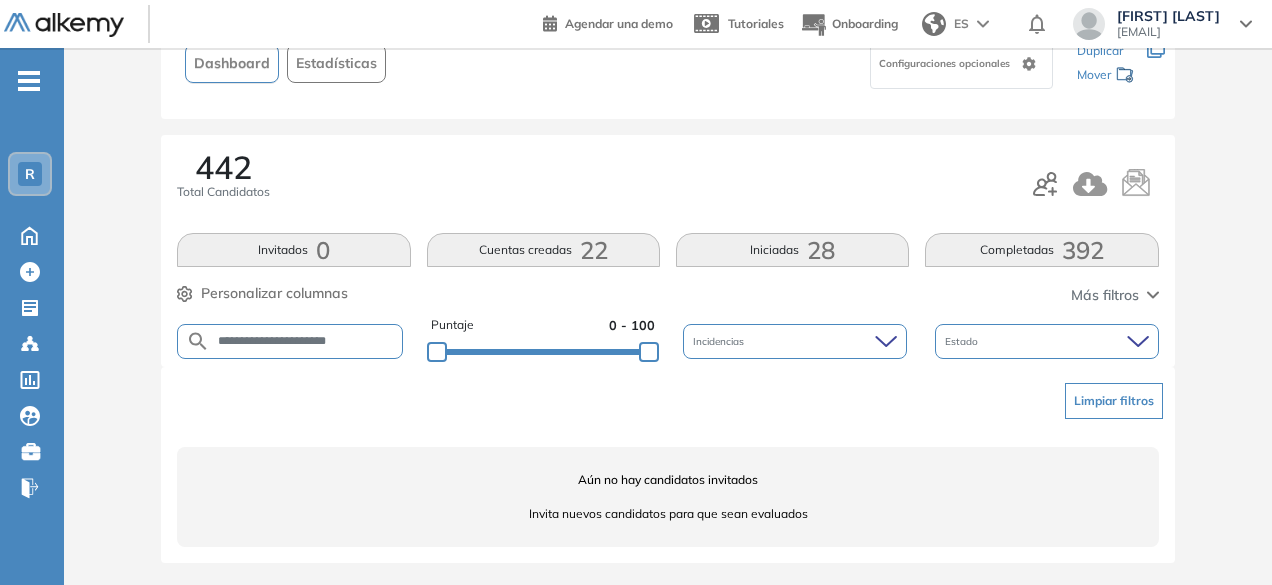 click on "**********" at bounding box center (306, 341) 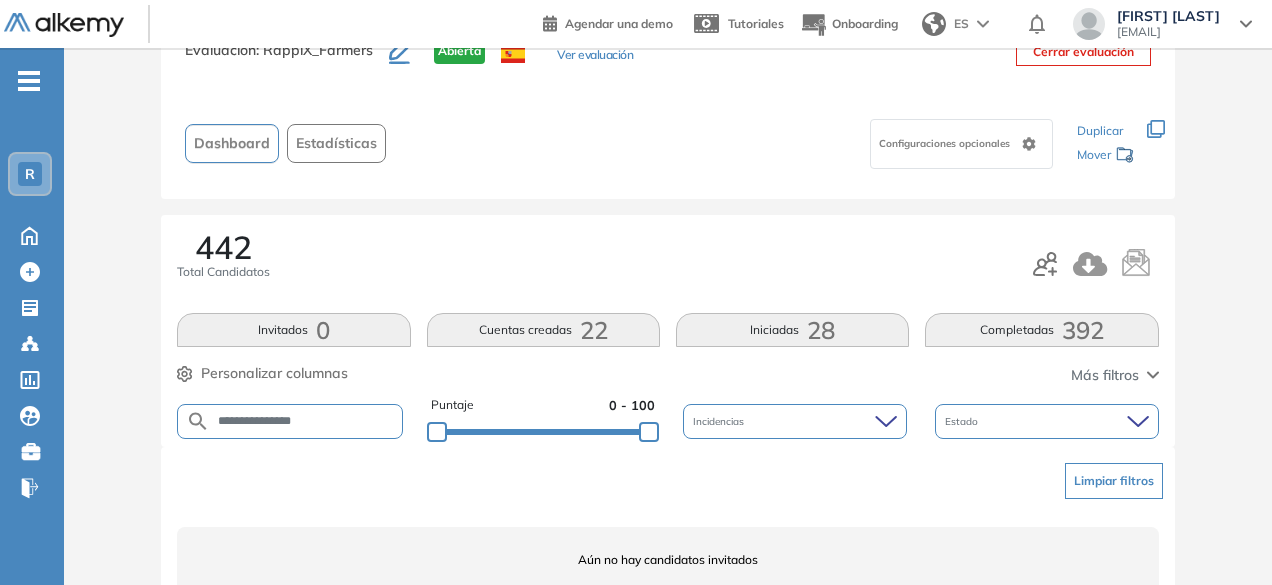 scroll, scrollTop: 154, scrollLeft: 0, axis: vertical 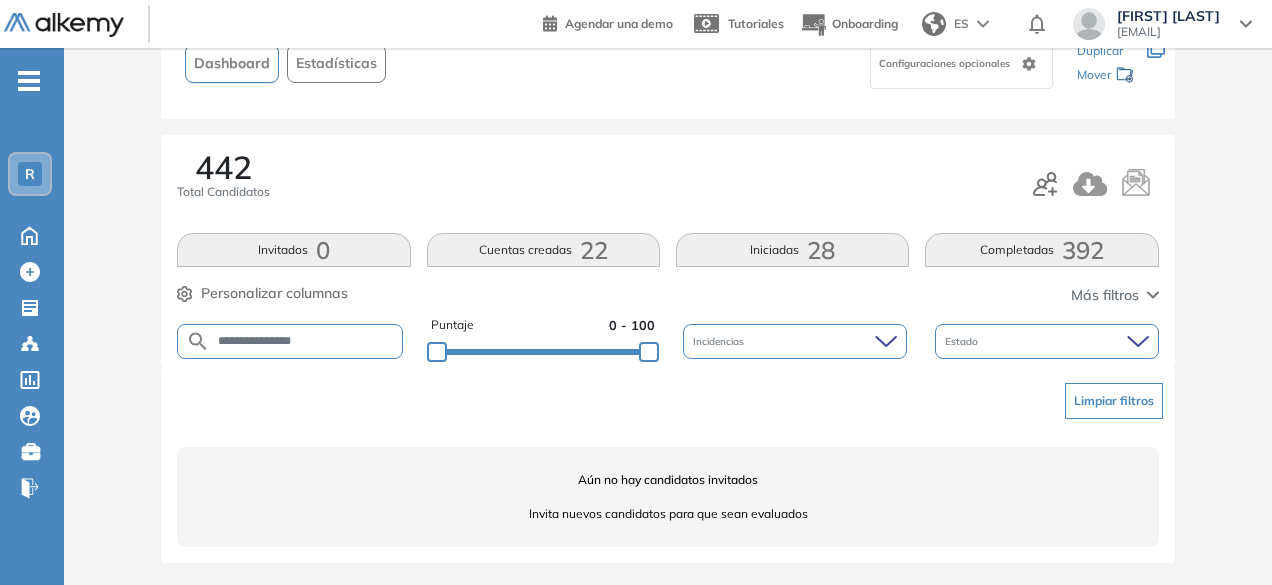 click on "**********" at bounding box center [306, 341] 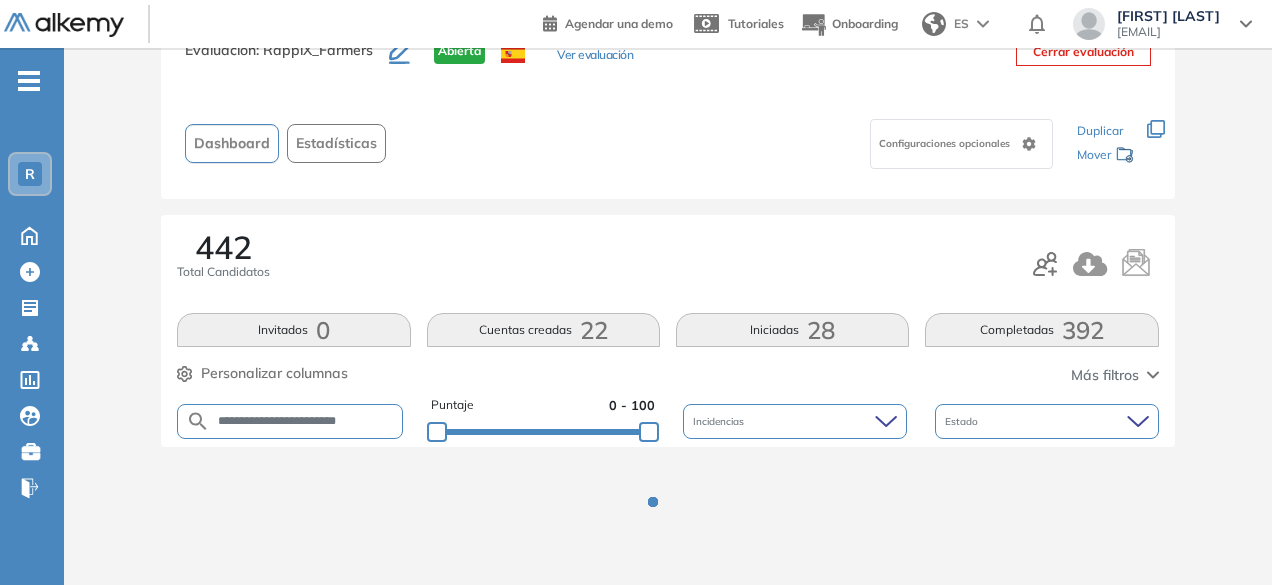 scroll, scrollTop: 154, scrollLeft: 0, axis: vertical 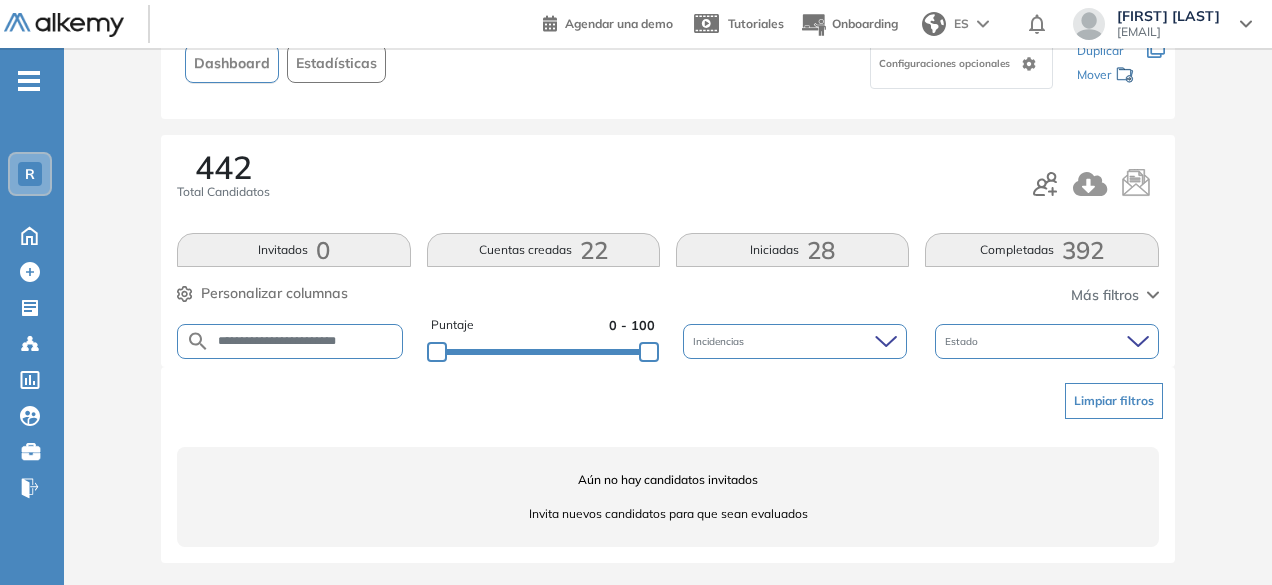 click on "**********" at bounding box center [306, 341] 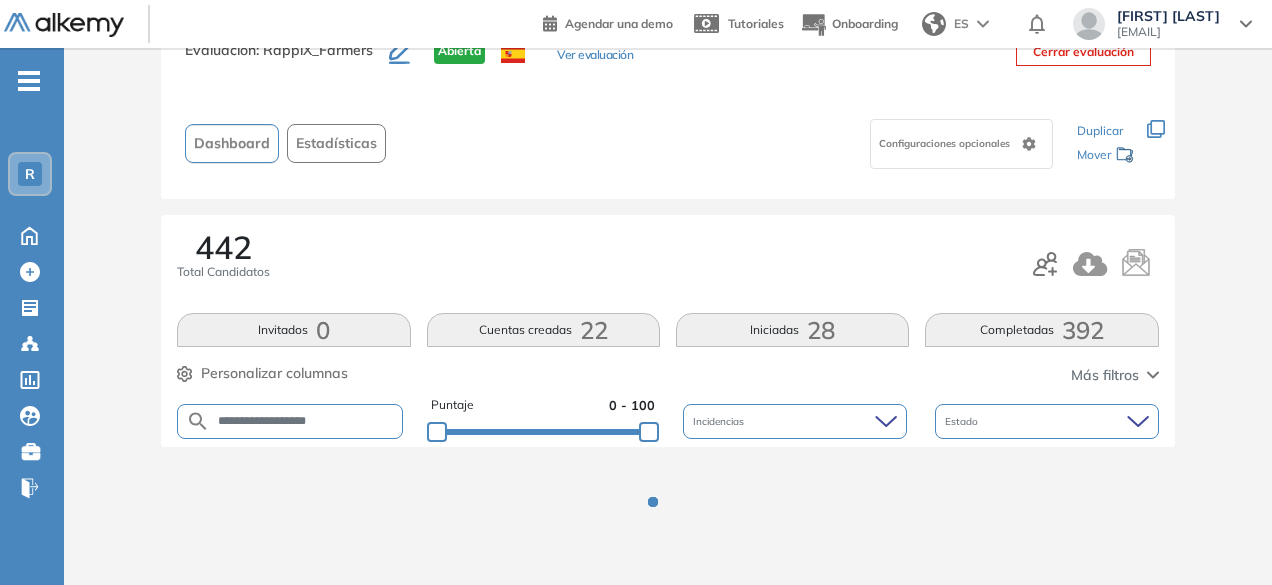 scroll, scrollTop: 154, scrollLeft: 0, axis: vertical 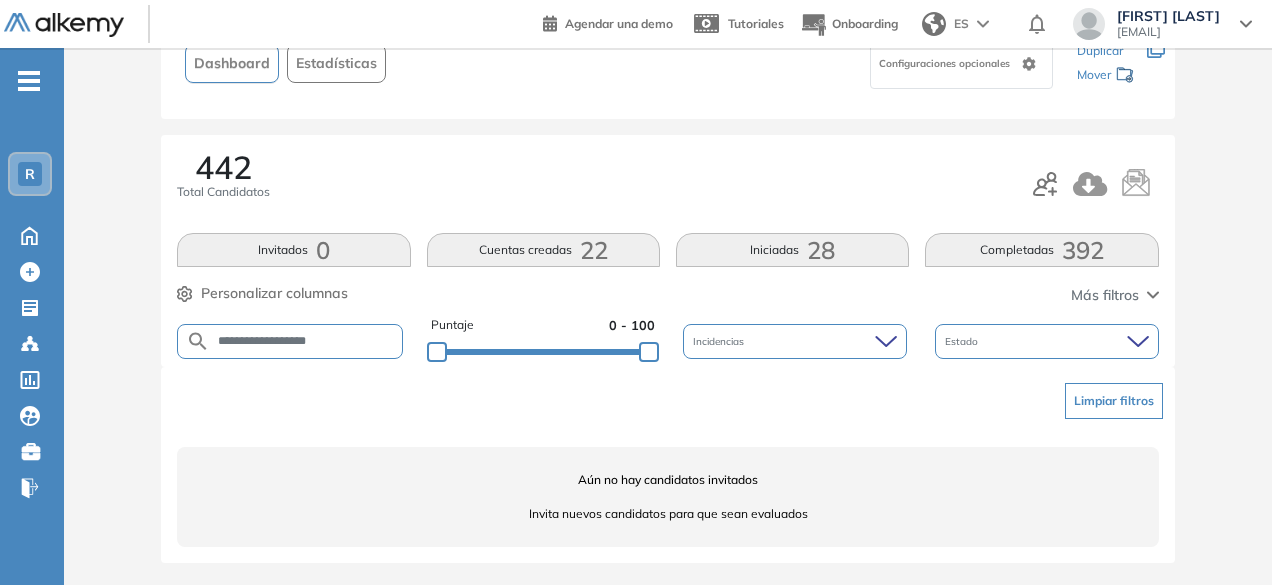 drag, startPoint x: 304, startPoint y: 341, endPoint x: 254, endPoint y: 348, distance: 50.48762 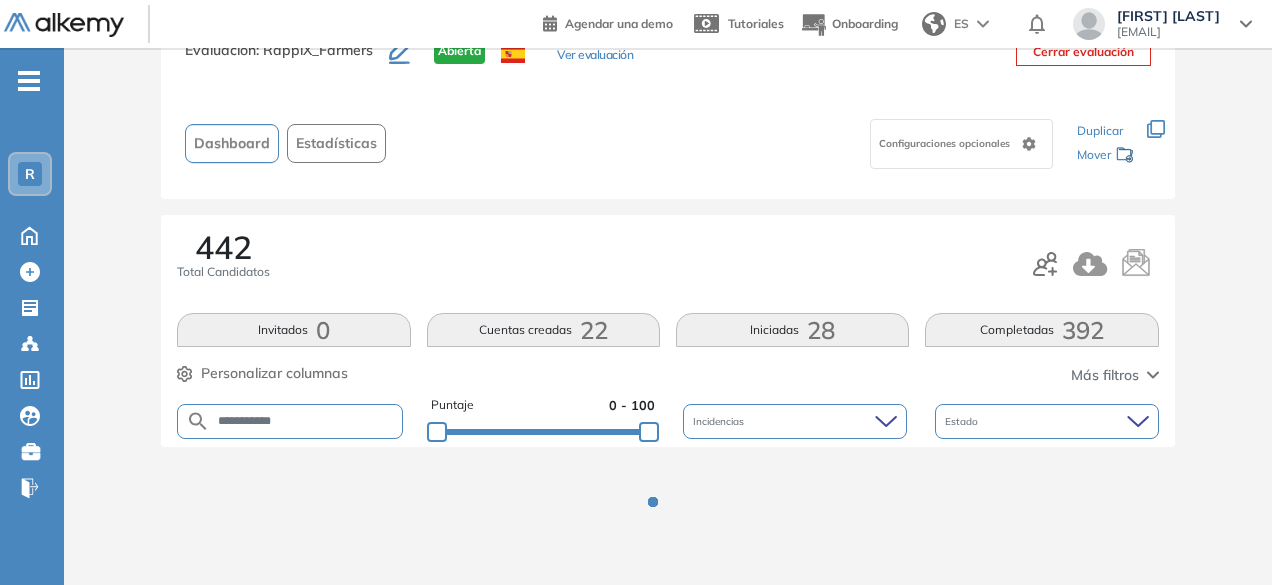 scroll, scrollTop: 154, scrollLeft: 0, axis: vertical 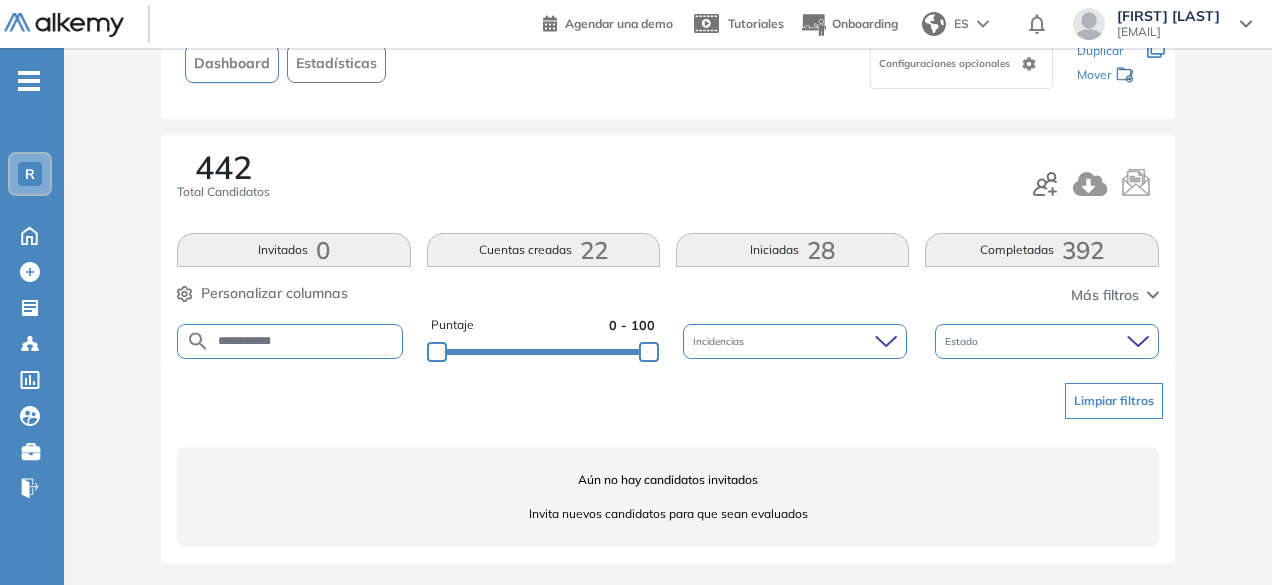 click on "**********" at bounding box center (306, 341) 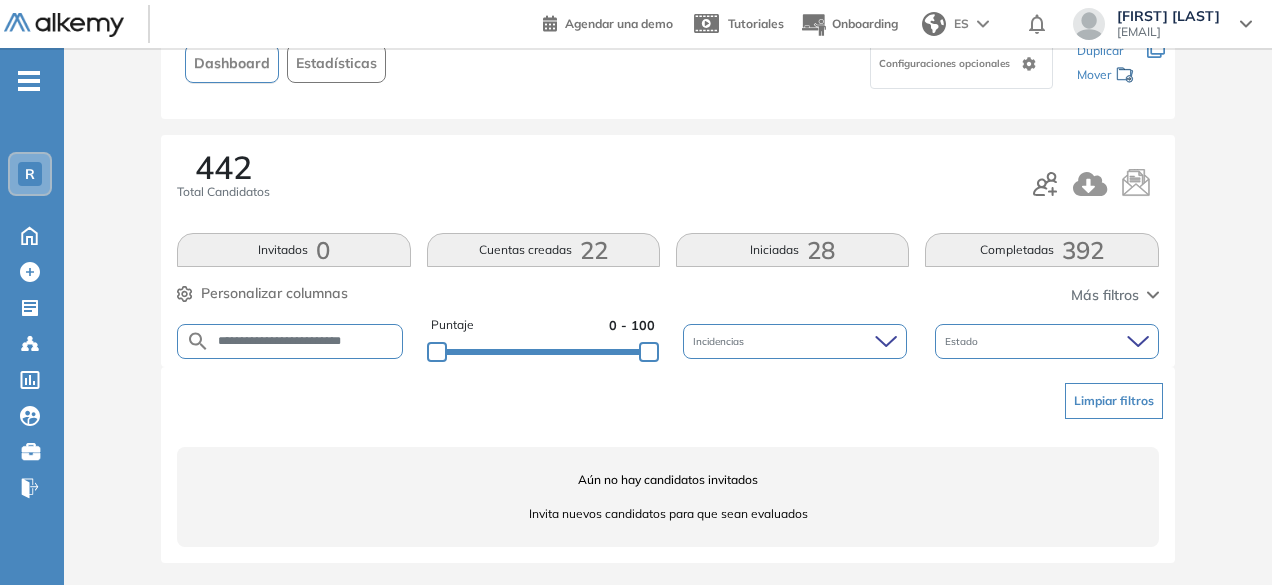 scroll, scrollTop: 0, scrollLeft: 0, axis: both 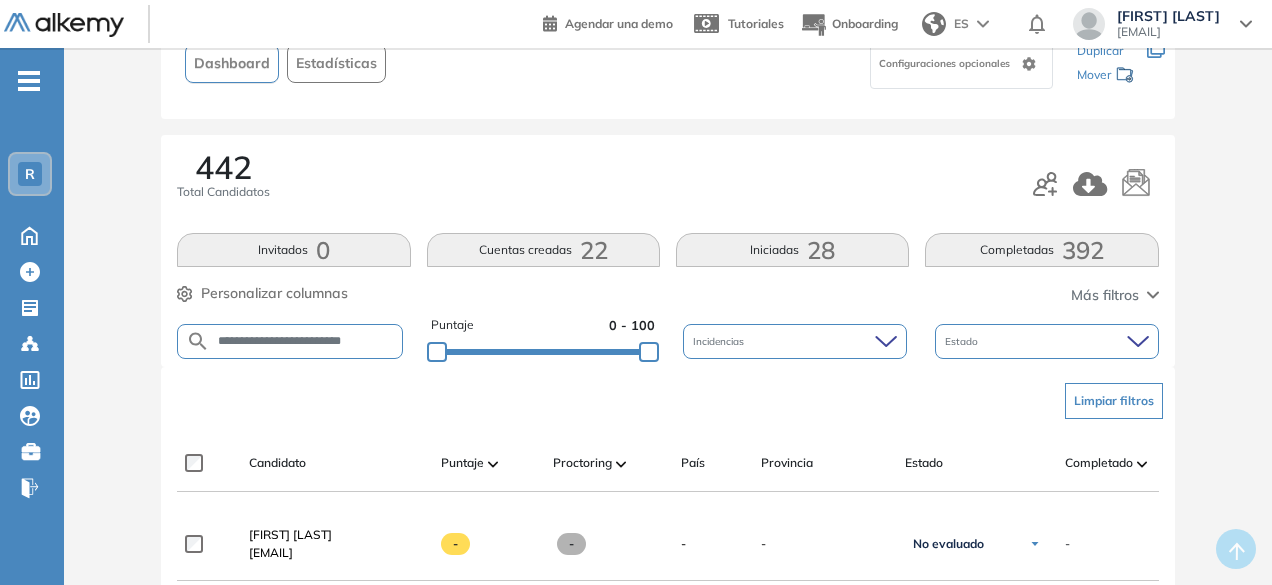 click on "**********" at bounding box center (306, 341) 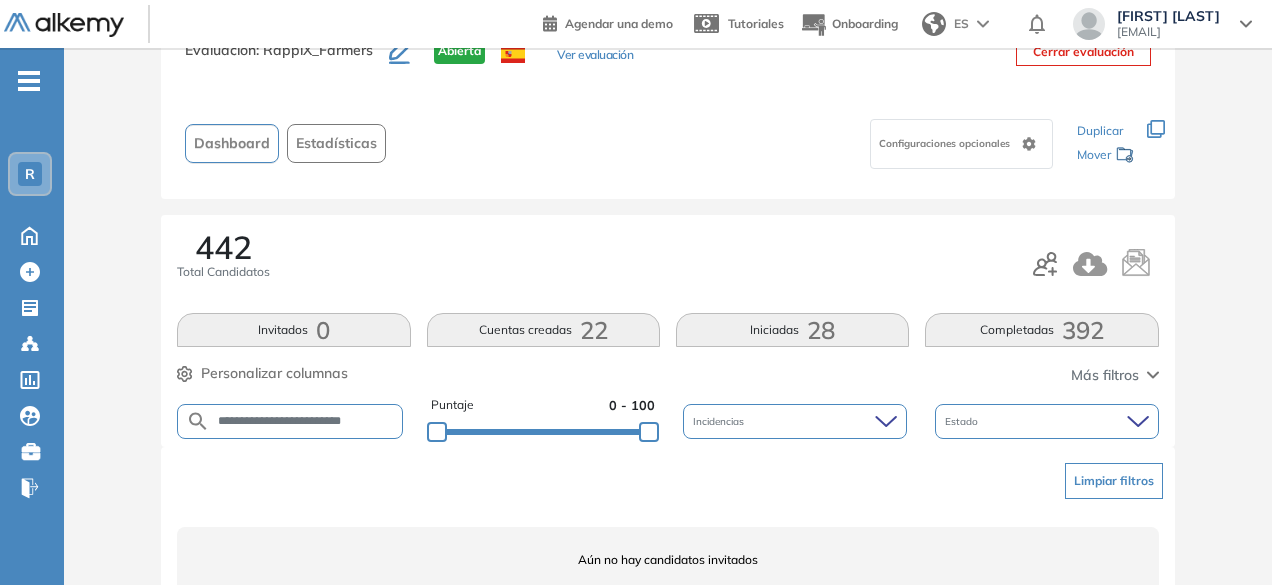 scroll, scrollTop: 154, scrollLeft: 0, axis: vertical 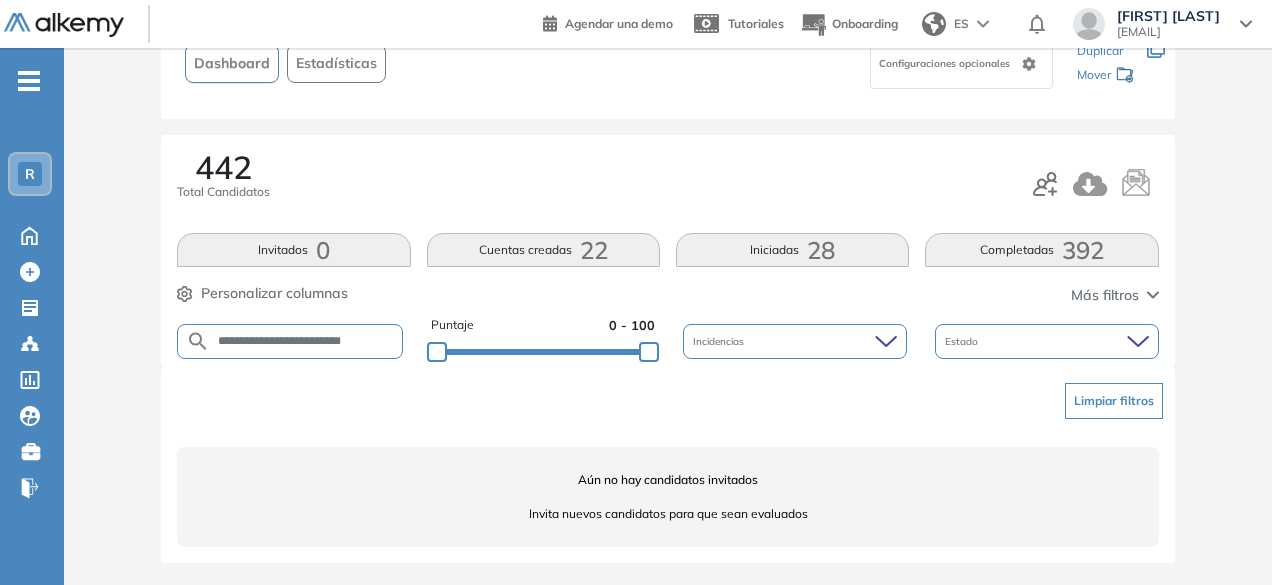 click on "**********" at bounding box center (306, 341) 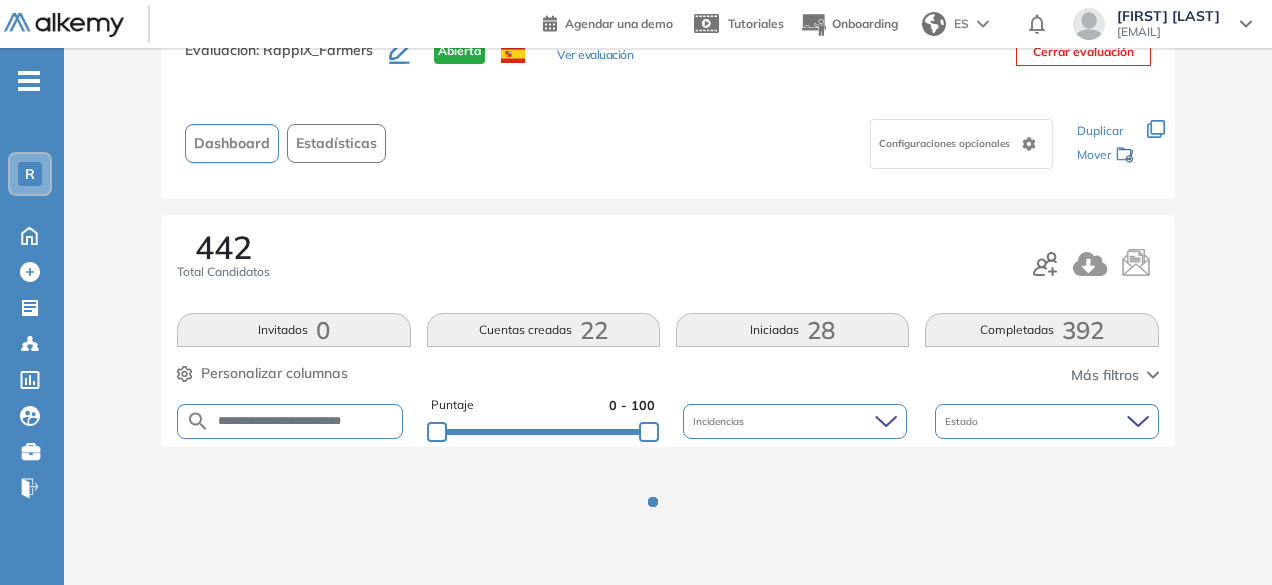 scroll, scrollTop: 154, scrollLeft: 0, axis: vertical 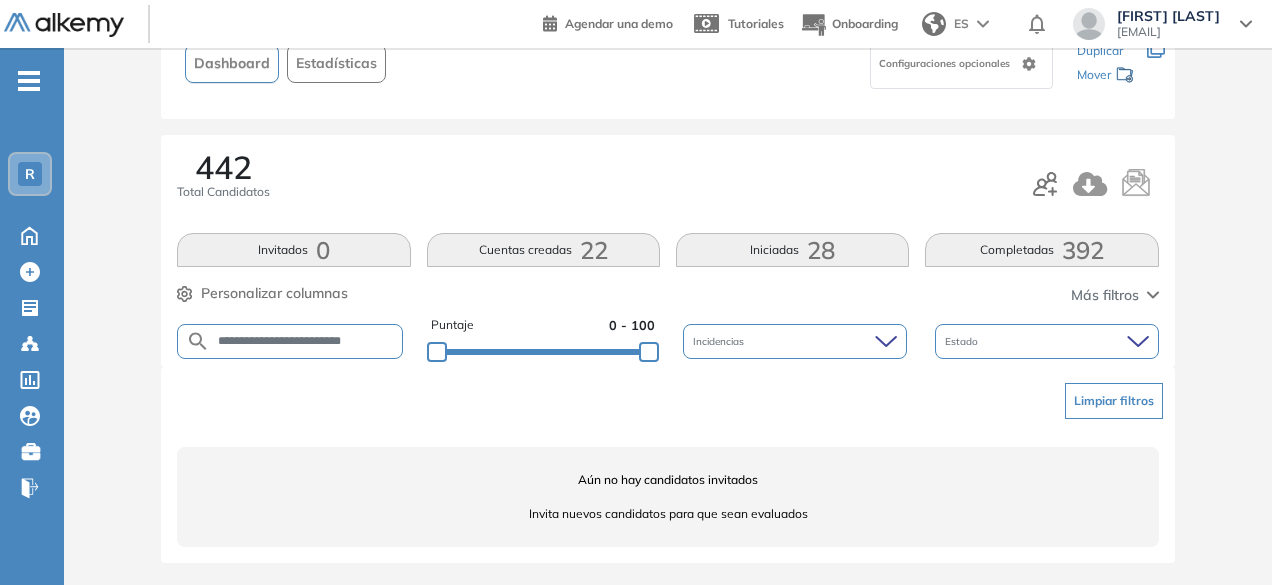 drag, startPoint x: 282, startPoint y: 343, endPoint x: 244, endPoint y: 340, distance: 38.118237 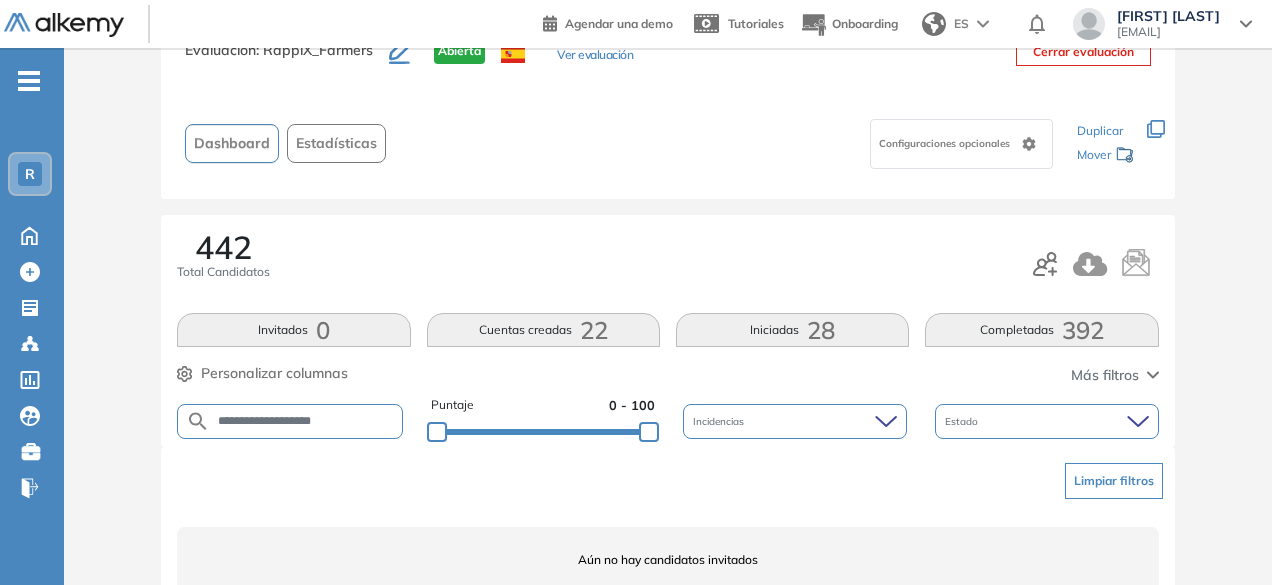 scroll, scrollTop: 154, scrollLeft: 0, axis: vertical 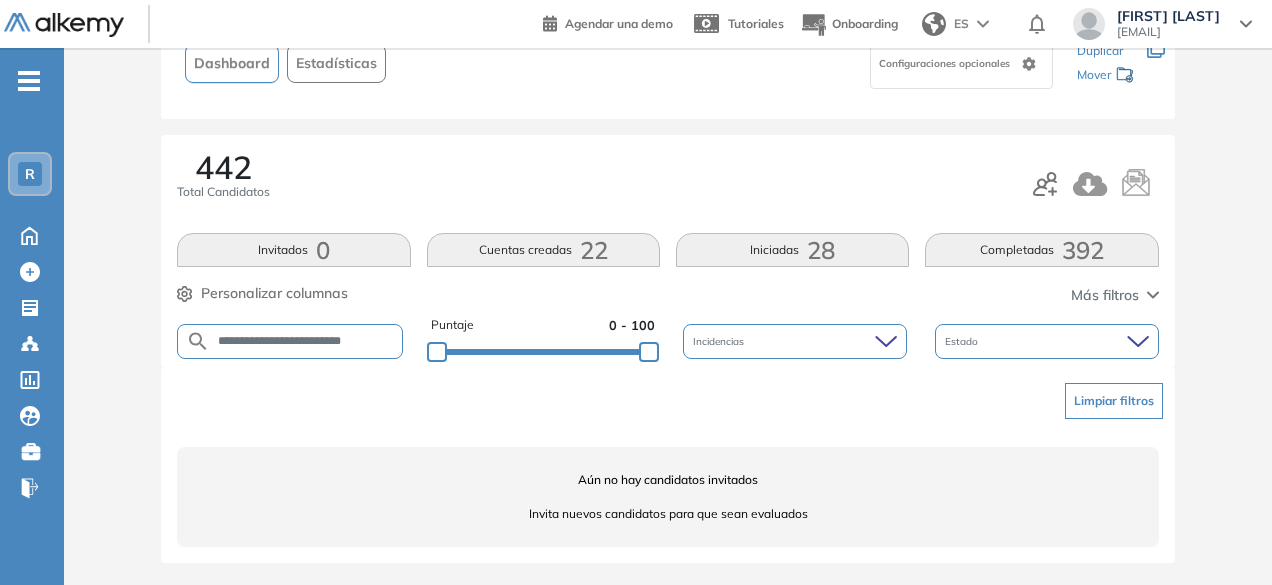 click on "**********" at bounding box center (306, 341) 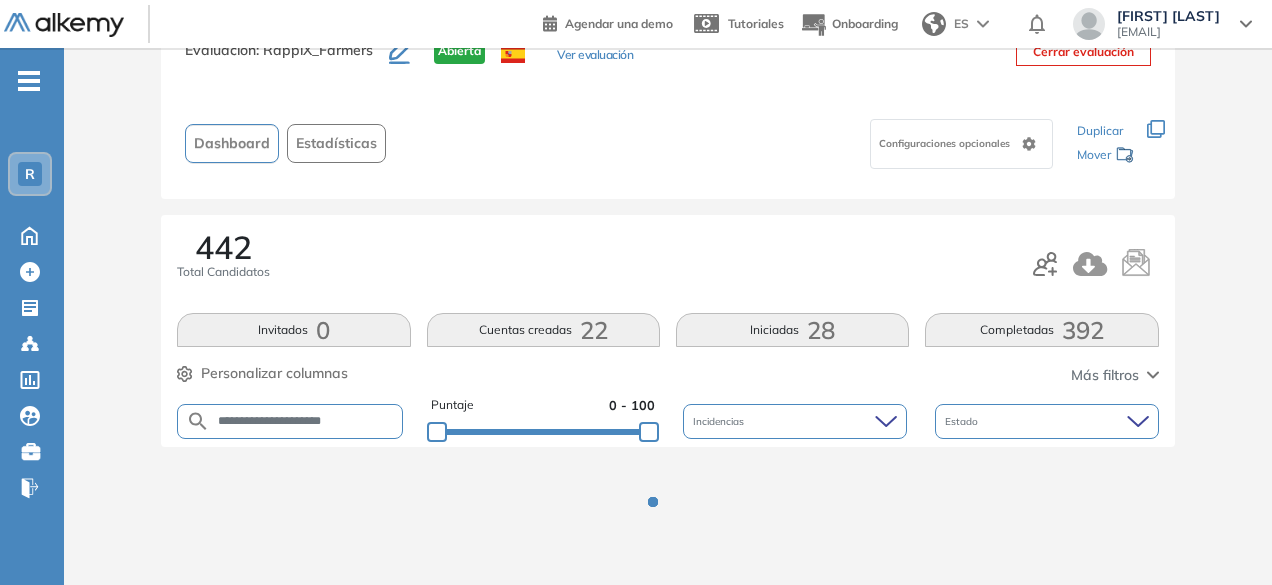 scroll, scrollTop: 154, scrollLeft: 0, axis: vertical 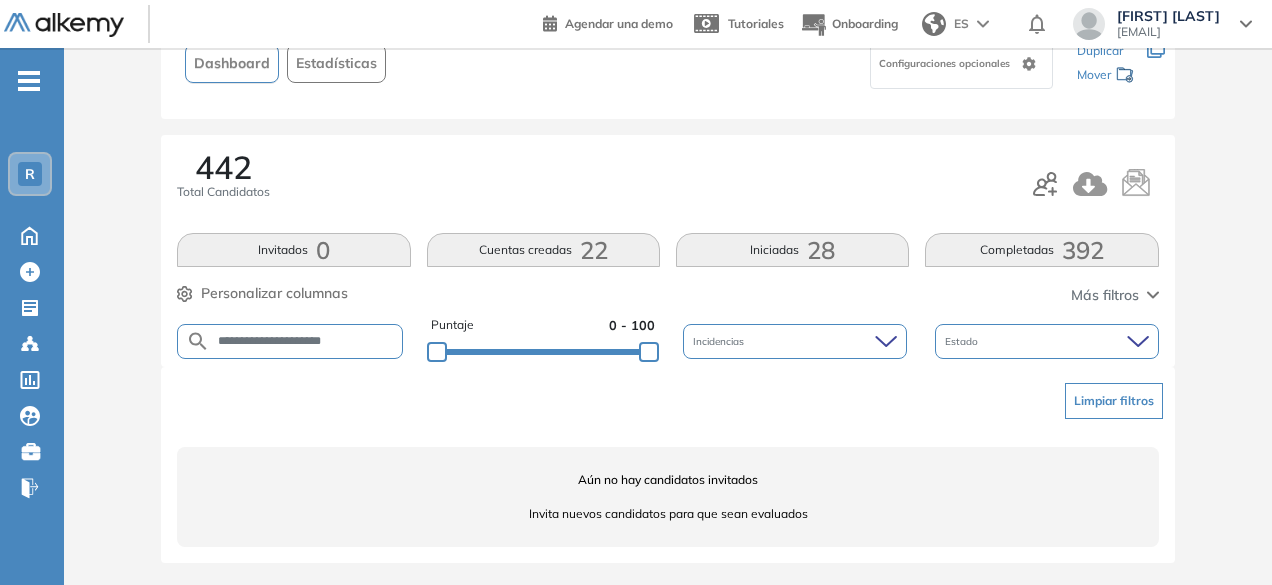 click on "**********" at bounding box center (306, 341) 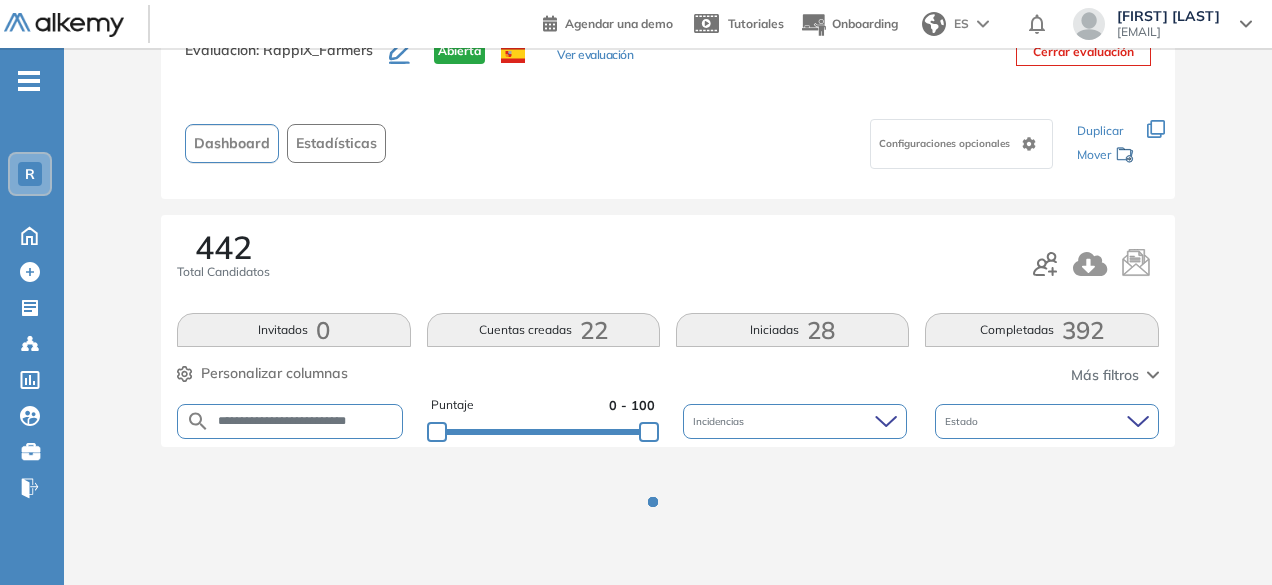 scroll, scrollTop: 154, scrollLeft: 0, axis: vertical 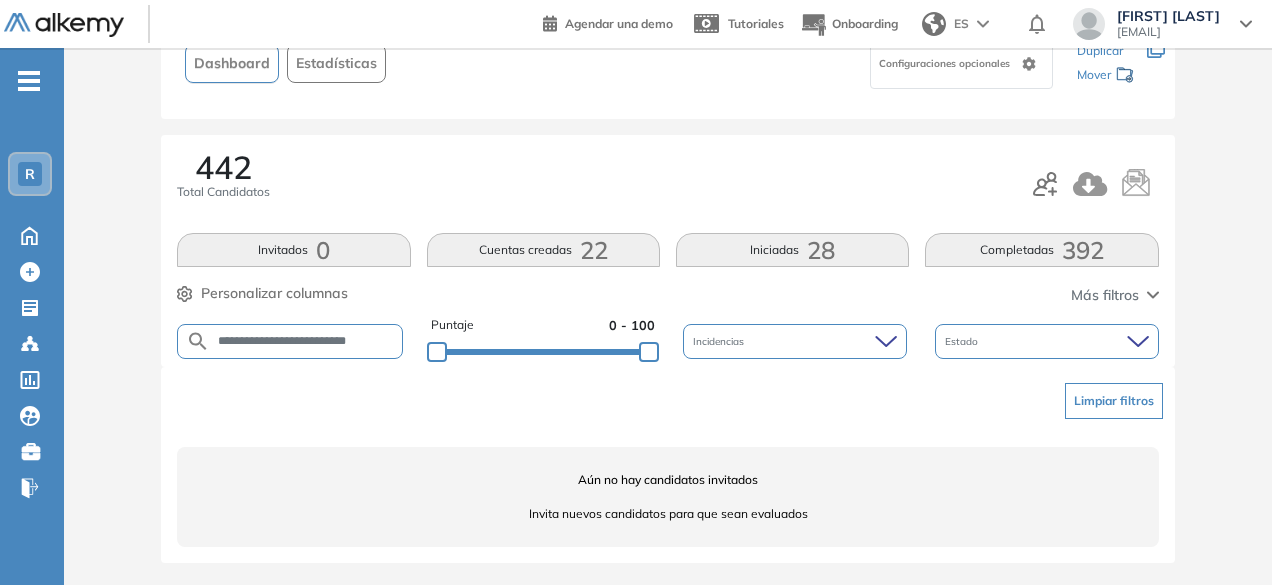 click on "**********" at bounding box center (306, 341) 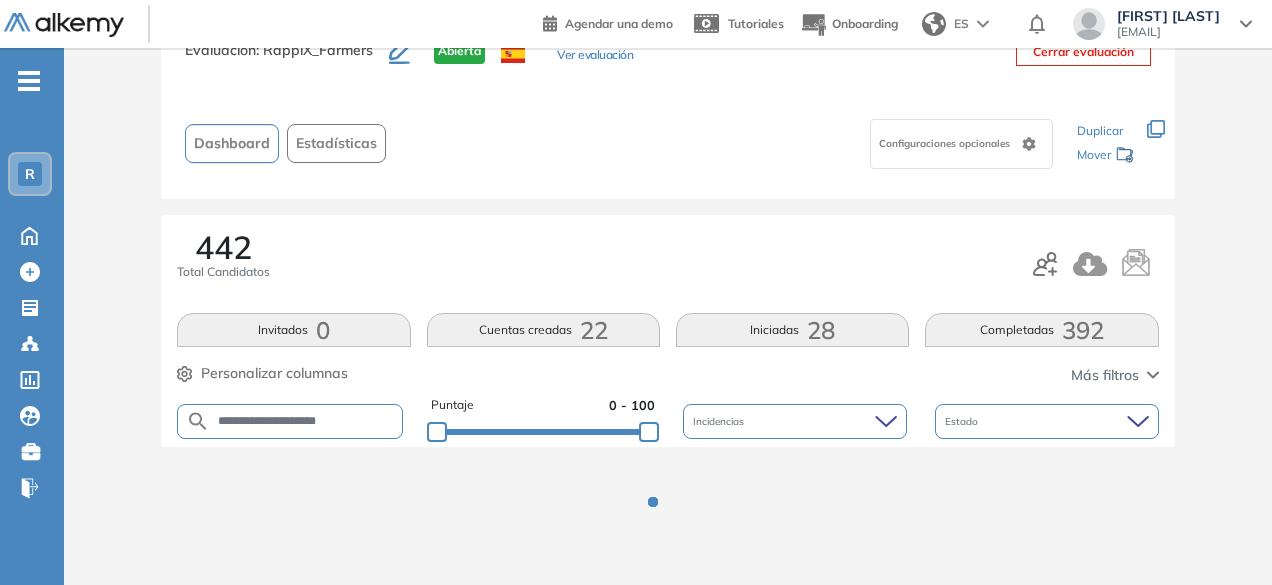 scroll, scrollTop: 154, scrollLeft: 0, axis: vertical 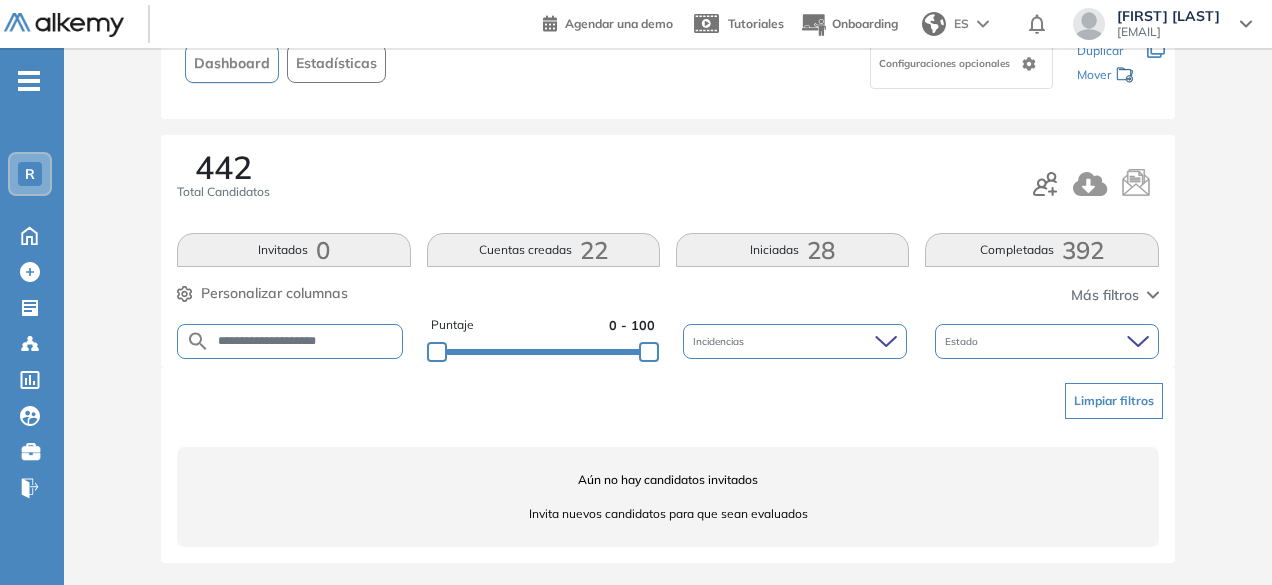 click on "**********" at bounding box center [306, 341] 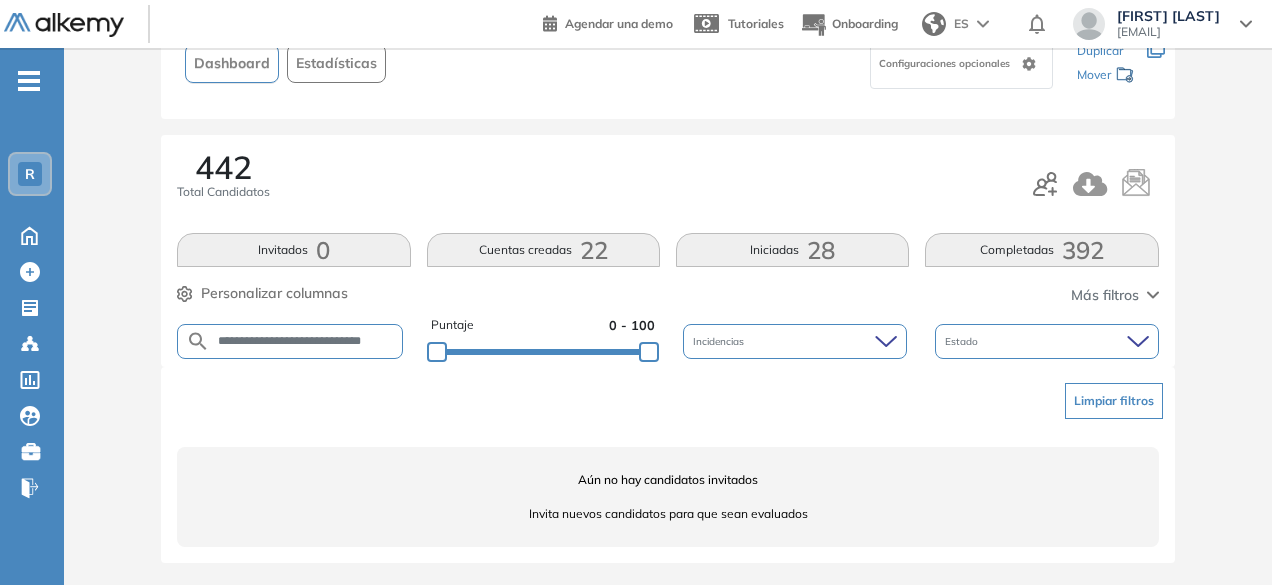 scroll, scrollTop: 0, scrollLeft: 22, axis: horizontal 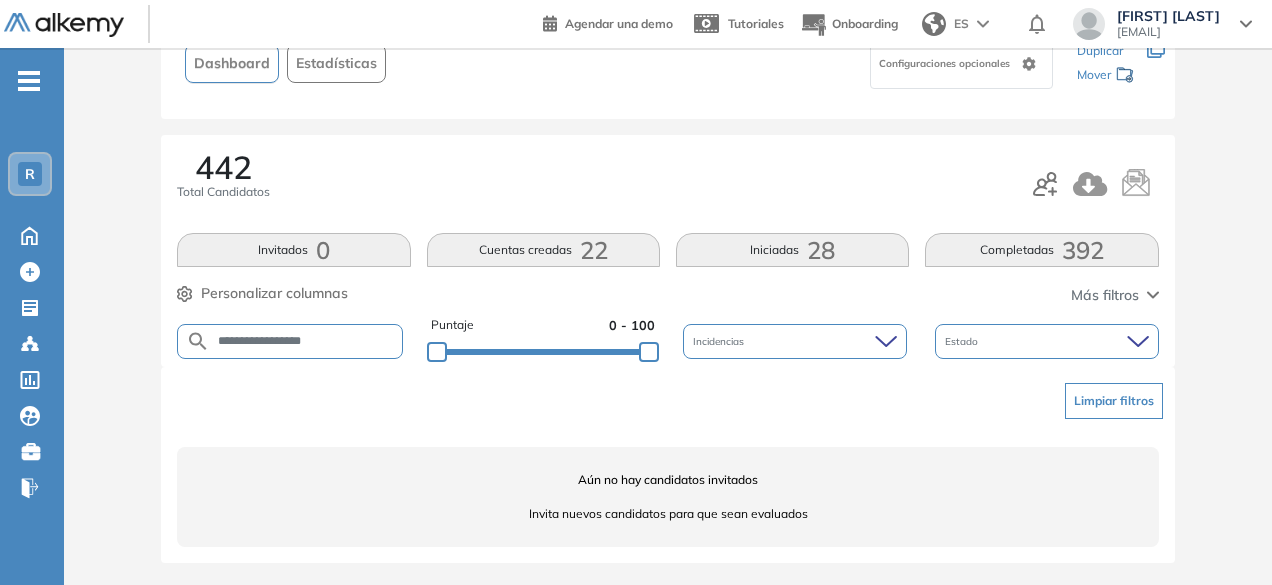 click on "**********" at bounding box center (306, 341) 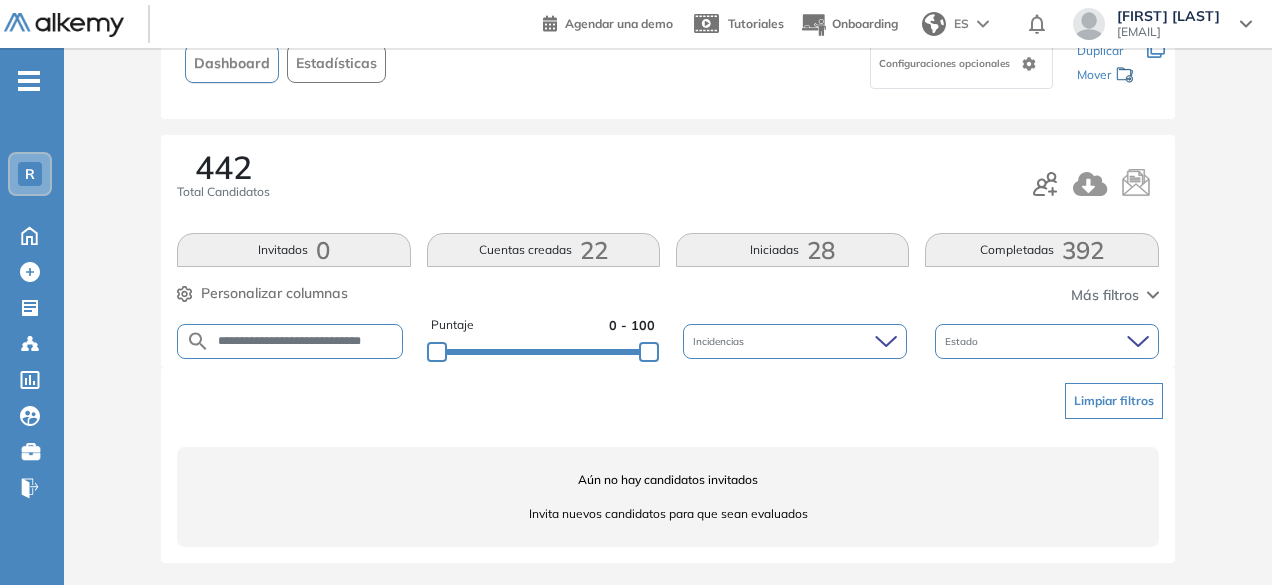 scroll, scrollTop: 0, scrollLeft: 22, axis: horizontal 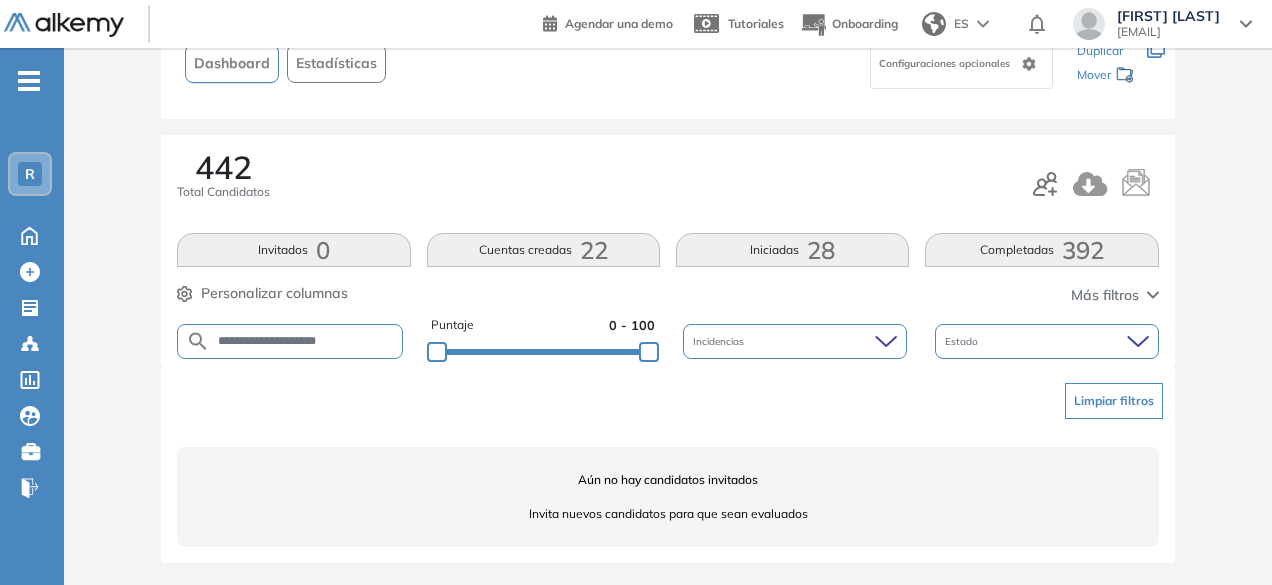 drag, startPoint x: 359, startPoint y: 353, endPoint x: 358, endPoint y: 343, distance: 10.049875 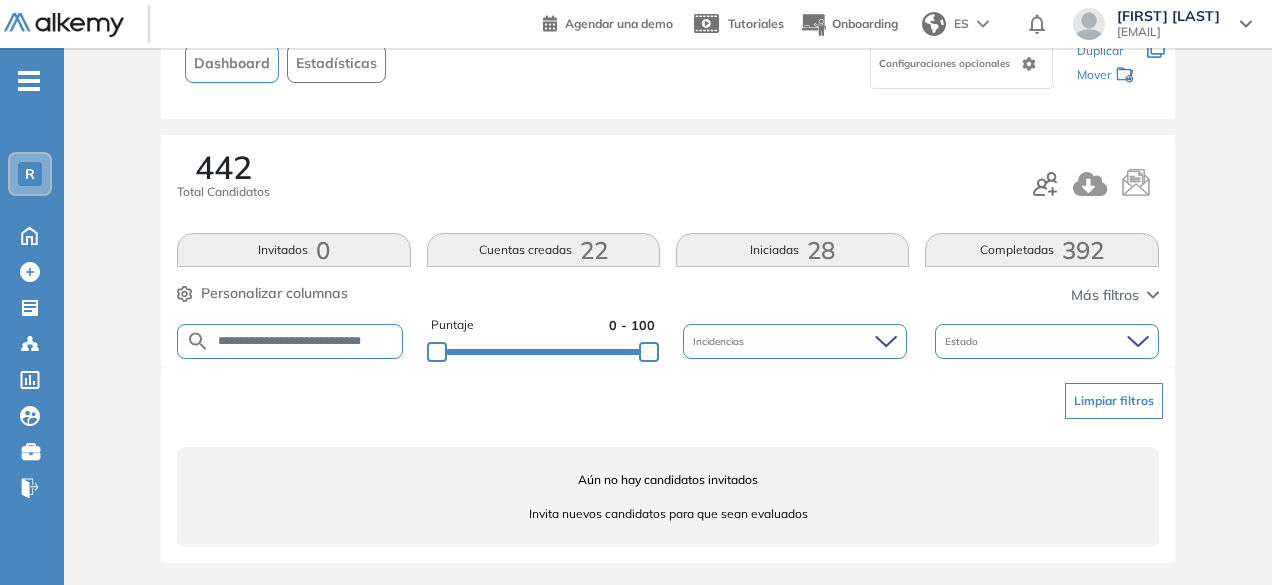 scroll, scrollTop: 0, scrollLeft: 10, axis: horizontal 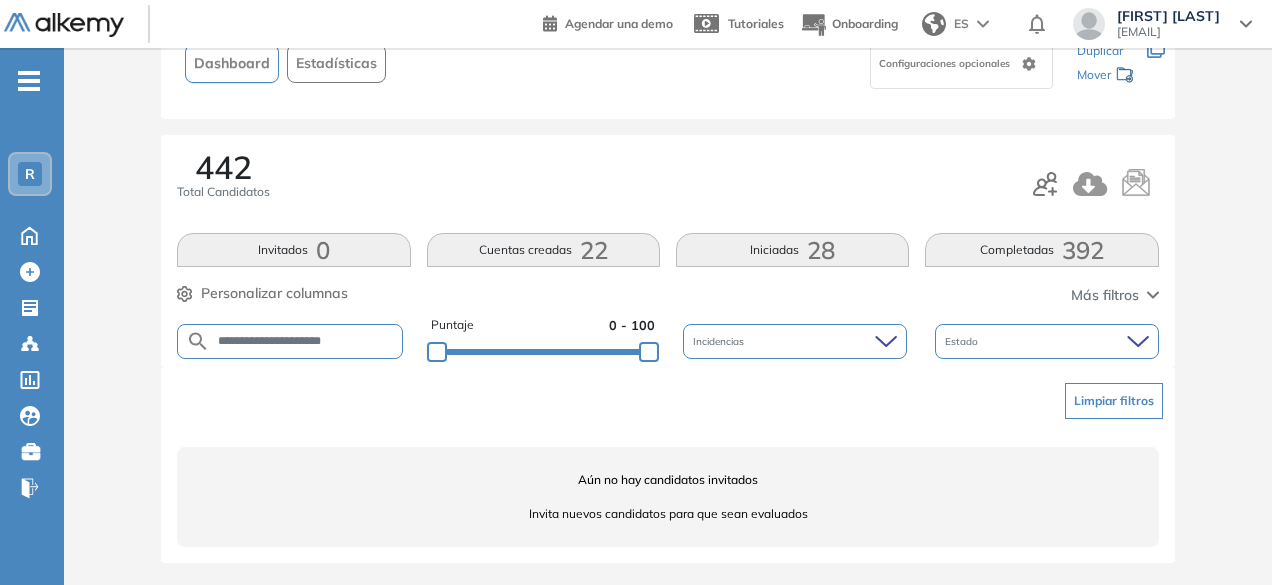 click on "**********" at bounding box center [306, 341] 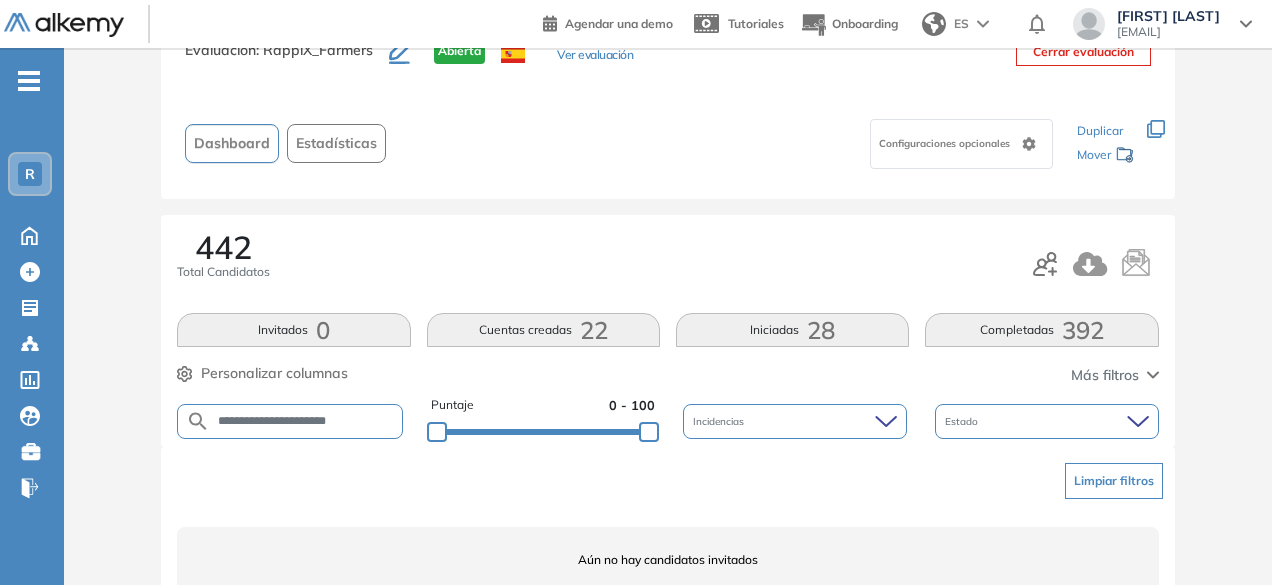 scroll, scrollTop: 154, scrollLeft: 0, axis: vertical 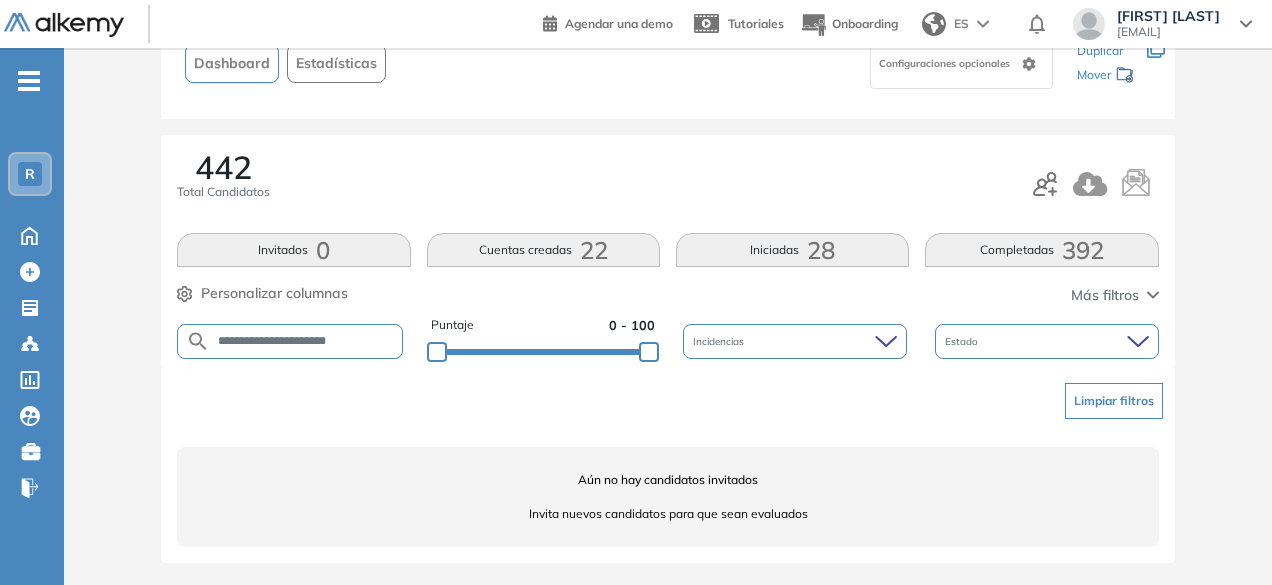 drag, startPoint x: 289, startPoint y: 346, endPoint x: 253, endPoint y: 352, distance: 36.496574 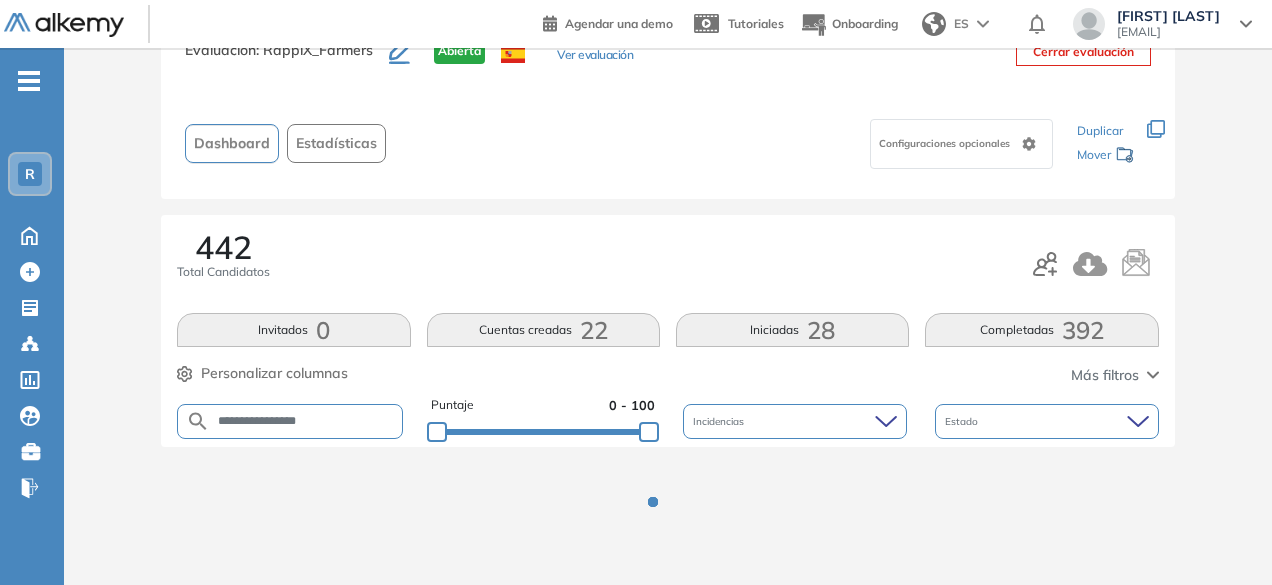 scroll, scrollTop: 154, scrollLeft: 0, axis: vertical 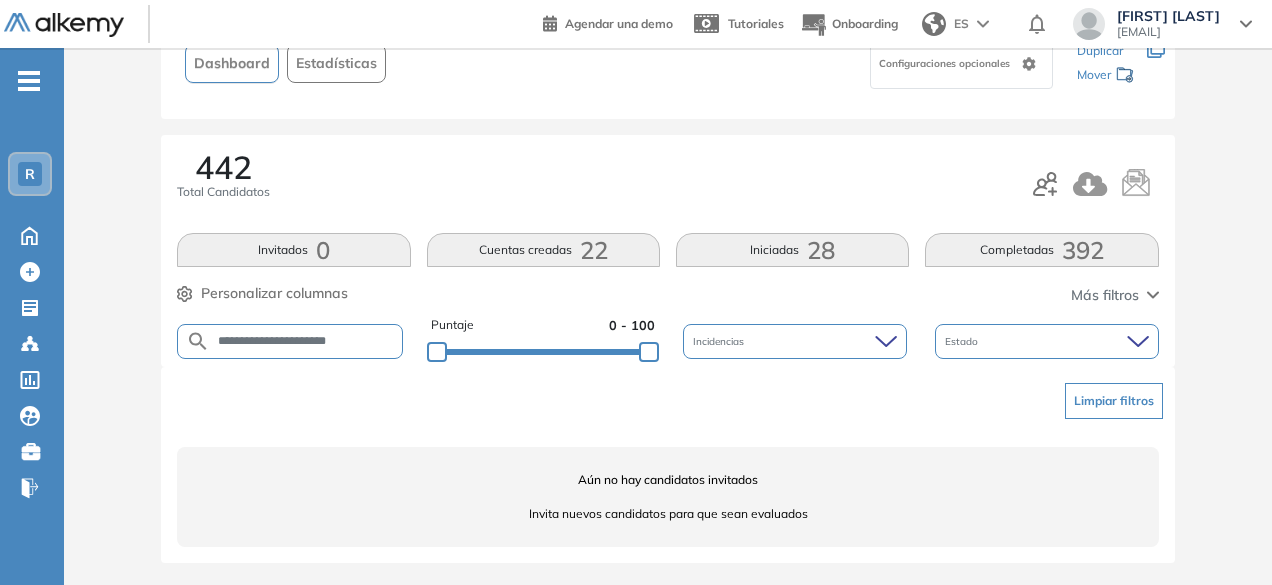 click on "**********" at bounding box center [290, 341] 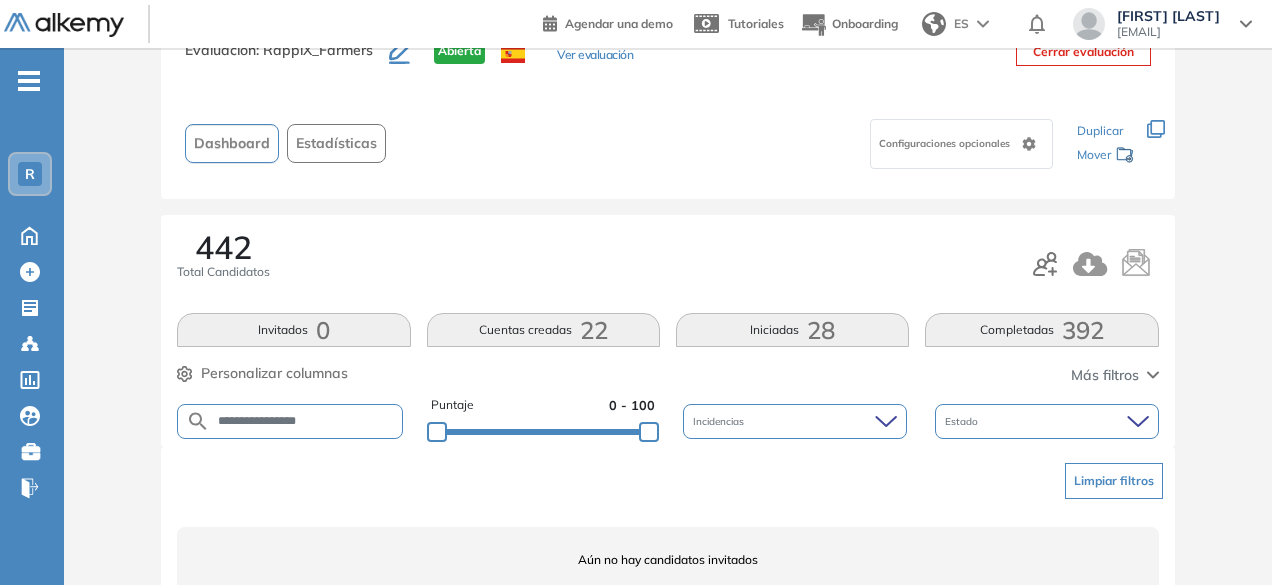 scroll, scrollTop: 154, scrollLeft: 0, axis: vertical 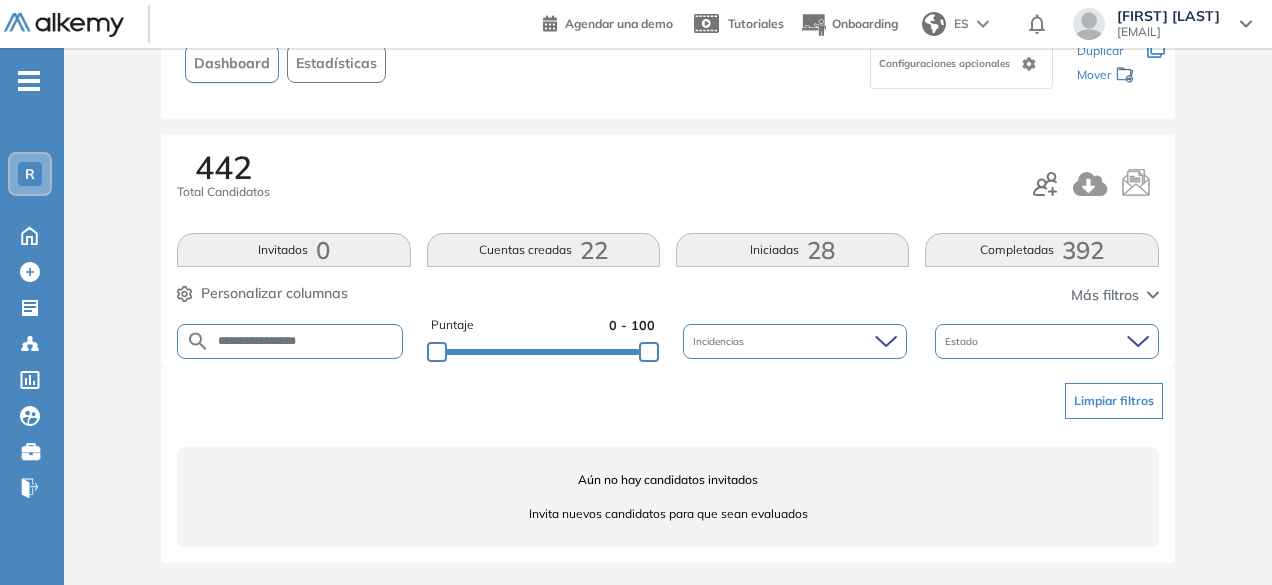click on "**********" at bounding box center [306, 341] 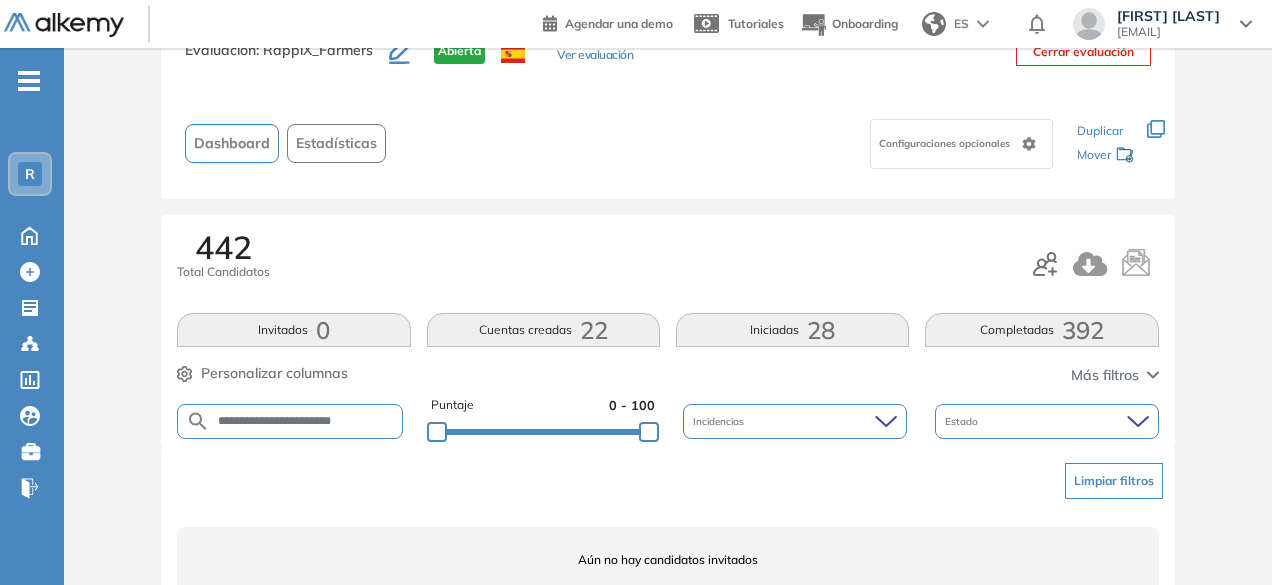 scroll, scrollTop: 154, scrollLeft: 0, axis: vertical 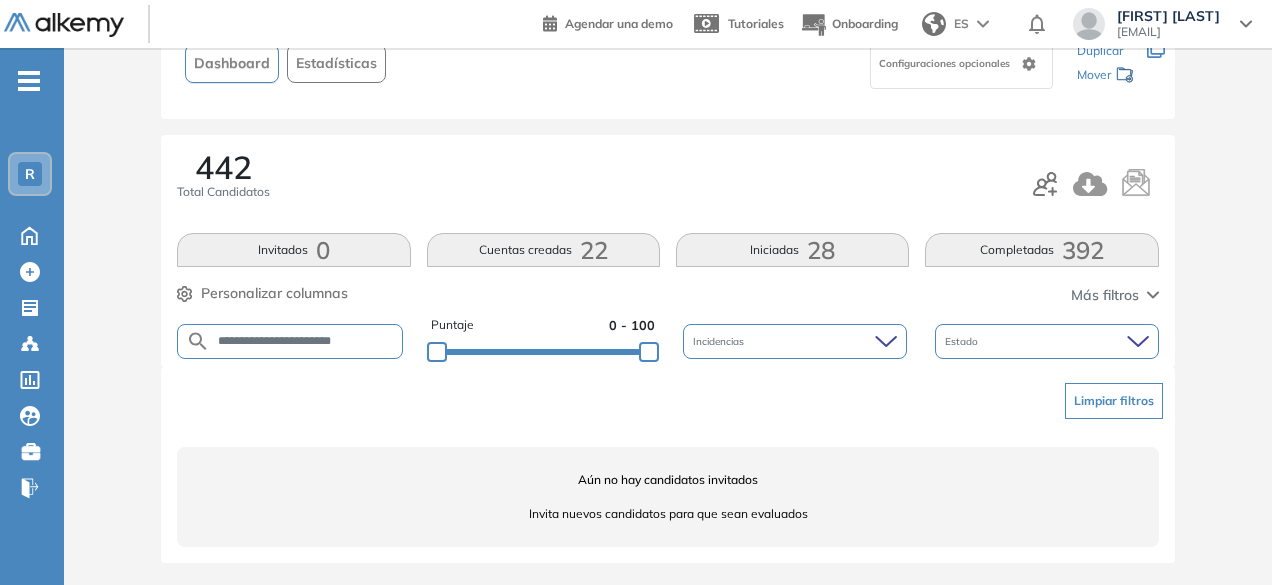 click on "**********" at bounding box center (306, 341) 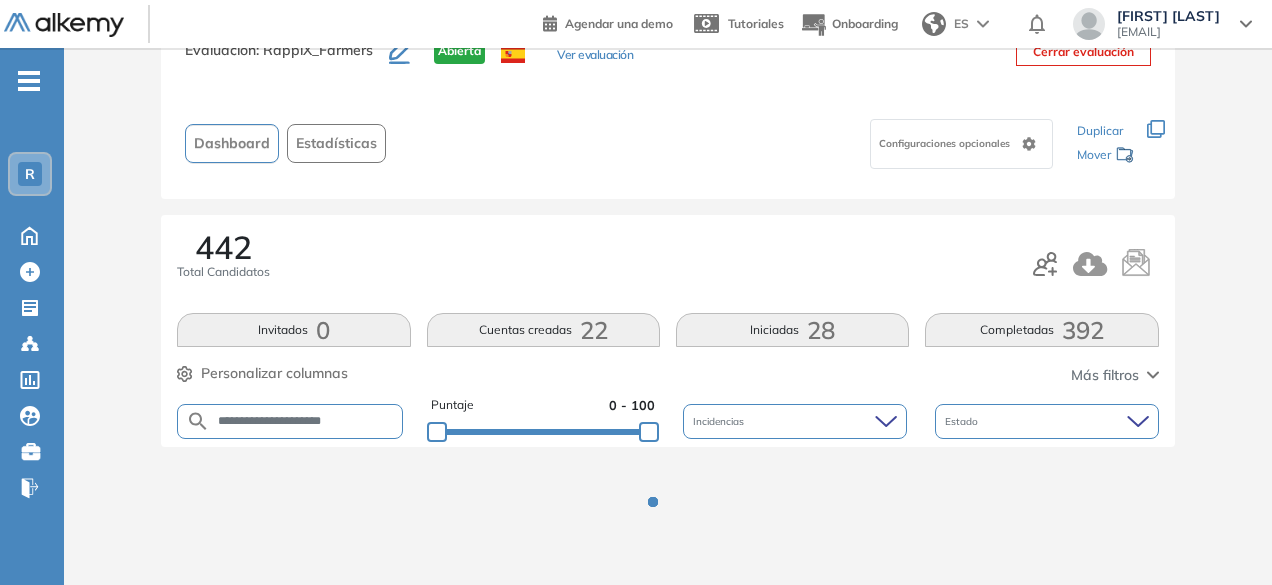 scroll, scrollTop: 154, scrollLeft: 0, axis: vertical 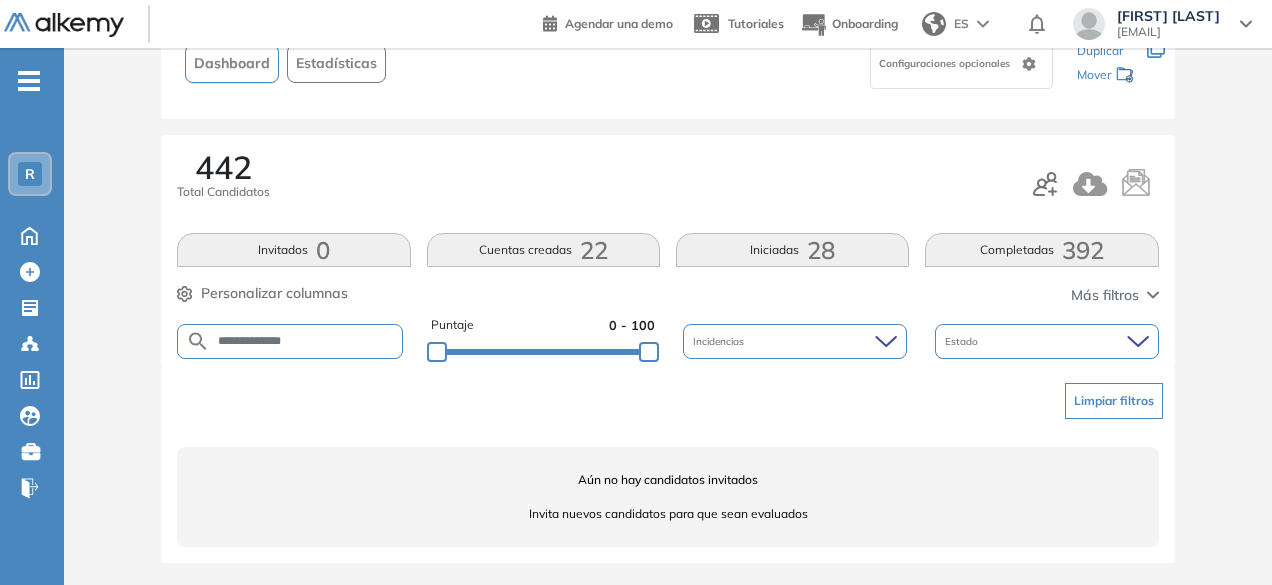 click on "**********" at bounding box center (306, 341) 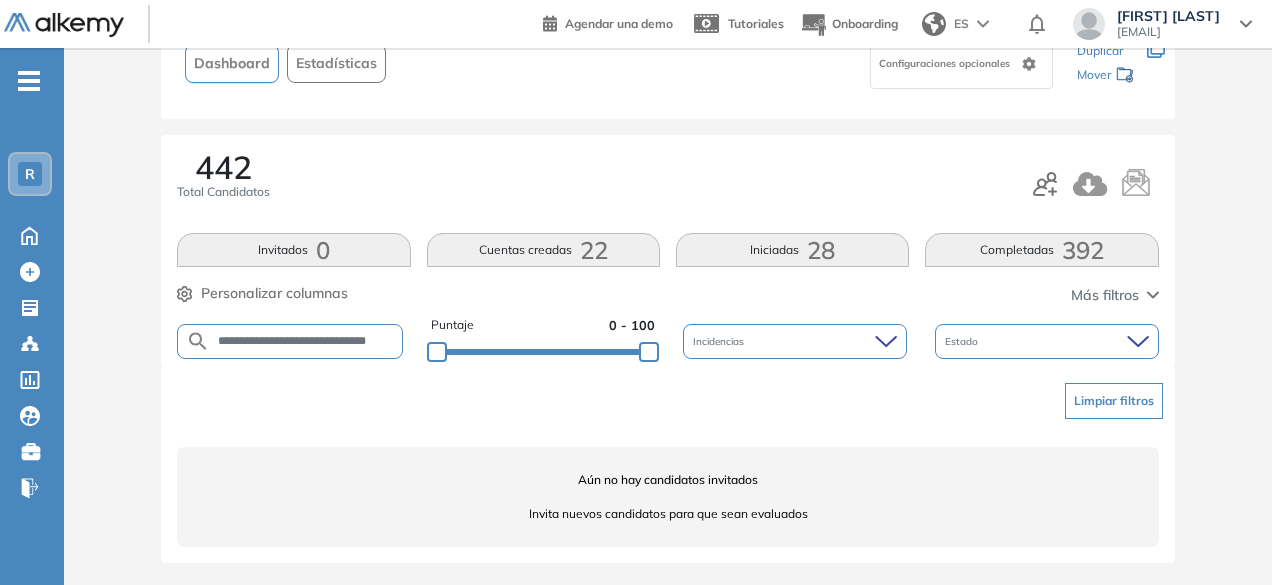scroll, scrollTop: 0, scrollLeft: 18, axis: horizontal 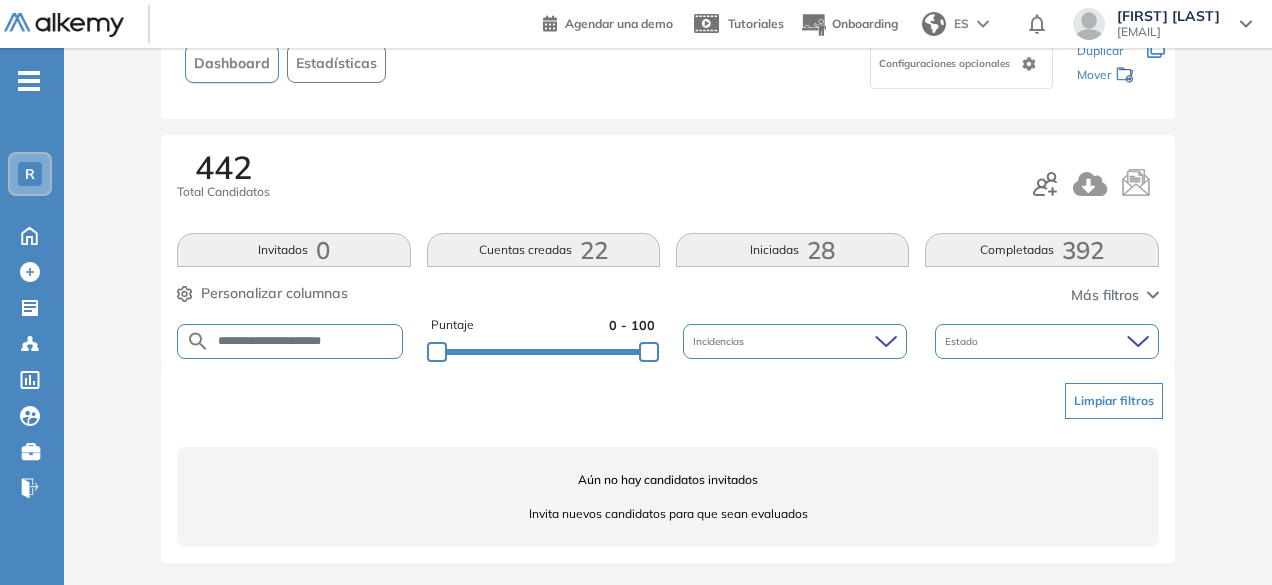 click on "**********" at bounding box center [306, 341] 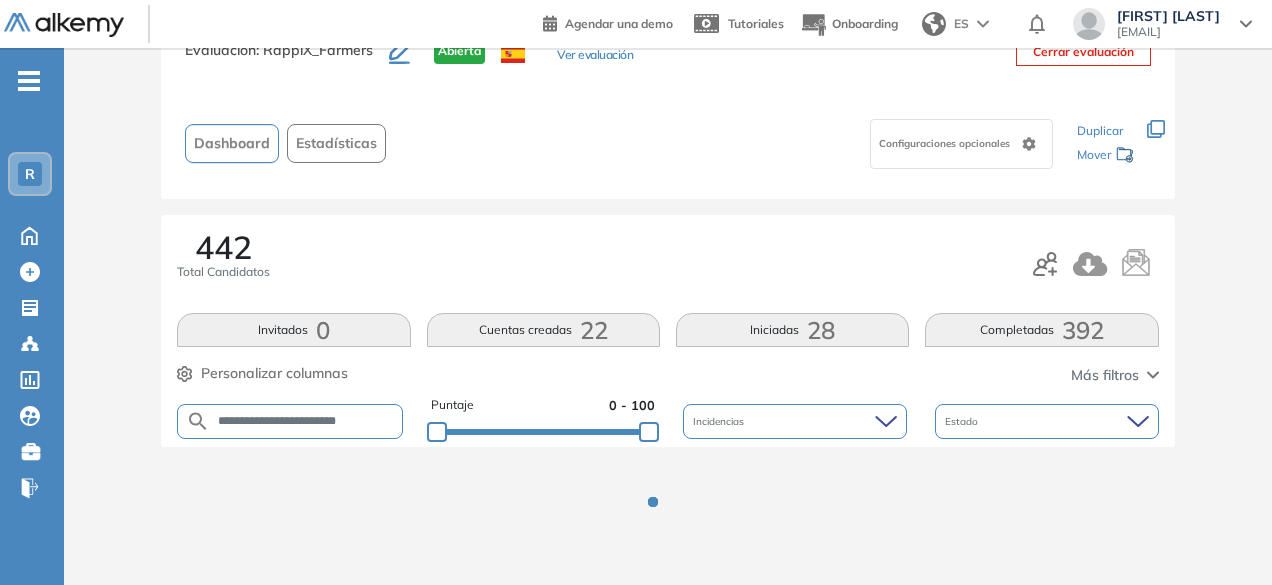 scroll, scrollTop: 154, scrollLeft: 0, axis: vertical 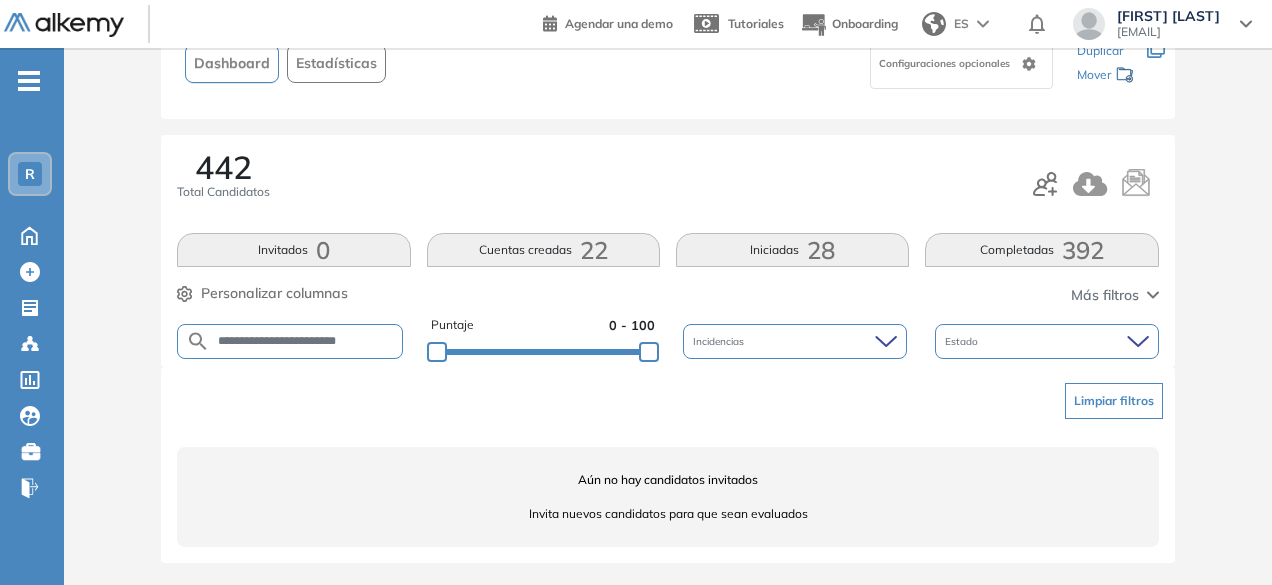 click on "**********" at bounding box center [306, 341] 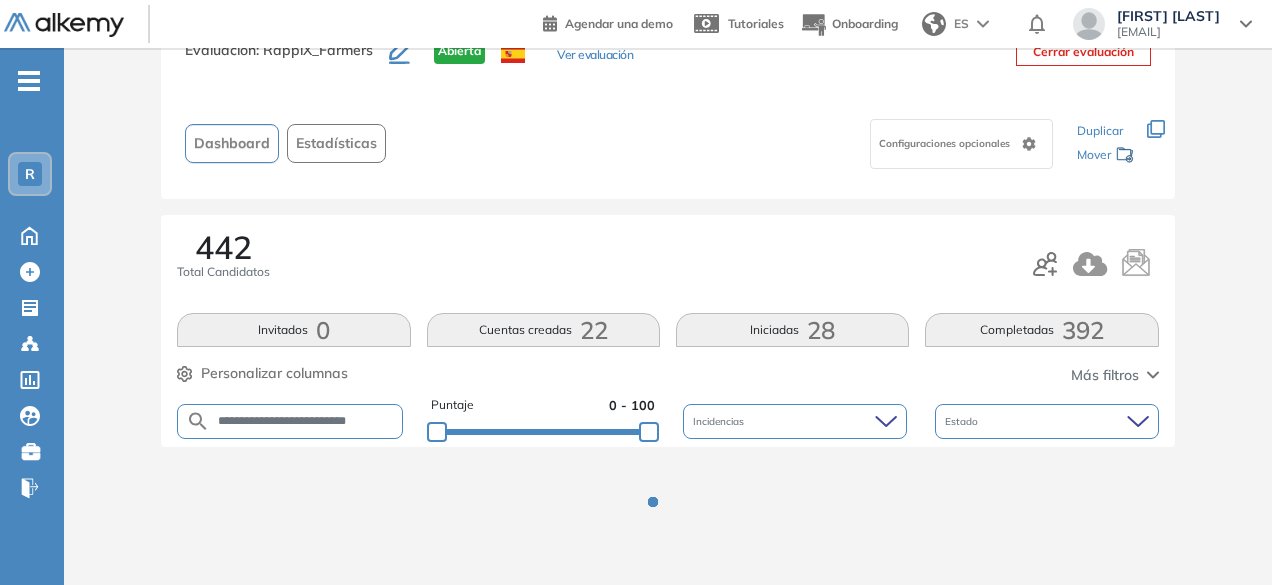 scroll, scrollTop: 154, scrollLeft: 0, axis: vertical 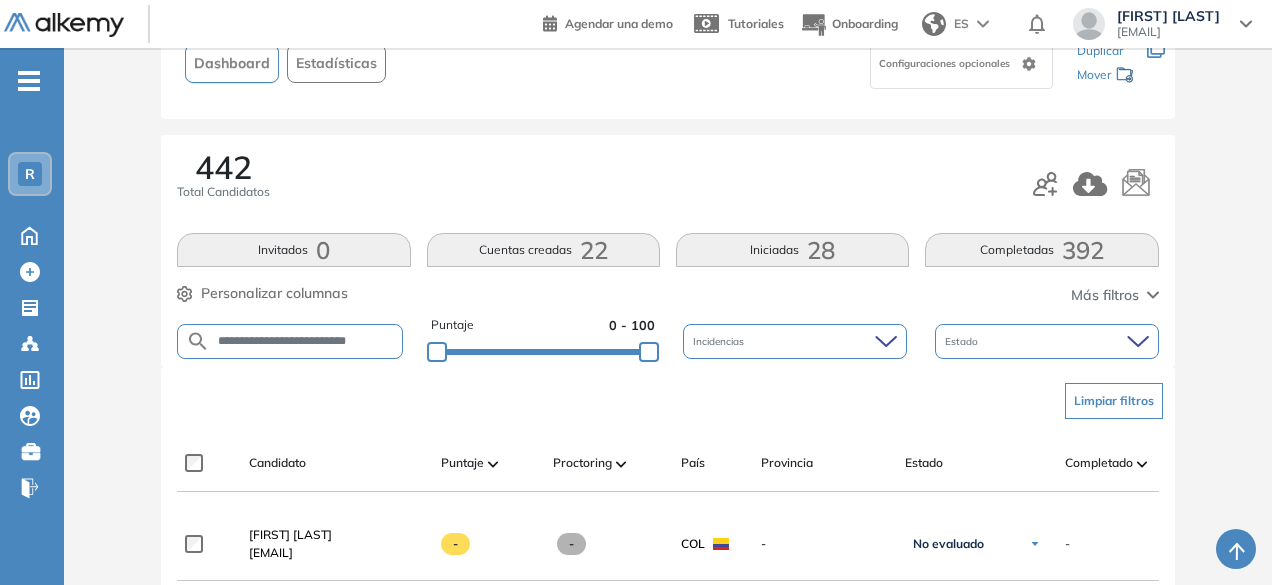 click on "**********" at bounding box center [306, 341] 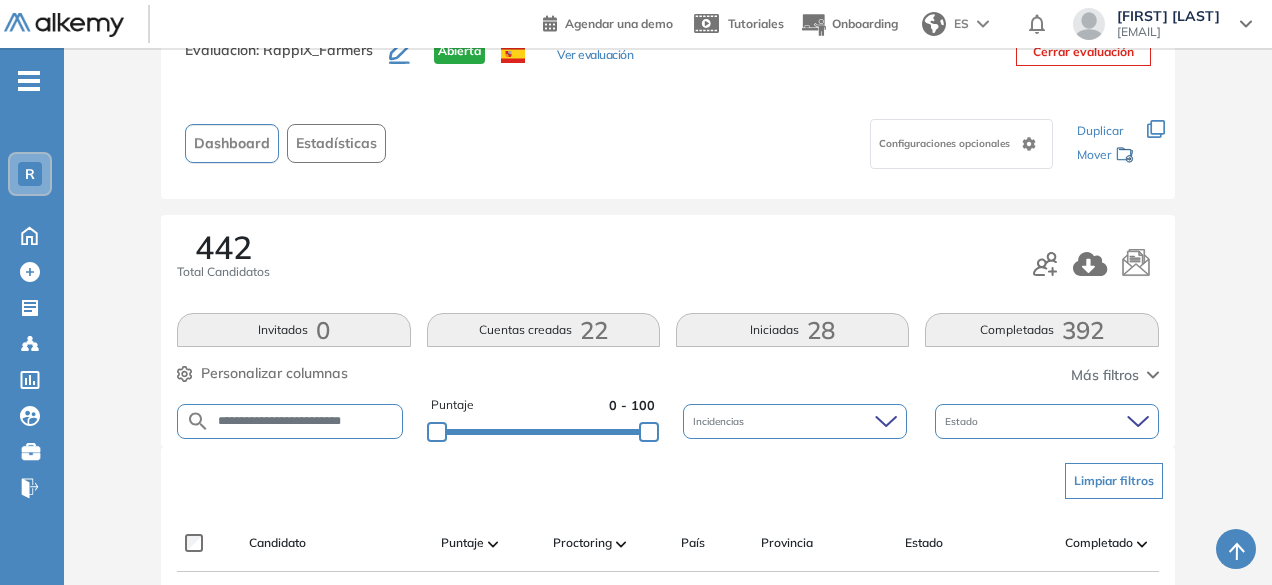 scroll, scrollTop: 154, scrollLeft: 0, axis: vertical 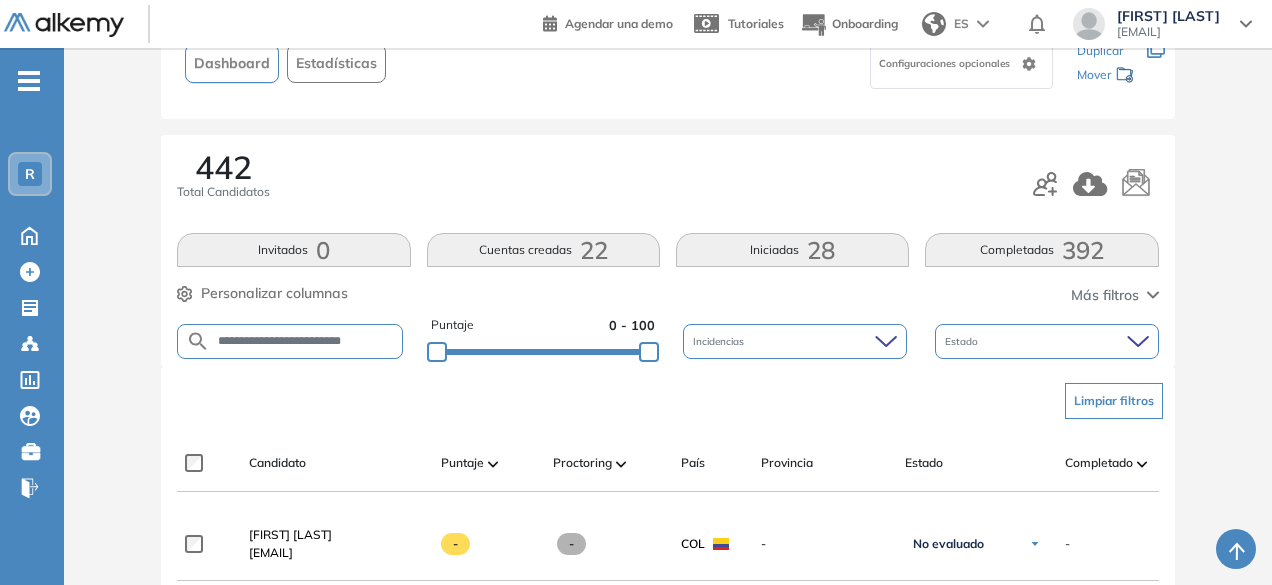 click on "**********" at bounding box center (306, 341) 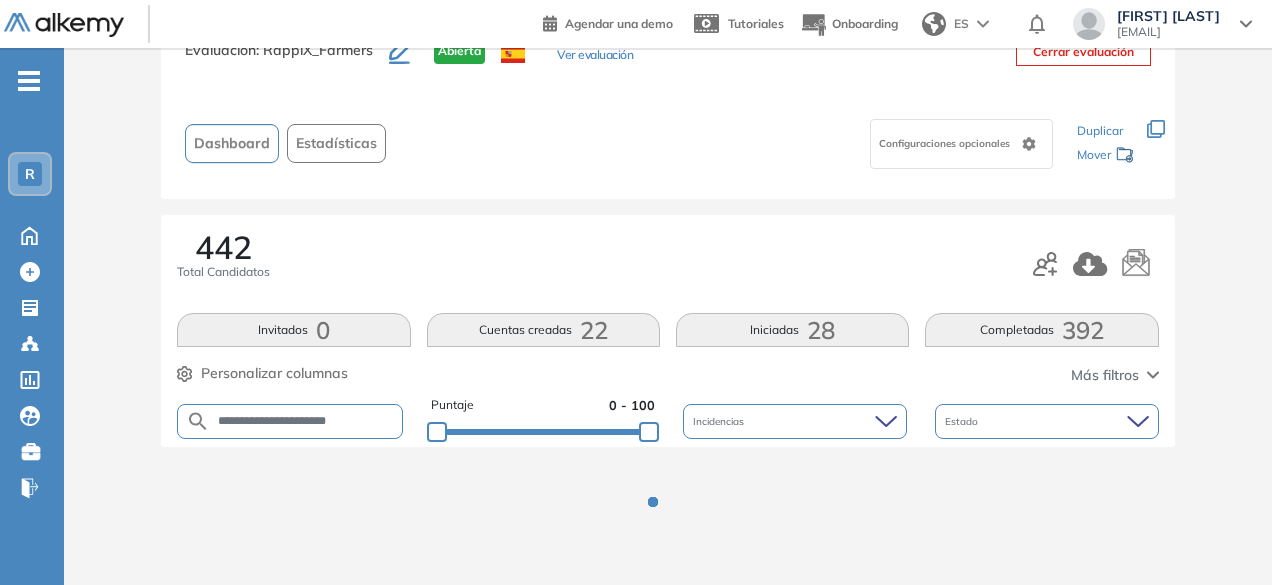 scroll, scrollTop: 154, scrollLeft: 0, axis: vertical 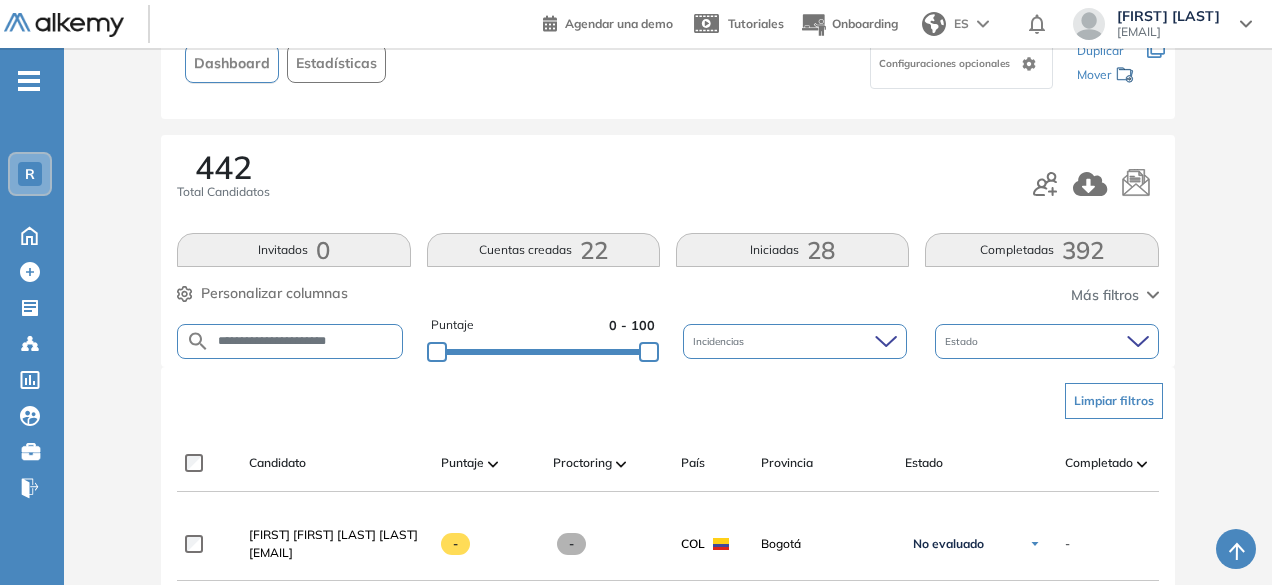 drag, startPoint x: 358, startPoint y: 350, endPoint x: 363, endPoint y: 335, distance: 15.811388 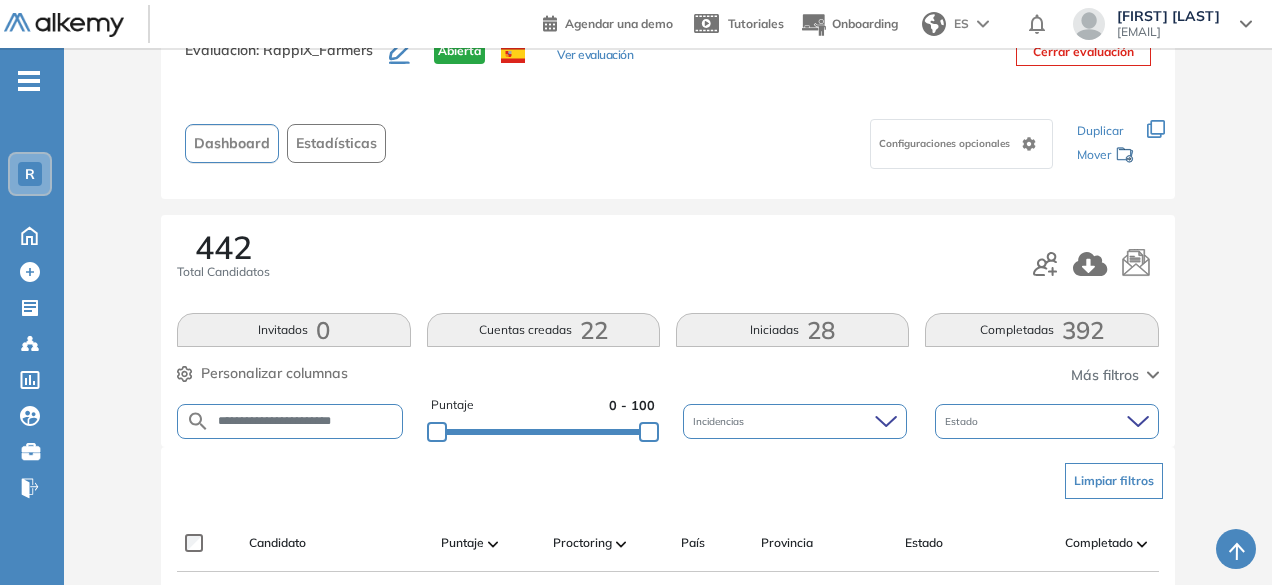 scroll, scrollTop: 154, scrollLeft: 0, axis: vertical 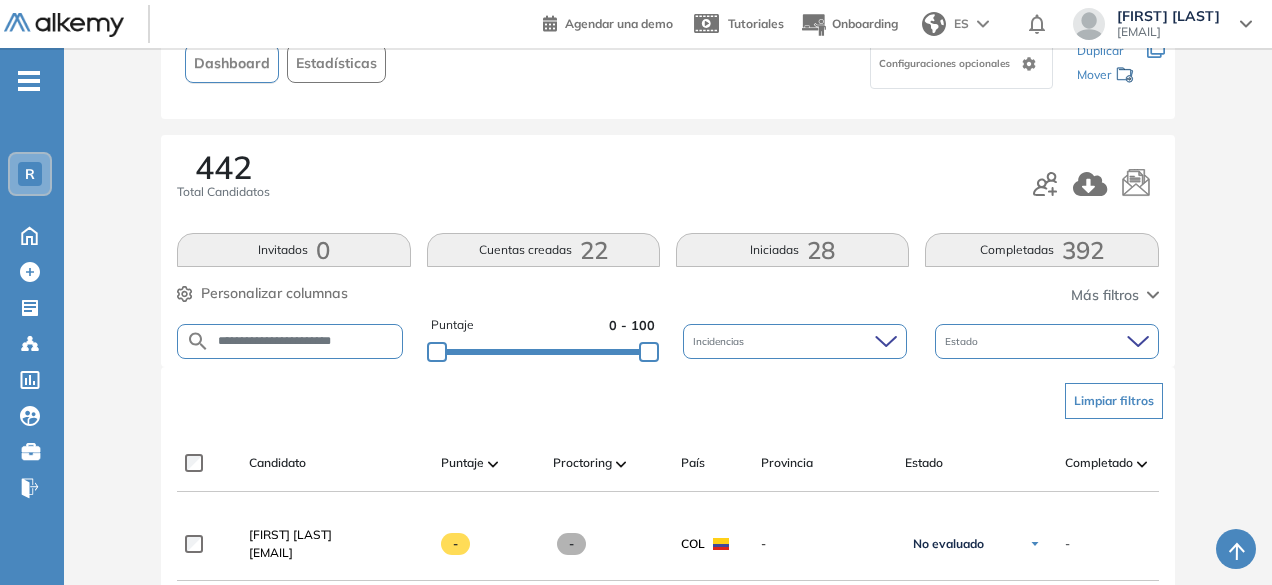 drag, startPoint x: 354, startPoint y: 329, endPoint x: 355, endPoint y: 341, distance: 12.0415945 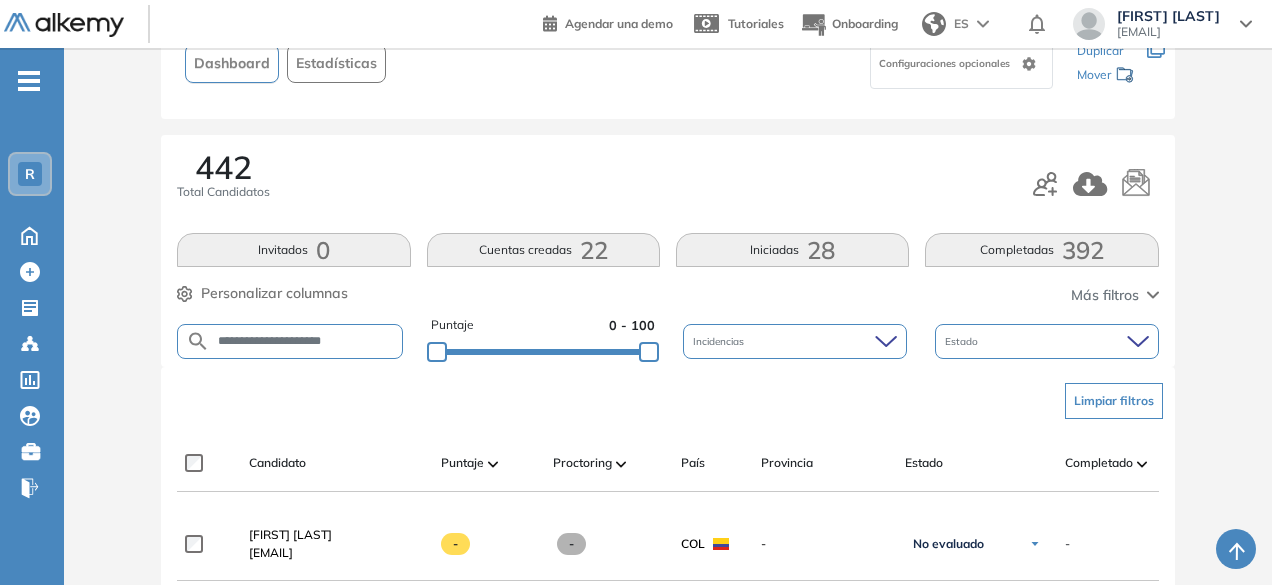 type on "**********" 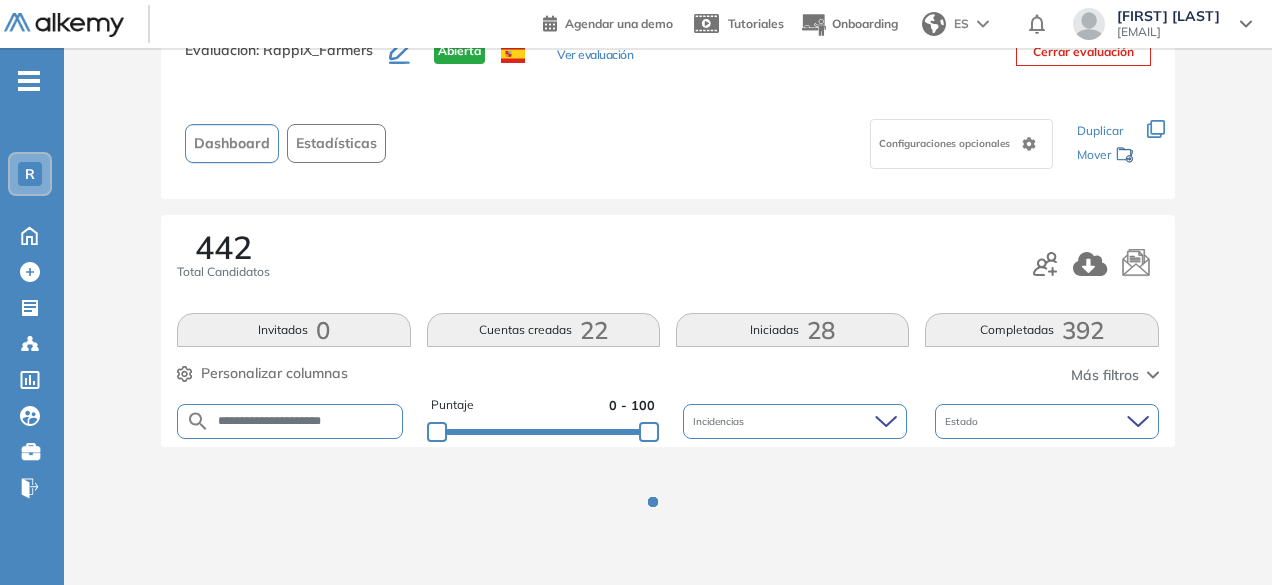 scroll, scrollTop: 154, scrollLeft: 0, axis: vertical 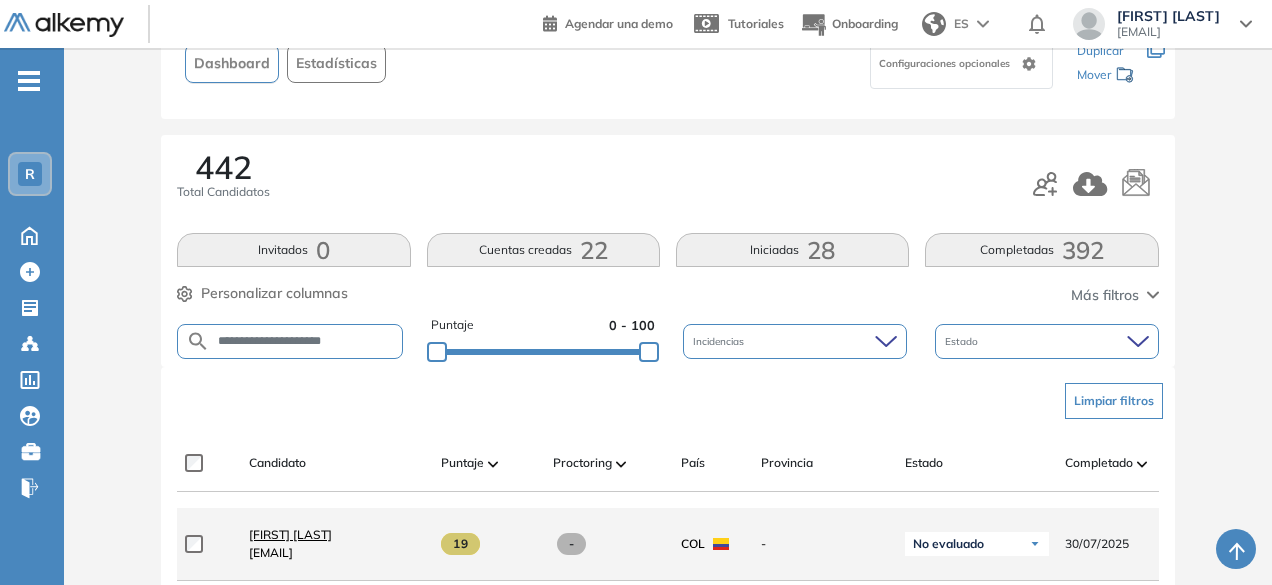 click on "[FIRST] [LAST]" at bounding box center (290, 534) 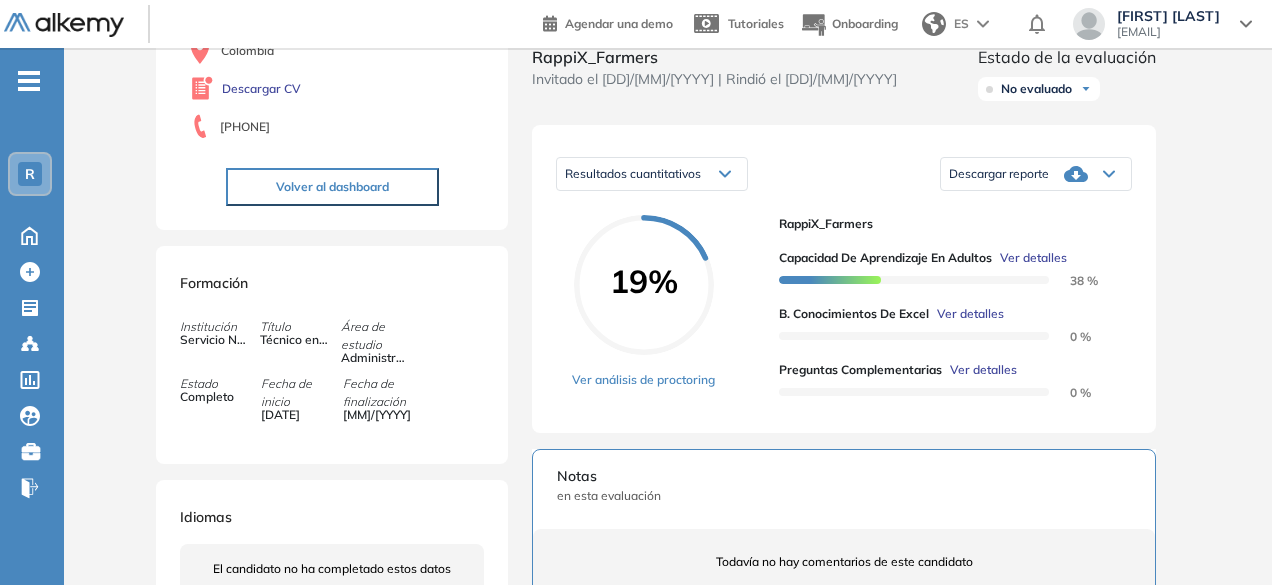 scroll, scrollTop: 244, scrollLeft: 0, axis: vertical 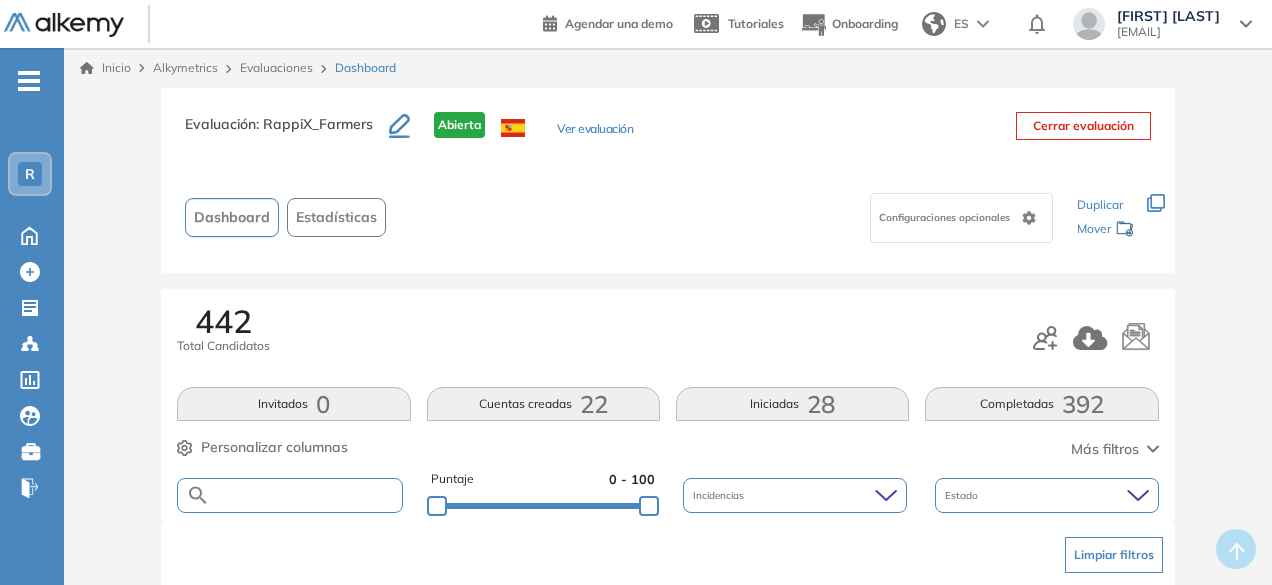 click at bounding box center [305, 495] 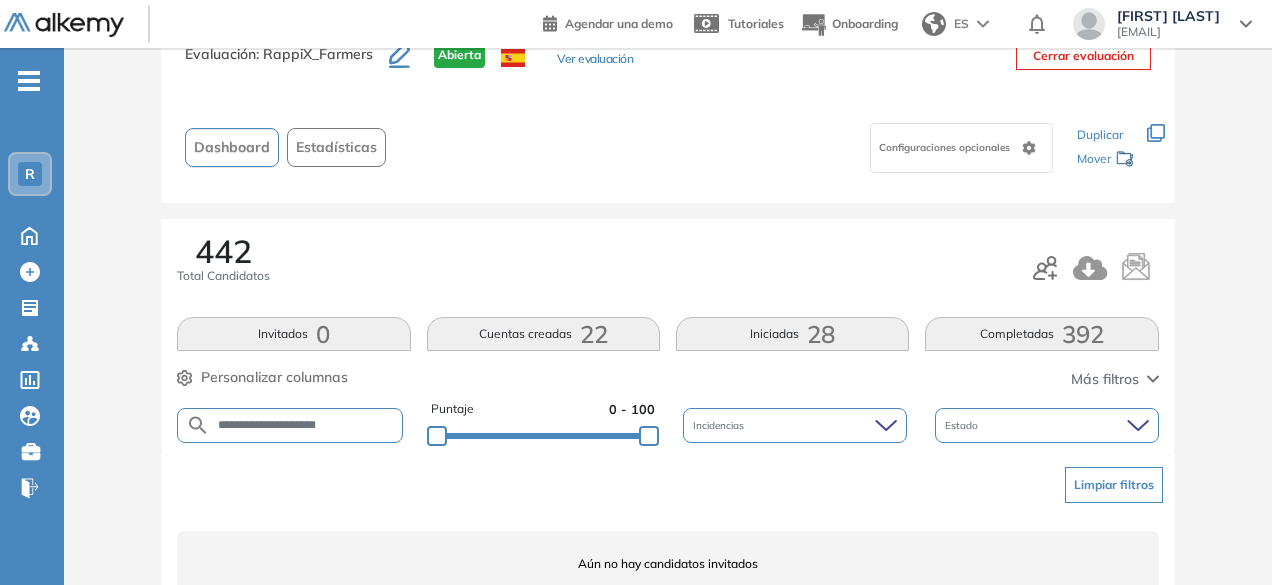 scroll, scrollTop: 72, scrollLeft: 0, axis: vertical 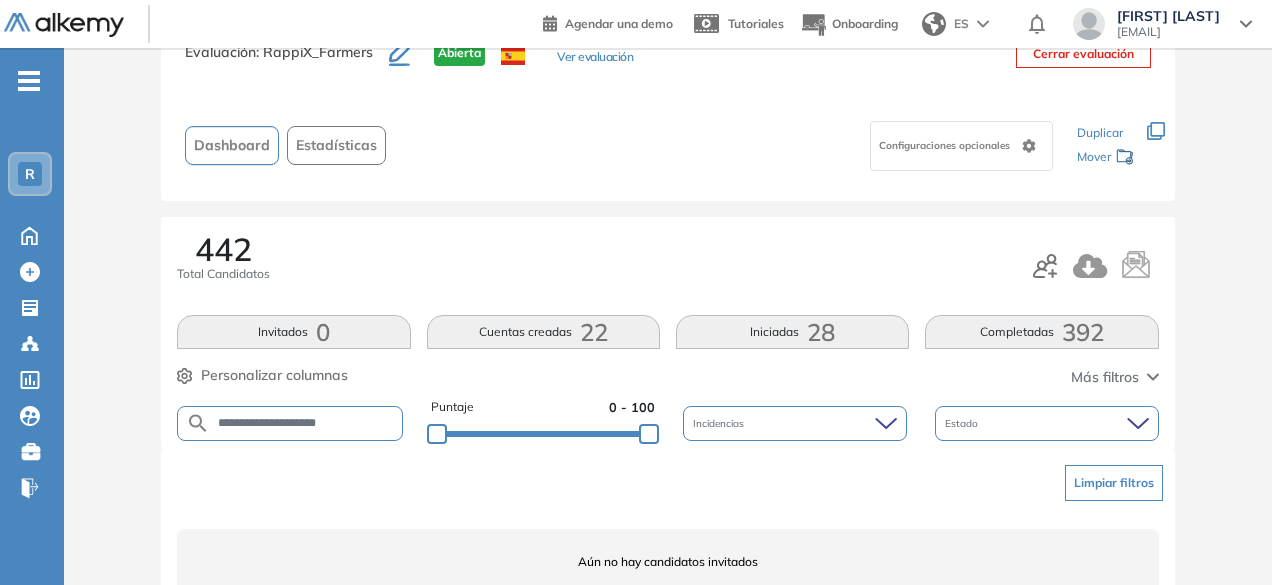 click on "**********" at bounding box center [305, 423] 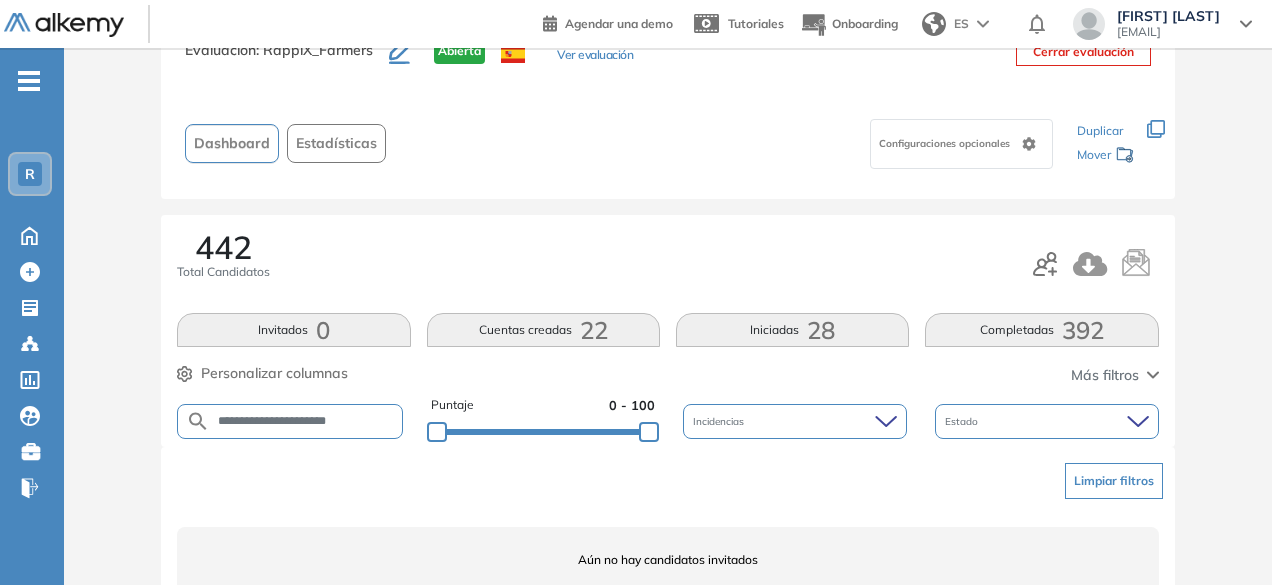 scroll, scrollTop: 154, scrollLeft: 0, axis: vertical 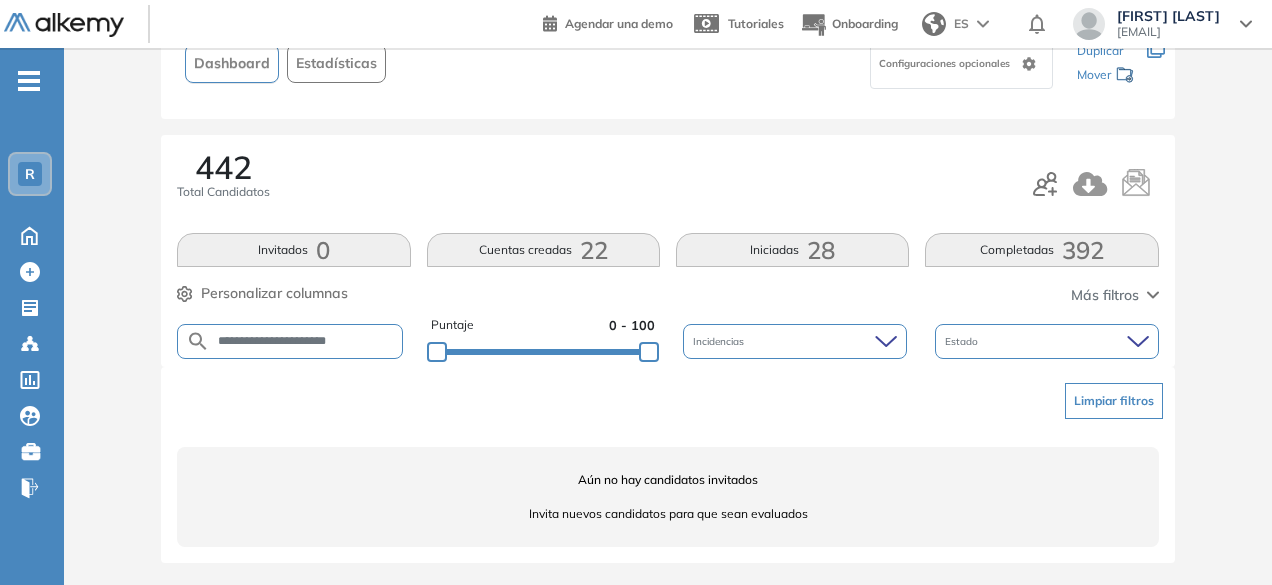 drag, startPoint x: 303, startPoint y: 340, endPoint x: 262, endPoint y: 338, distance: 41.04875 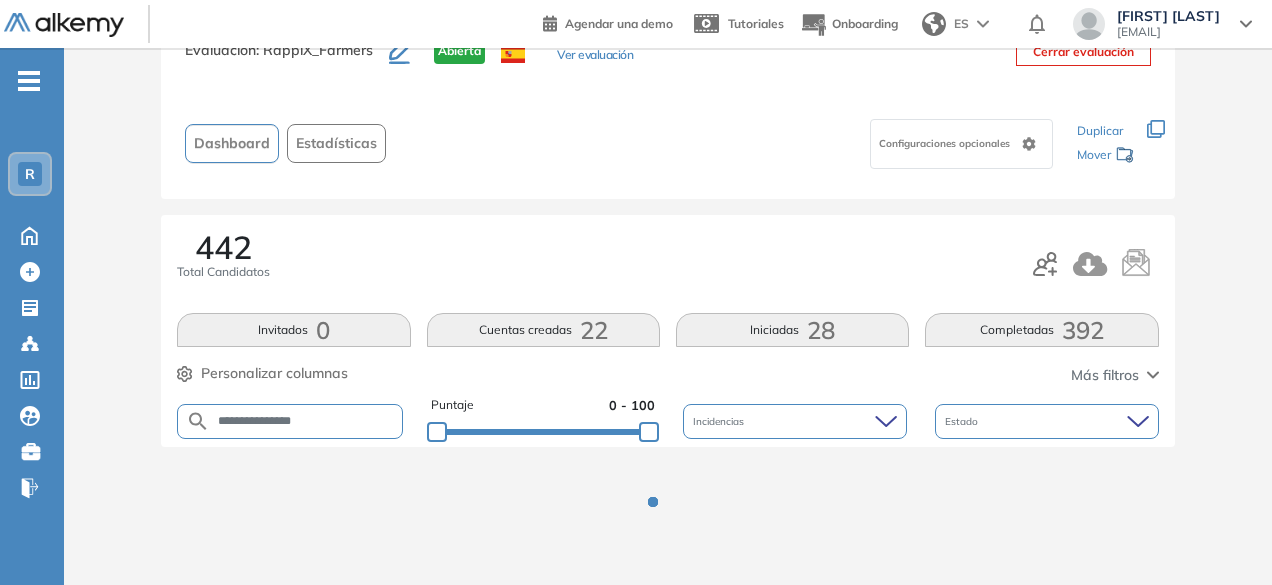 scroll, scrollTop: 154, scrollLeft: 0, axis: vertical 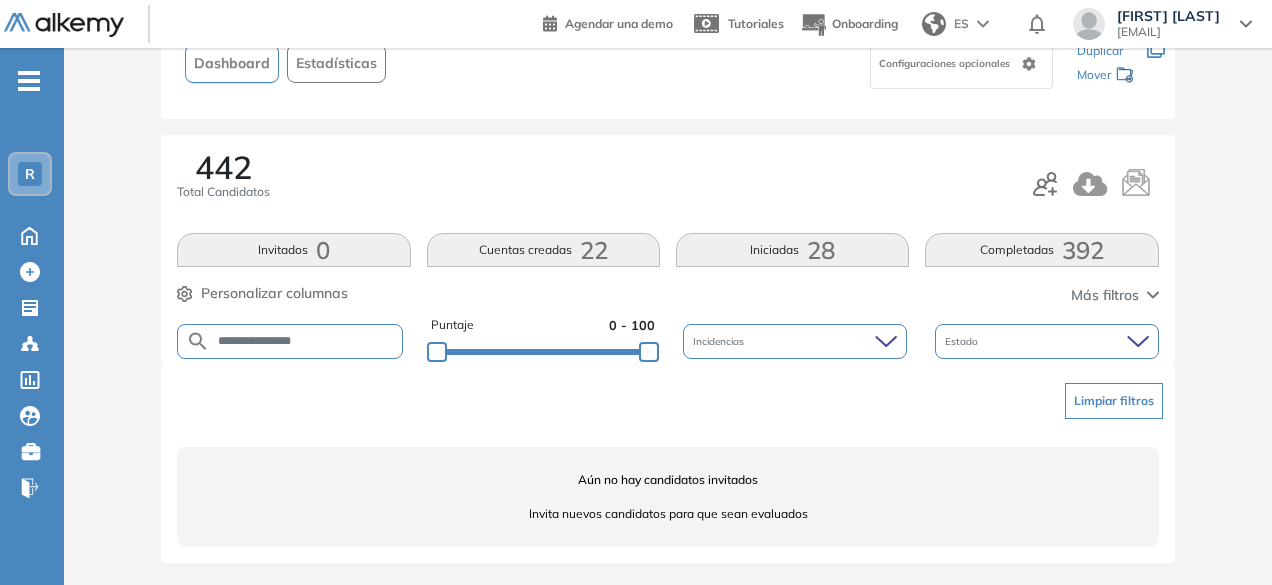 click on "**********" at bounding box center [305, 341] 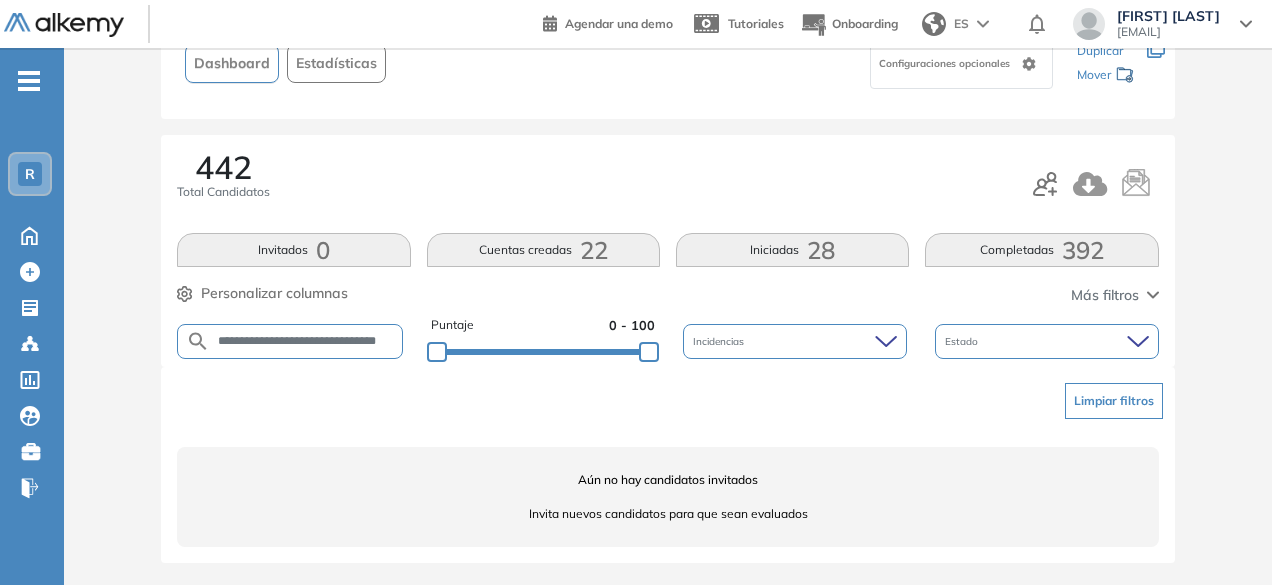 scroll, scrollTop: 0, scrollLeft: 20, axis: horizontal 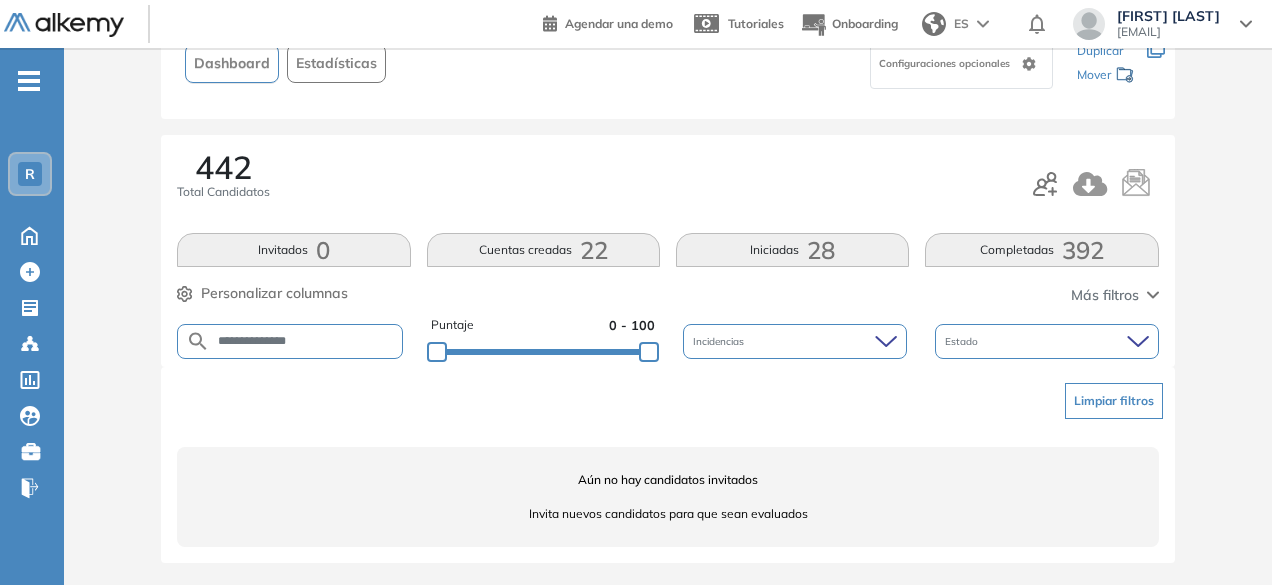 click on "**********" at bounding box center (306, 341) 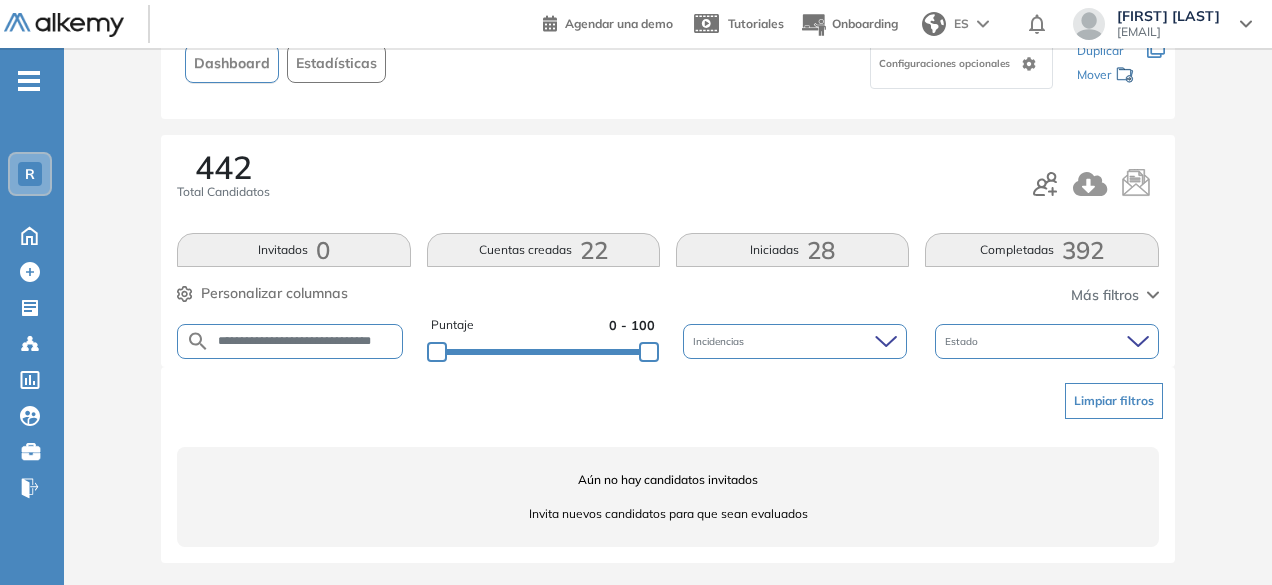 scroll, scrollTop: 0, scrollLeft: 58, axis: horizontal 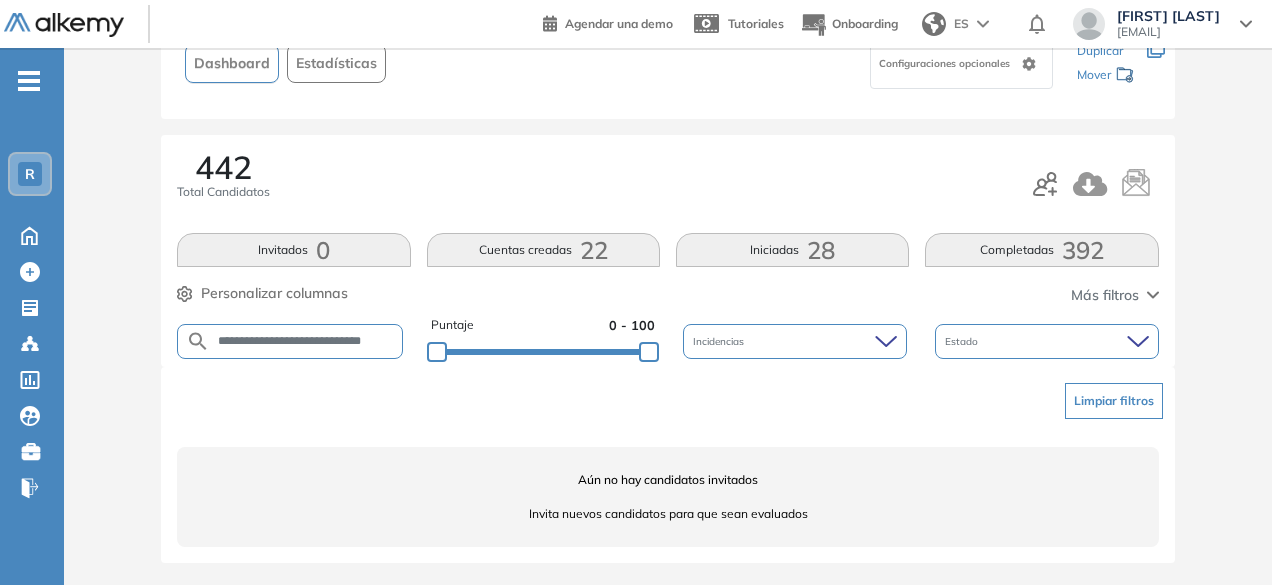 drag, startPoint x: 324, startPoint y: 341, endPoint x: 532, endPoint y: 337, distance: 208.03845 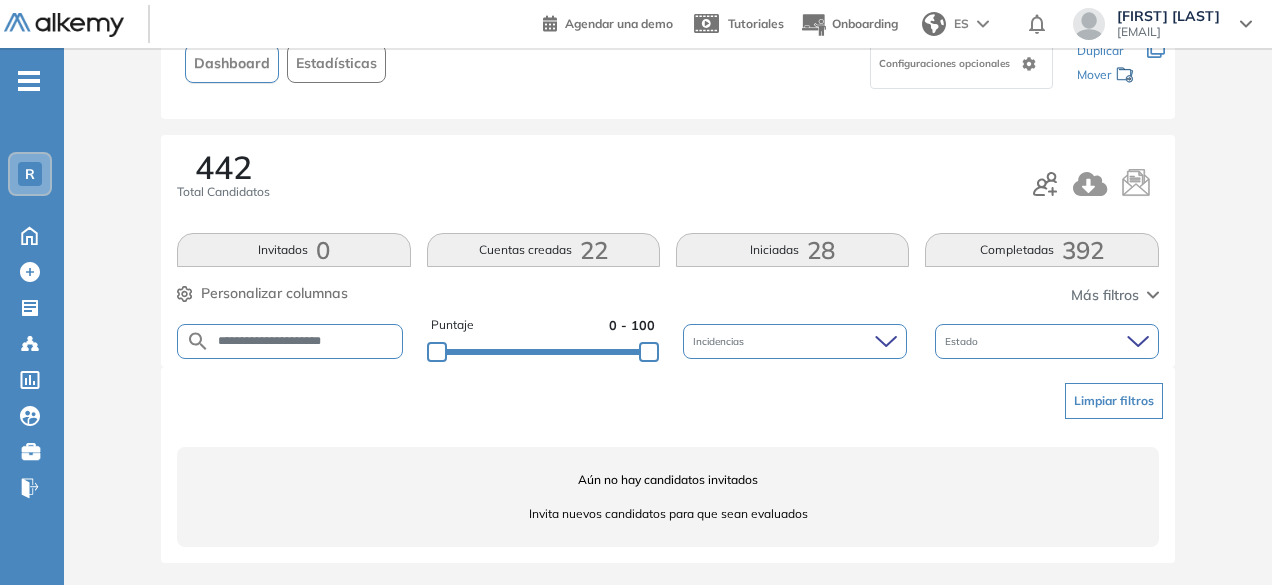 scroll, scrollTop: 0, scrollLeft: 0, axis: both 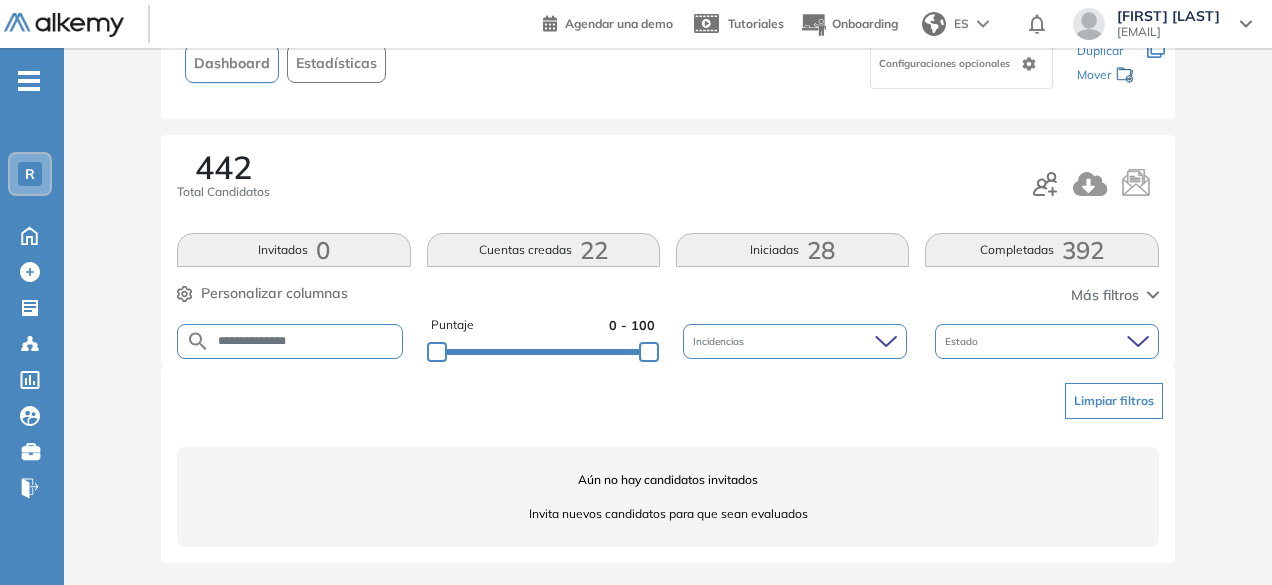 click on "**********" at bounding box center (306, 341) 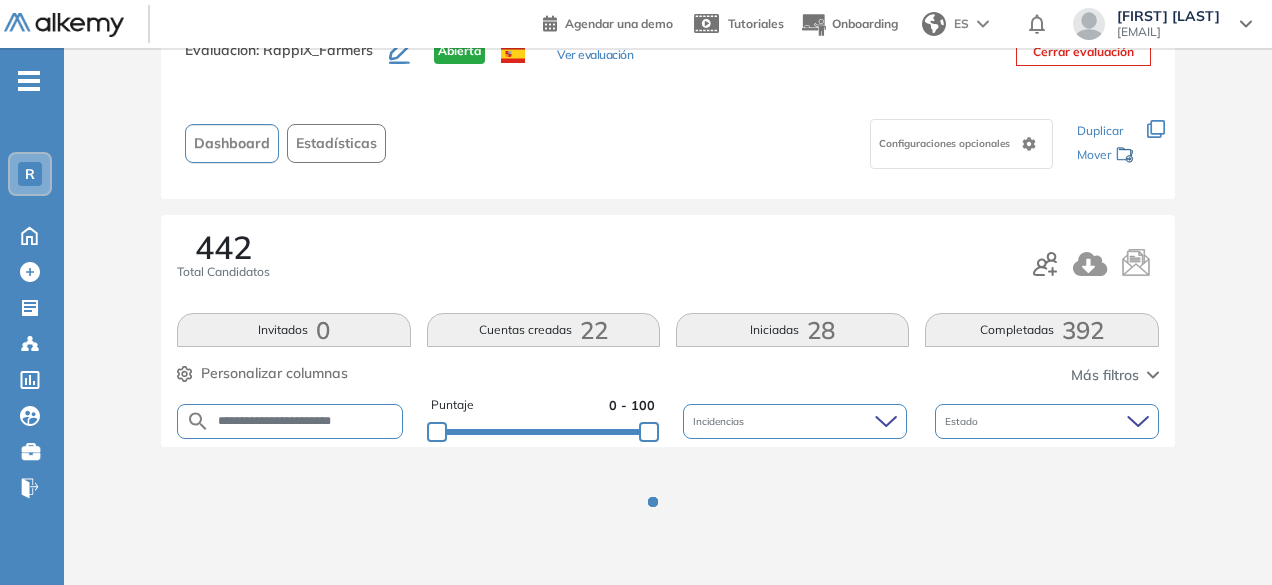 scroll, scrollTop: 154, scrollLeft: 0, axis: vertical 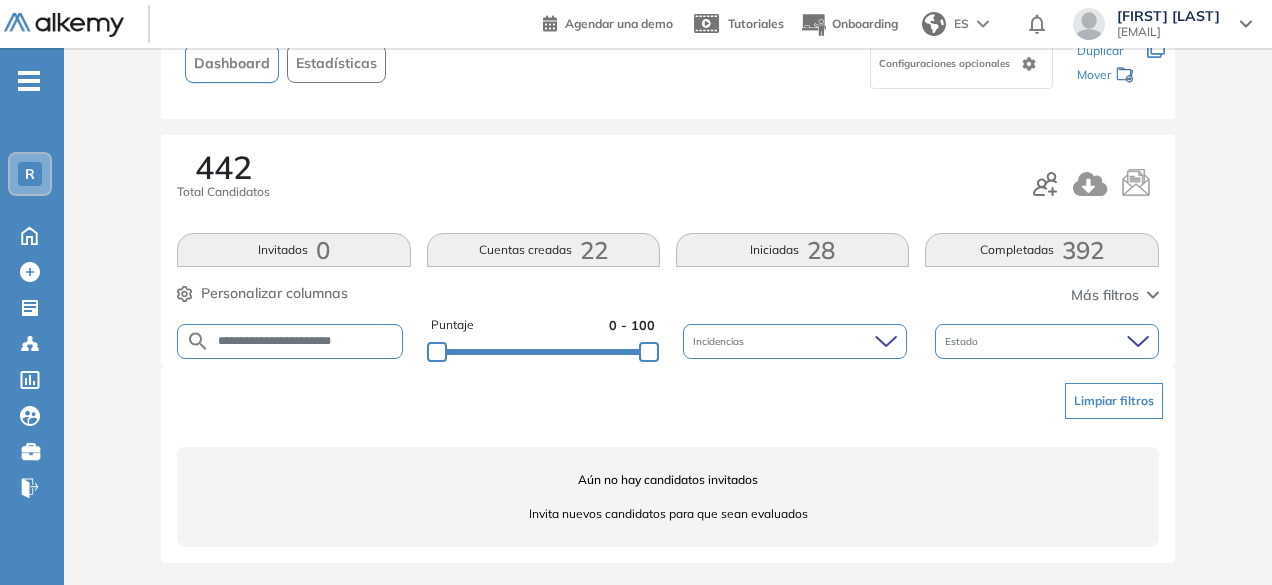 click on "**********" at bounding box center [306, 341] 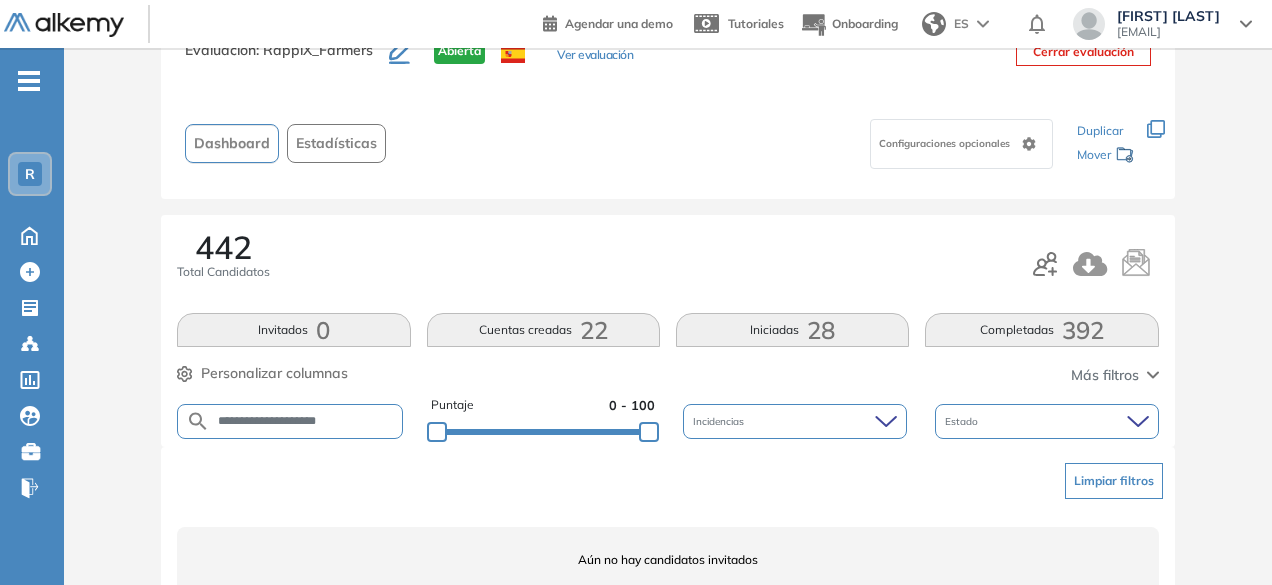 scroll, scrollTop: 154, scrollLeft: 0, axis: vertical 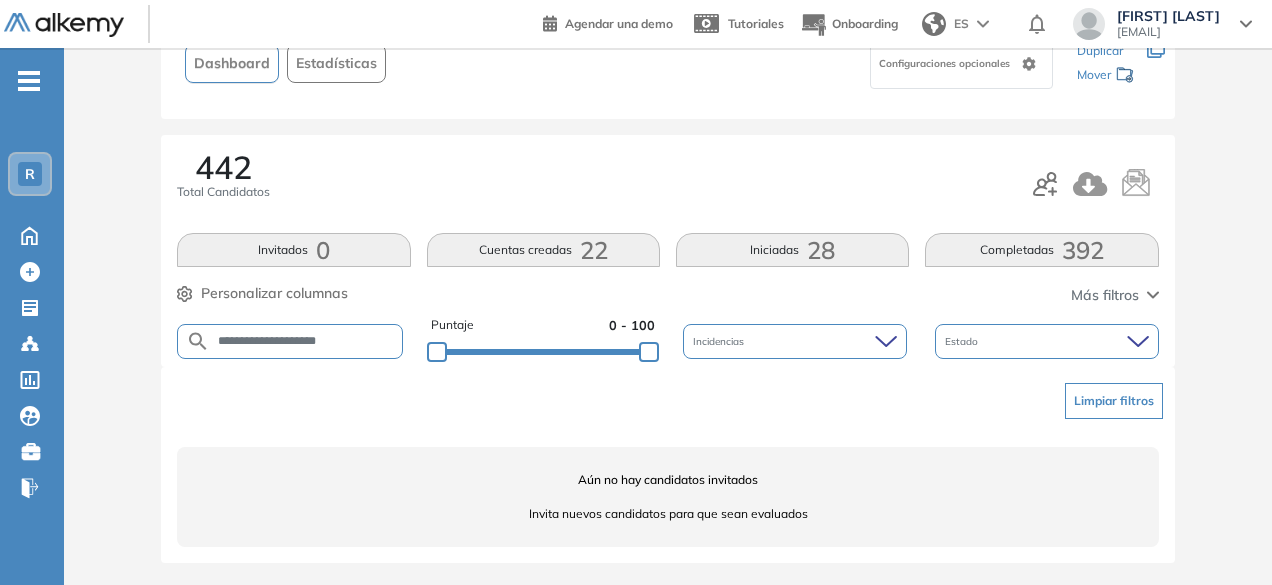 click on "**********" at bounding box center (306, 341) 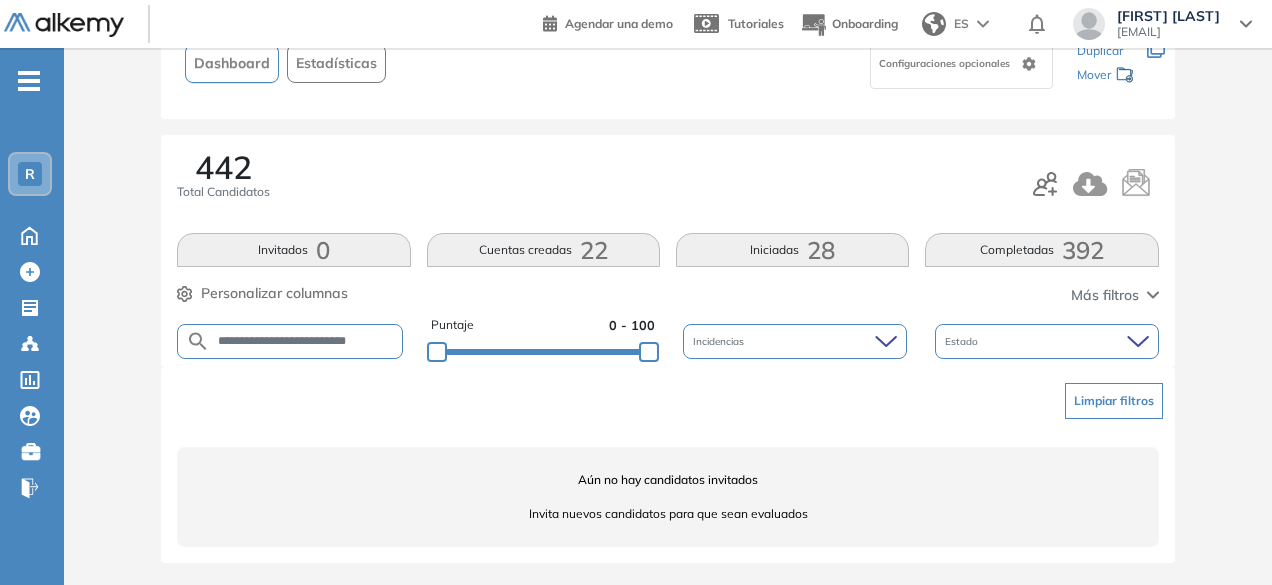 scroll, scrollTop: 0, scrollLeft: 19, axis: horizontal 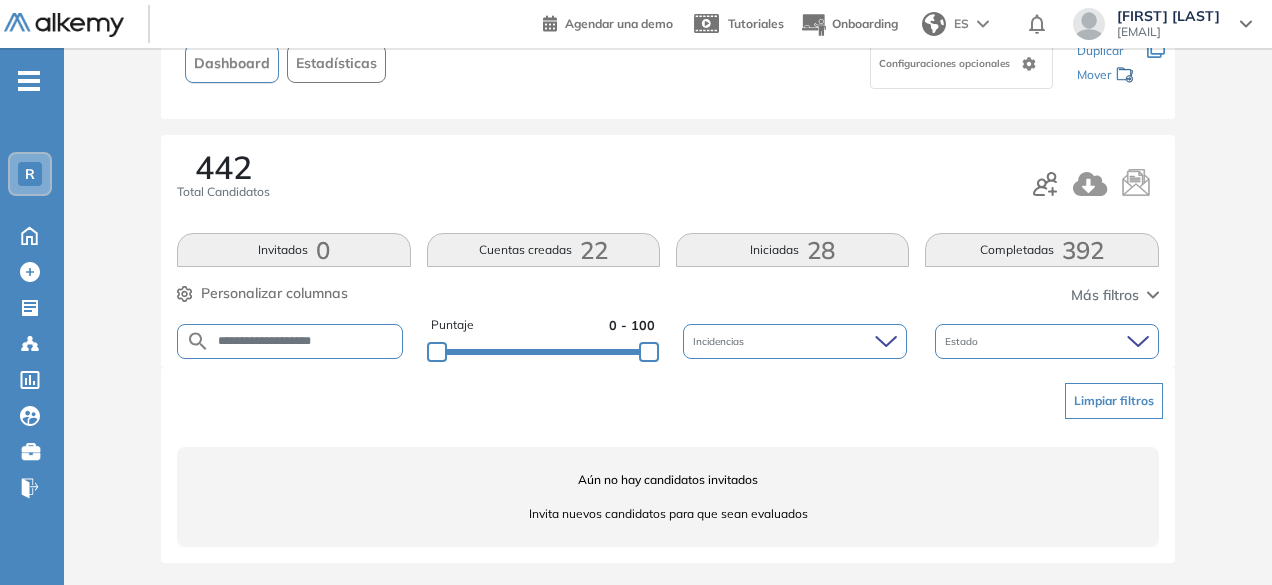 click on "**********" at bounding box center (306, 341) 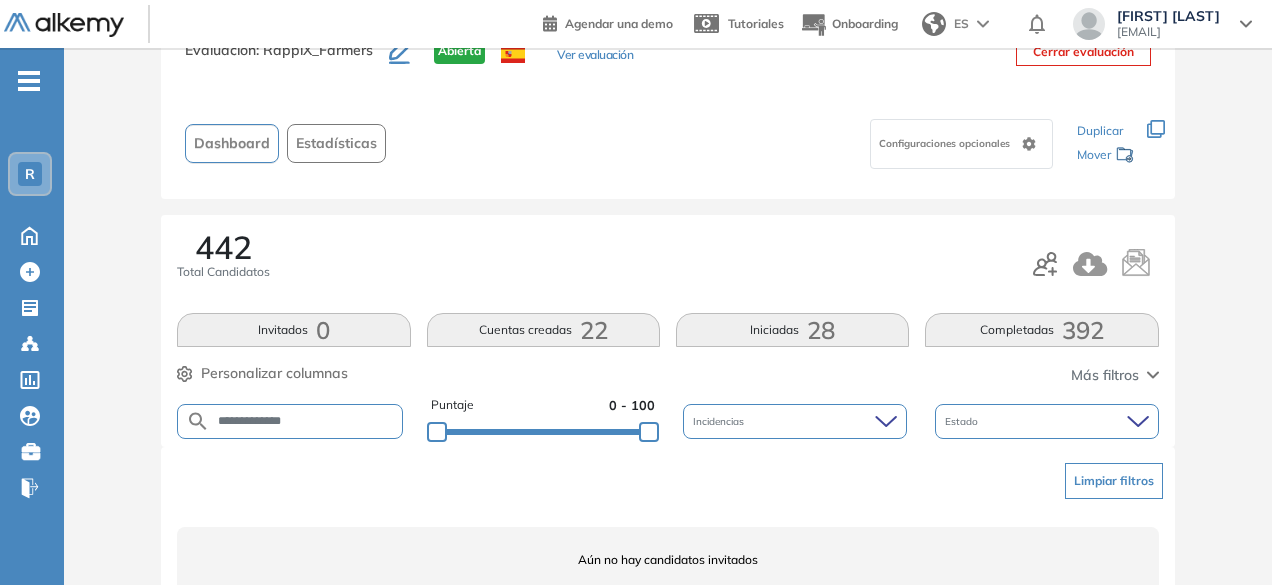 scroll, scrollTop: 154, scrollLeft: 0, axis: vertical 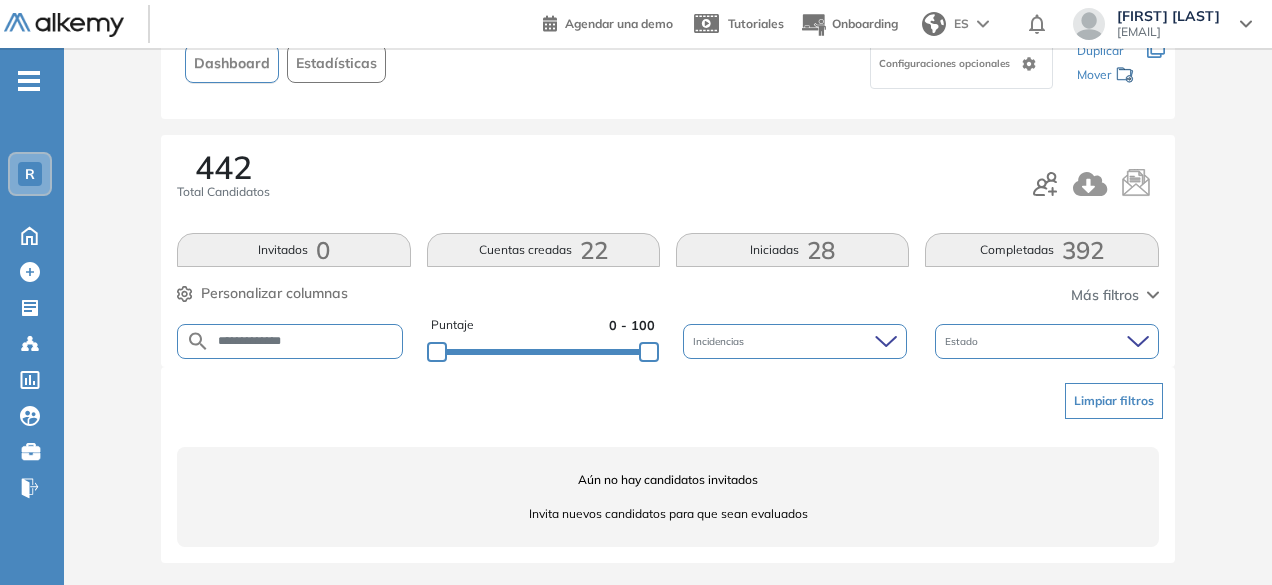 drag, startPoint x: 328, startPoint y: 348, endPoint x: 332, endPoint y: 335, distance: 13.601471 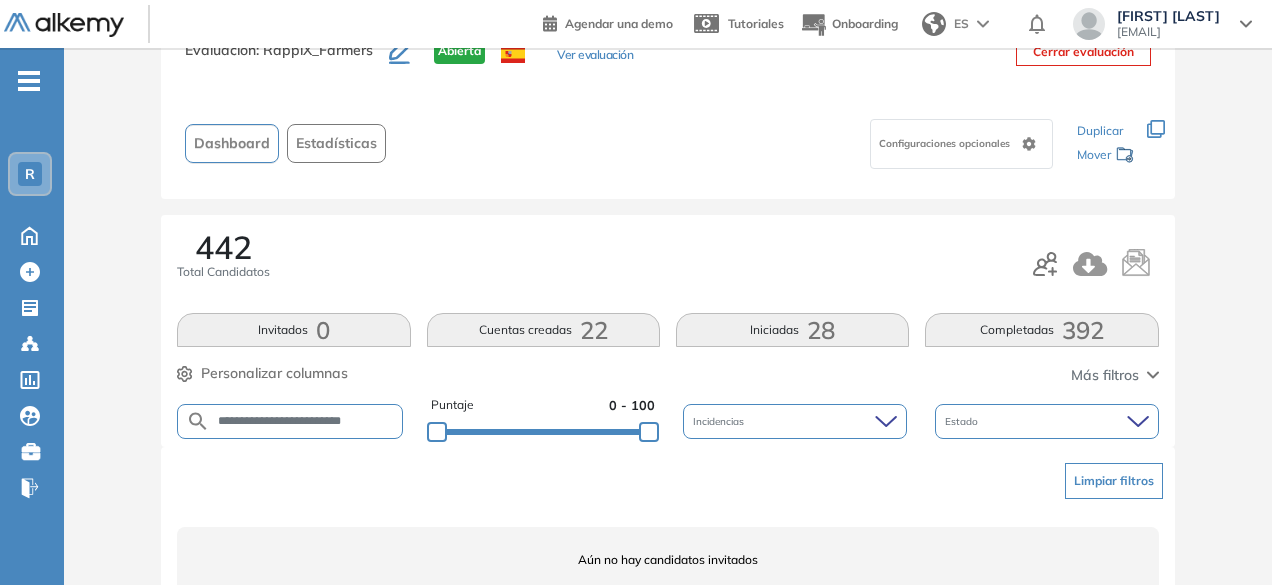scroll, scrollTop: 154, scrollLeft: 0, axis: vertical 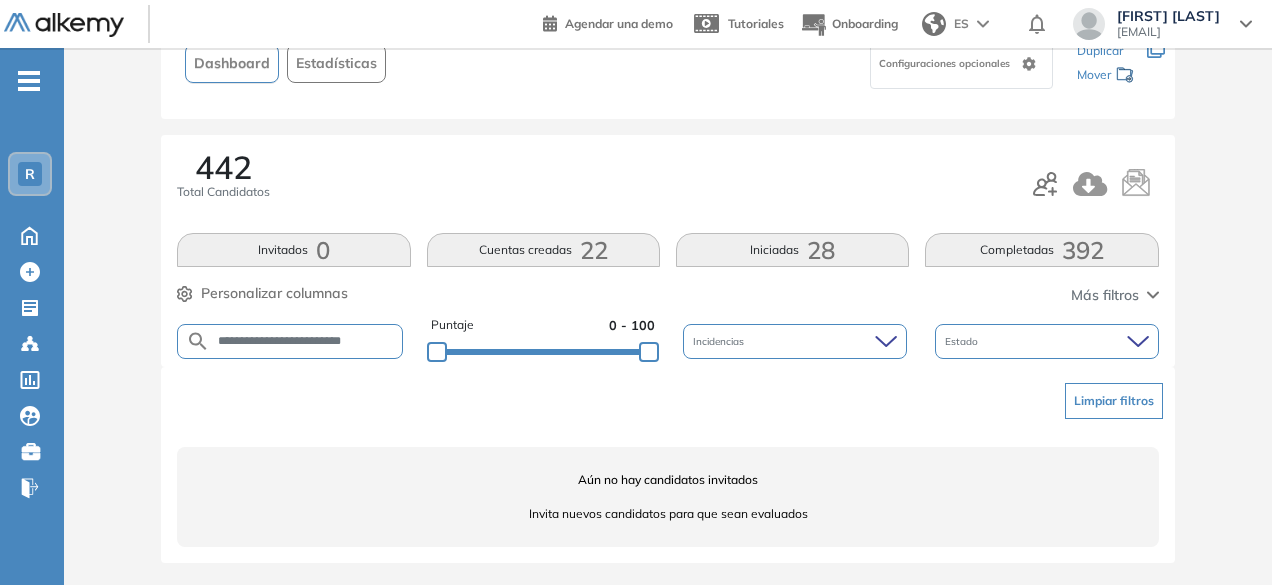 click on "**********" at bounding box center (306, 341) 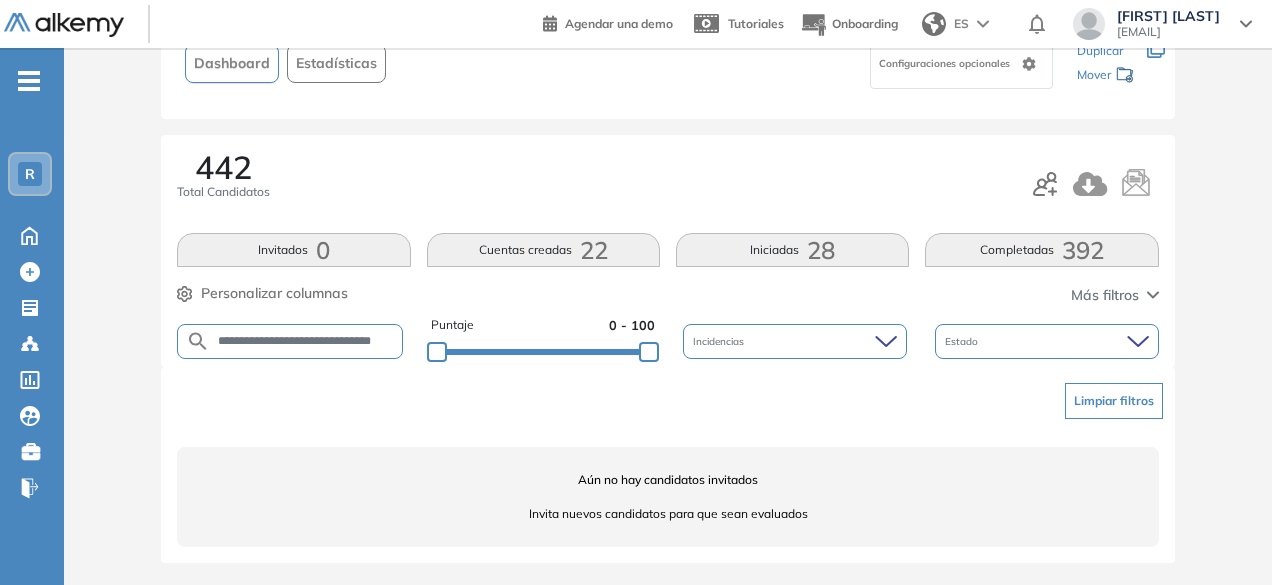 scroll, scrollTop: 0, scrollLeft: 18, axis: horizontal 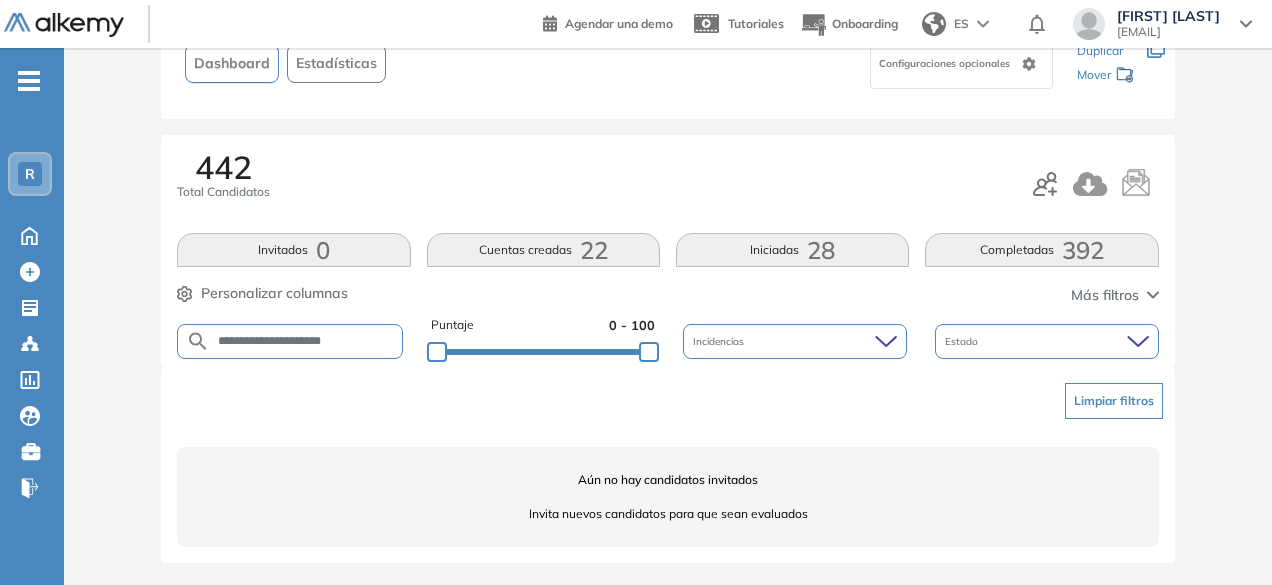 drag, startPoint x: 289, startPoint y: 341, endPoint x: 250, endPoint y: 341, distance: 39 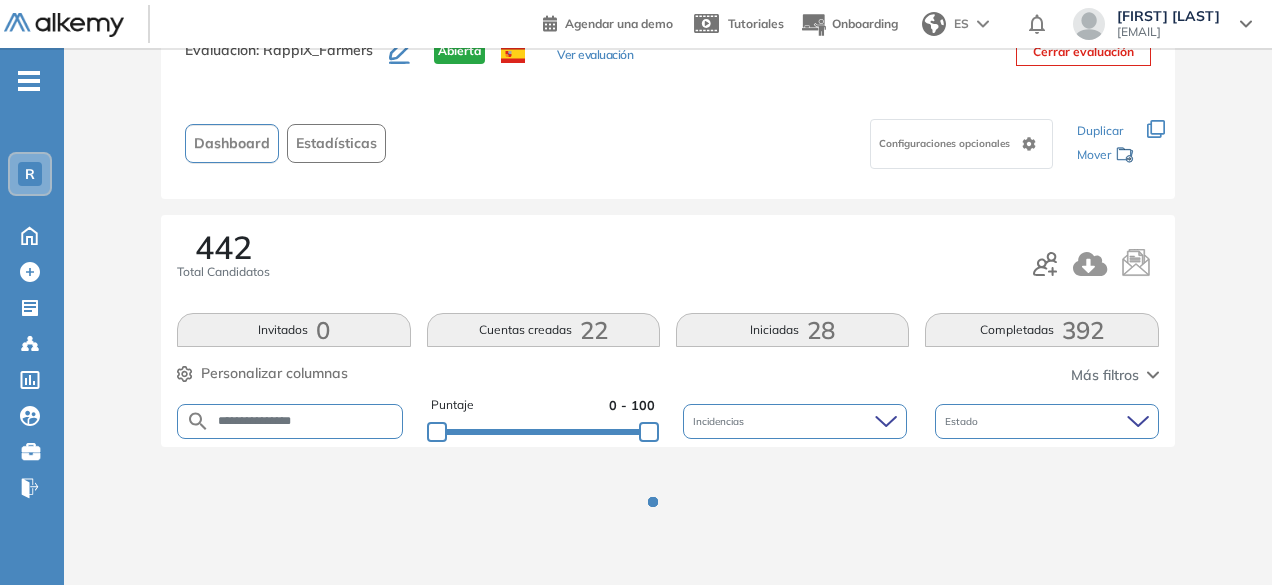 scroll, scrollTop: 154, scrollLeft: 0, axis: vertical 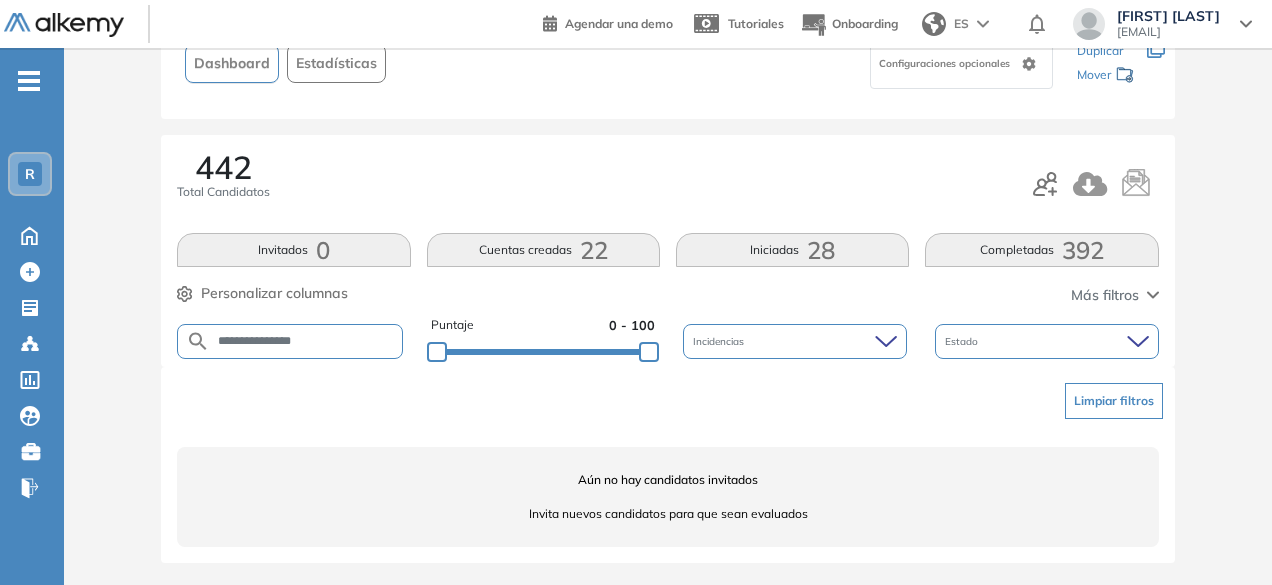 click on "**********" at bounding box center (306, 341) 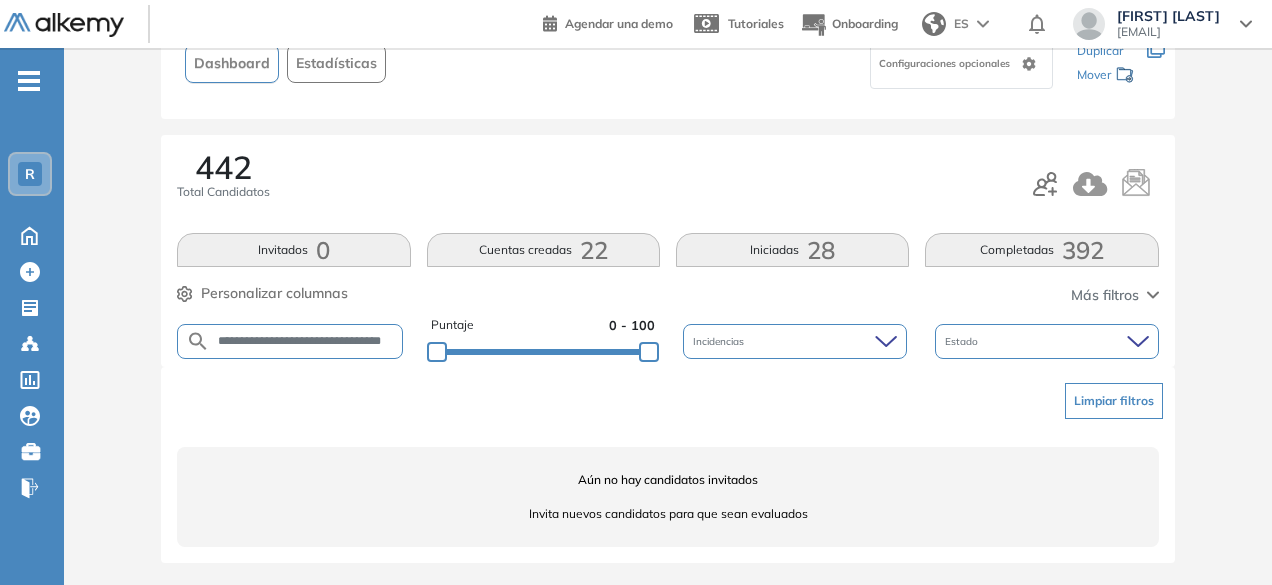 scroll, scrollTop: 0, scrollLeft: 30, axis: horizontal 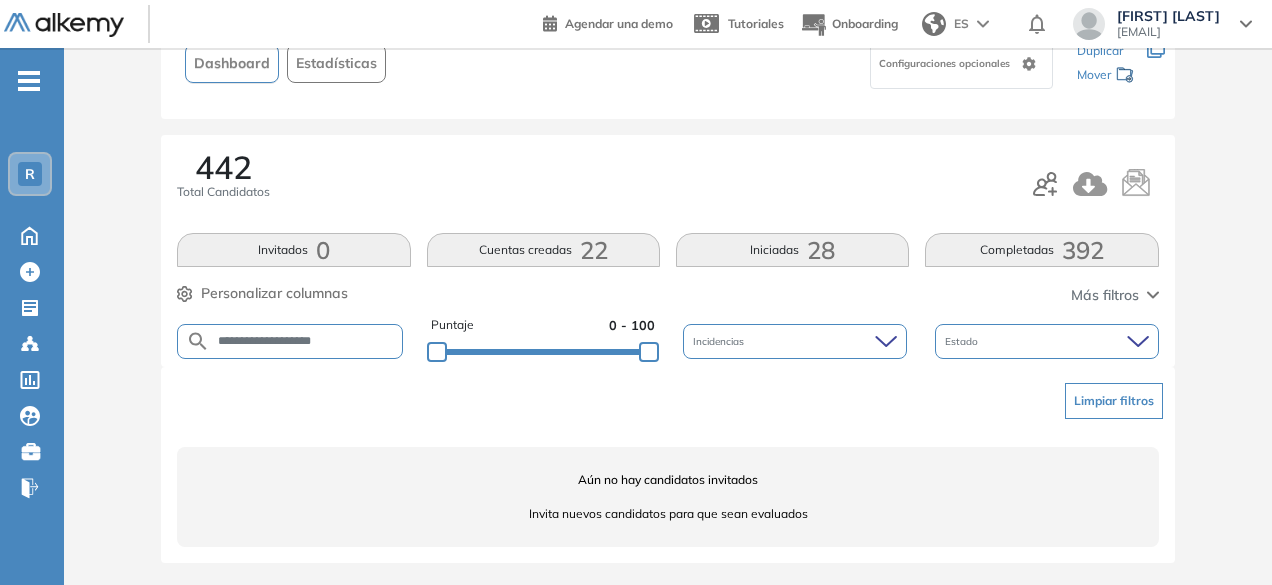 click on "**********" at bounding box center [306, 341] 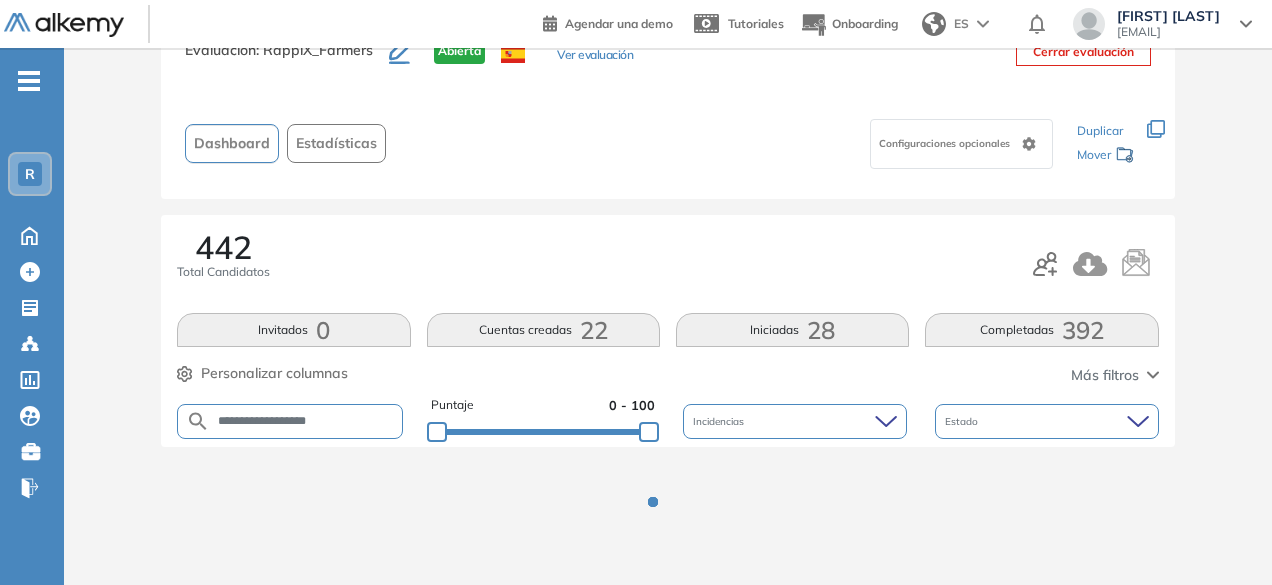 scroll, scrollTop: 154, scrollLeft: 0, axis: vertical 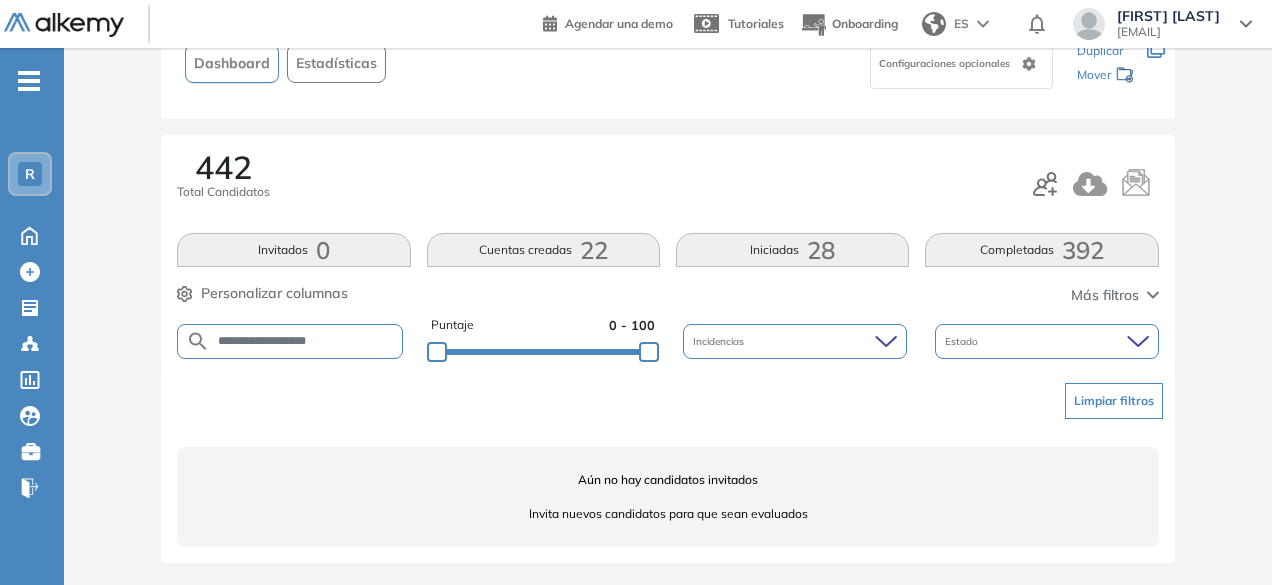 click on "**********" at bounding box center (306, 341) 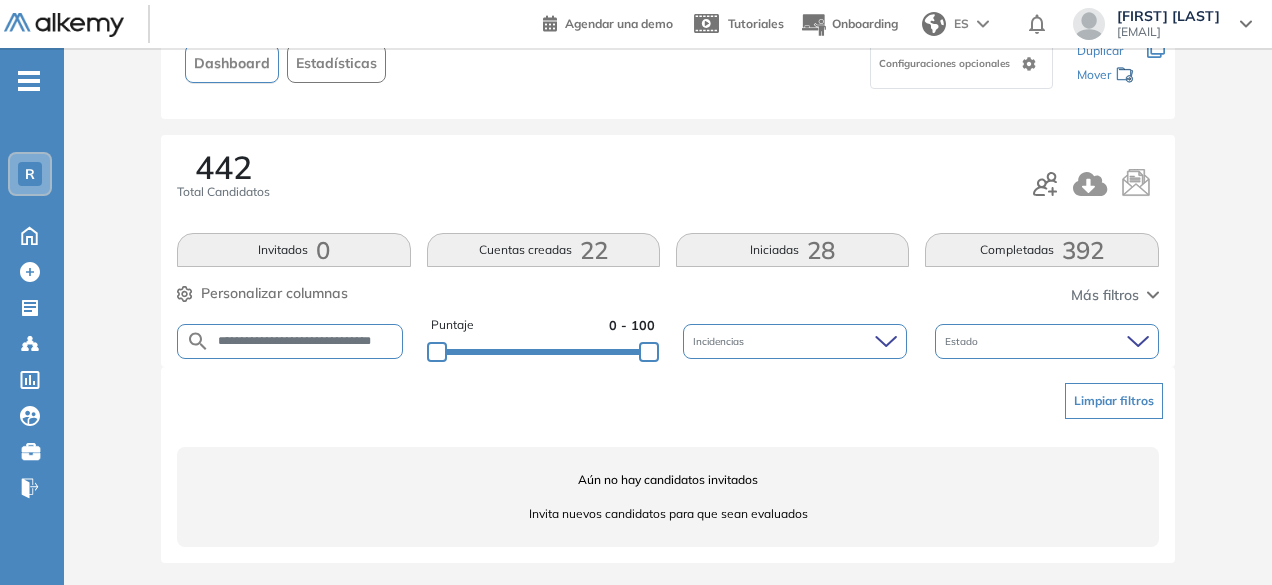 scroll, scrollTop: 0, scrollLeft: 10, axis: horizontal 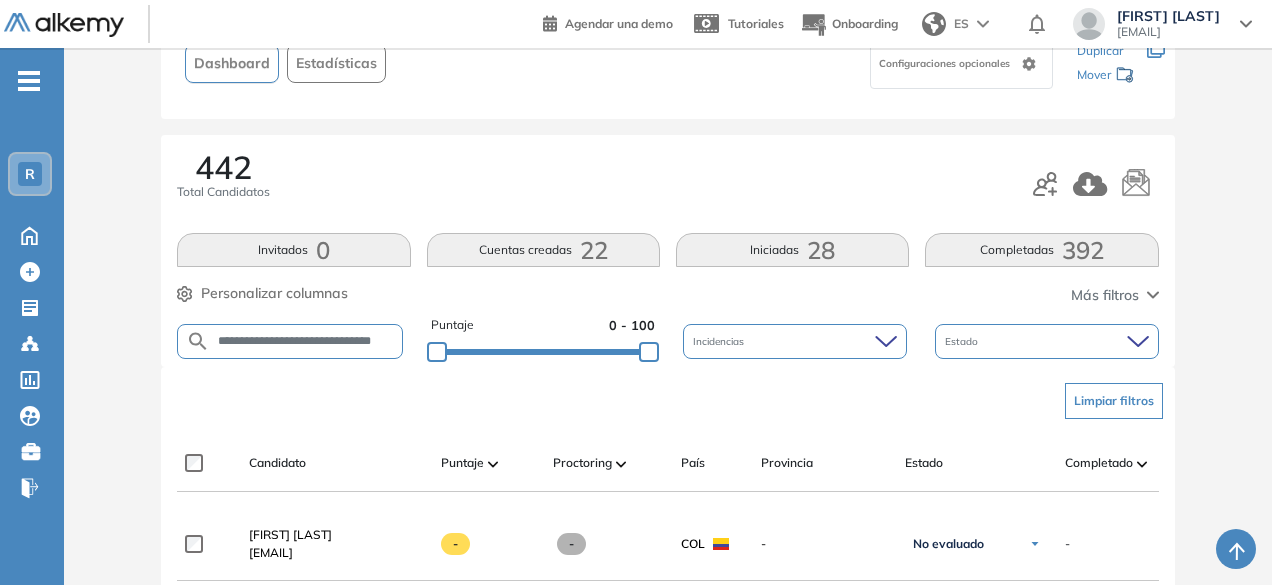 click on "**********" at bounding box center [306, 341] 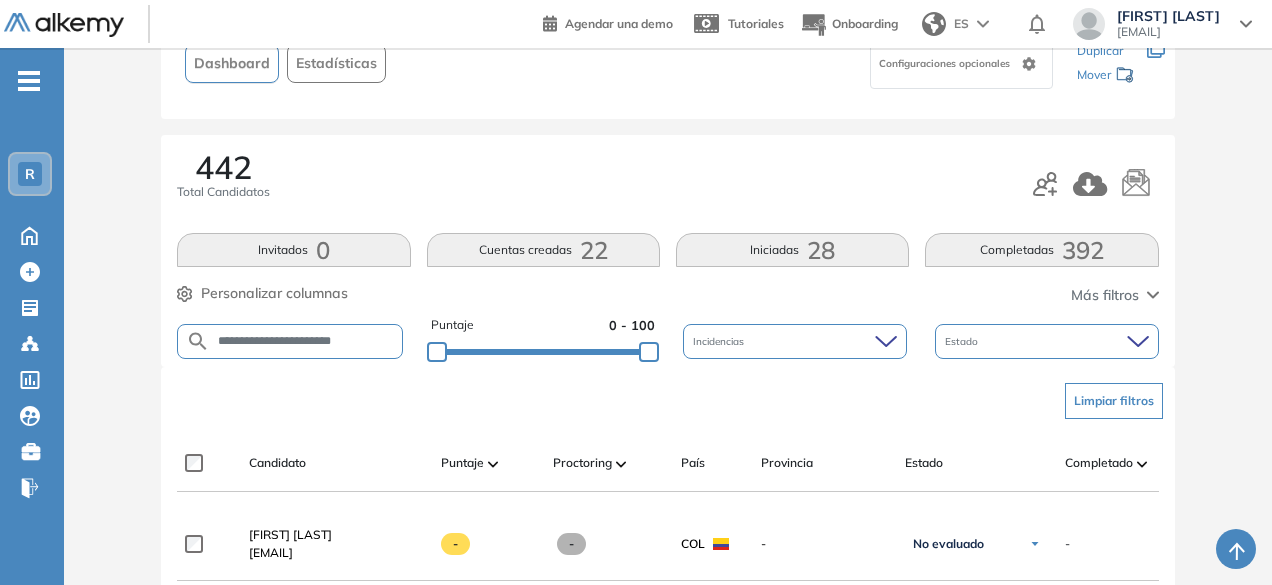 scroll, scrollTop: 0, scrollLeft: 2, axis: horizontal 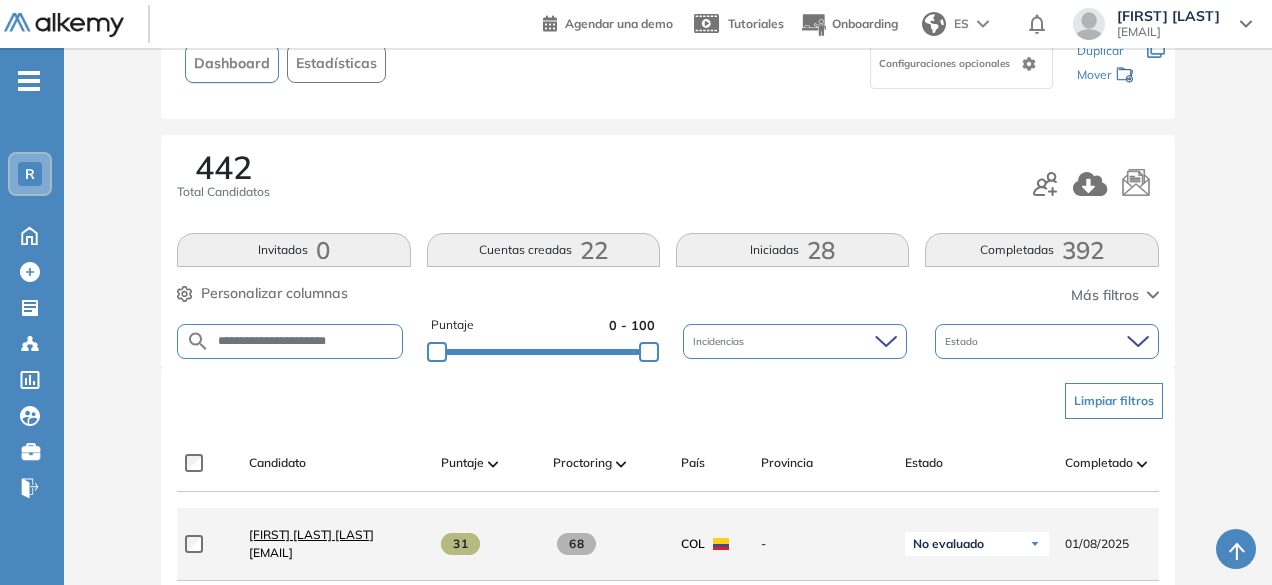 type on "**********" 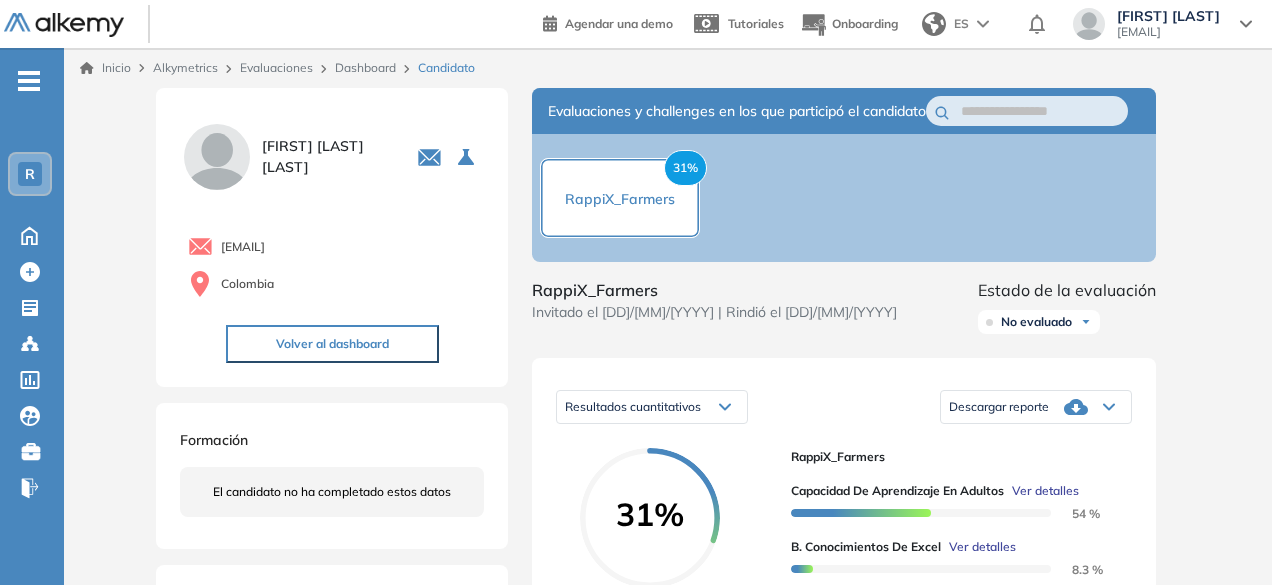scroll, scrollTop: 202, scrollLeft: 0, axis: vertical 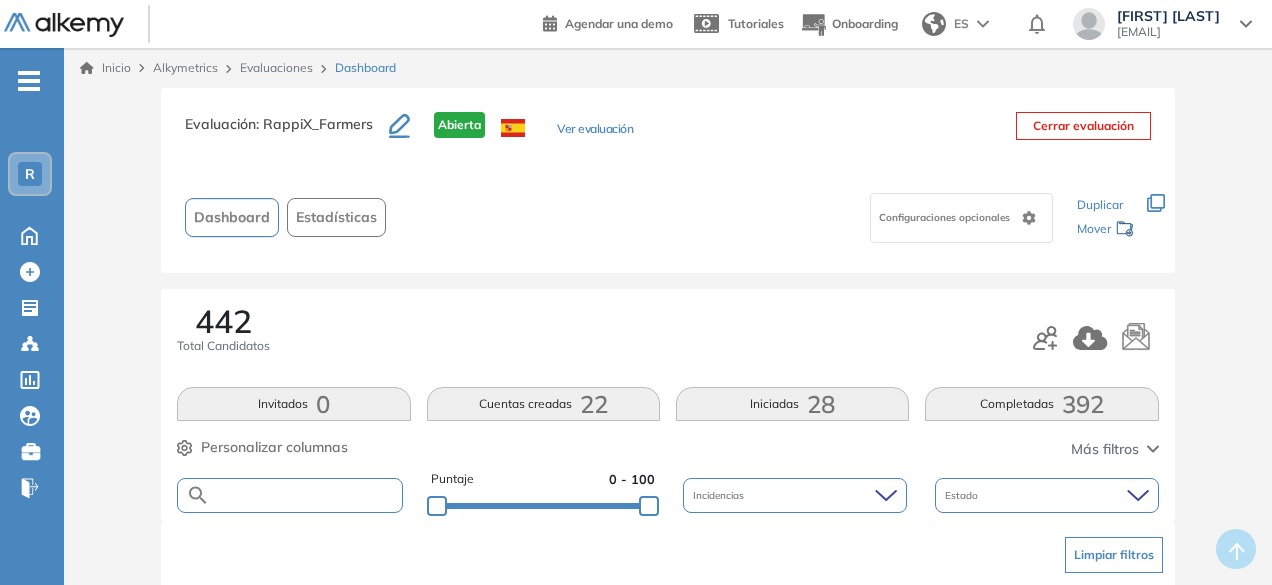 click at bounding box center (305, 495) 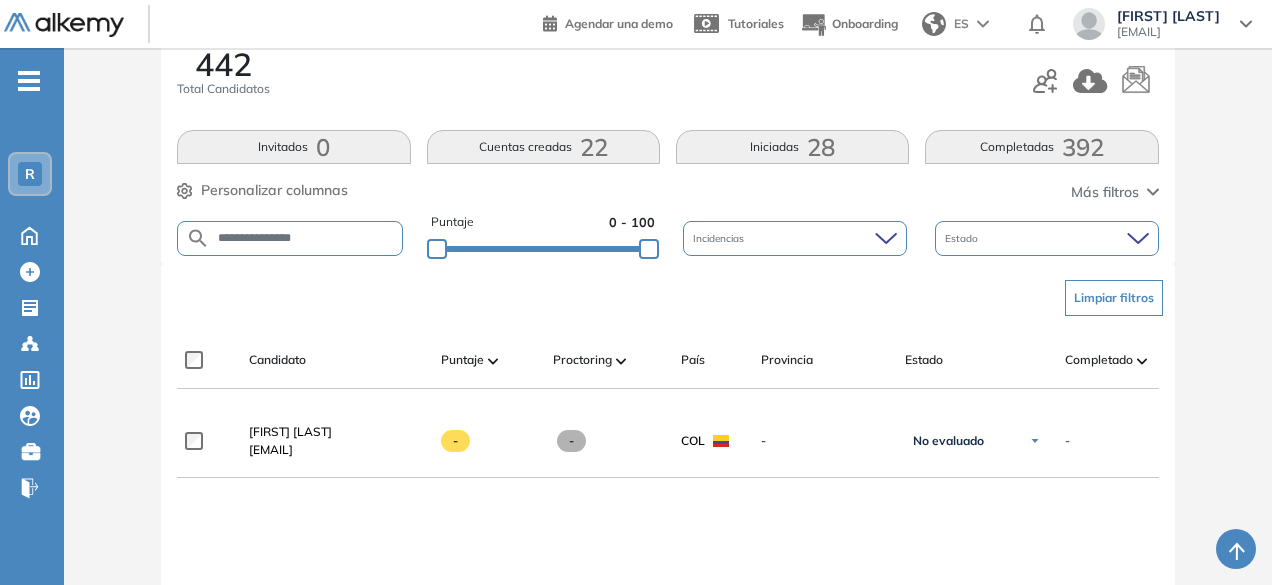 scroll, scrollTop: 266, scrollLeft: 0, axis: vertical 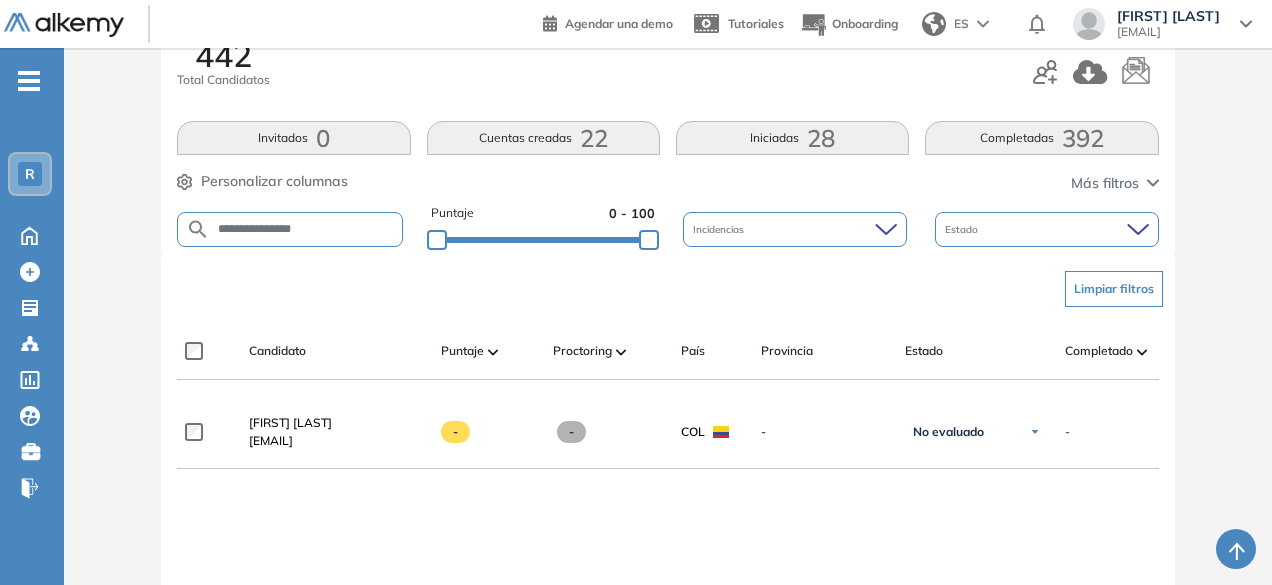 click on "**********" at bounding box center (289, 229) 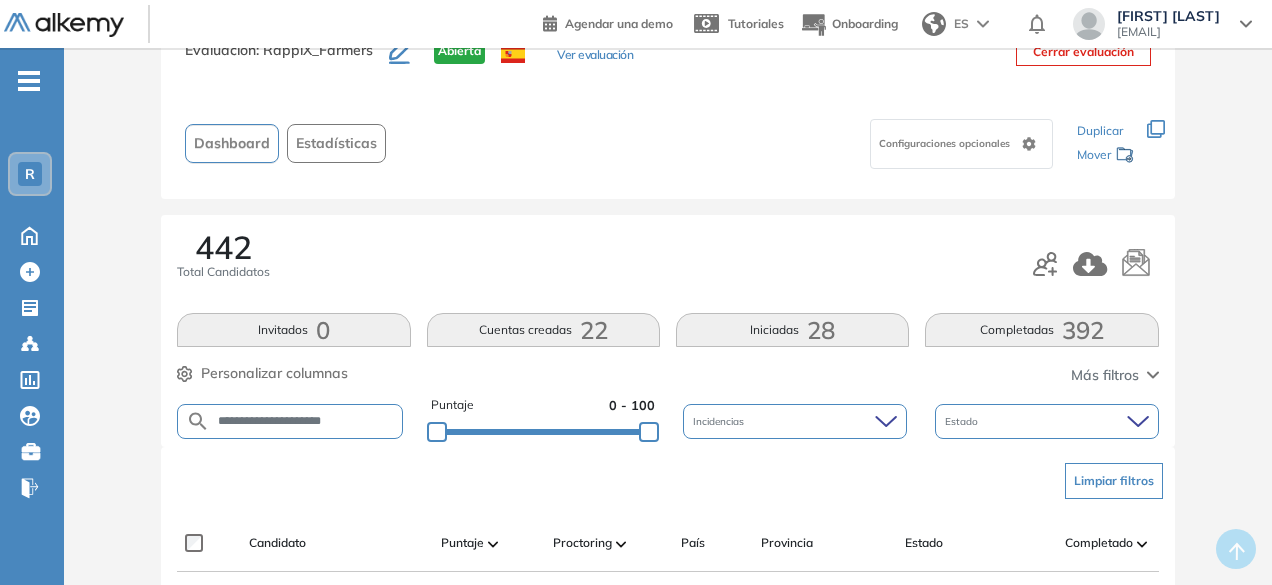 scroll, scrollTop: 266, scrollLeft: 0, axis: vertical 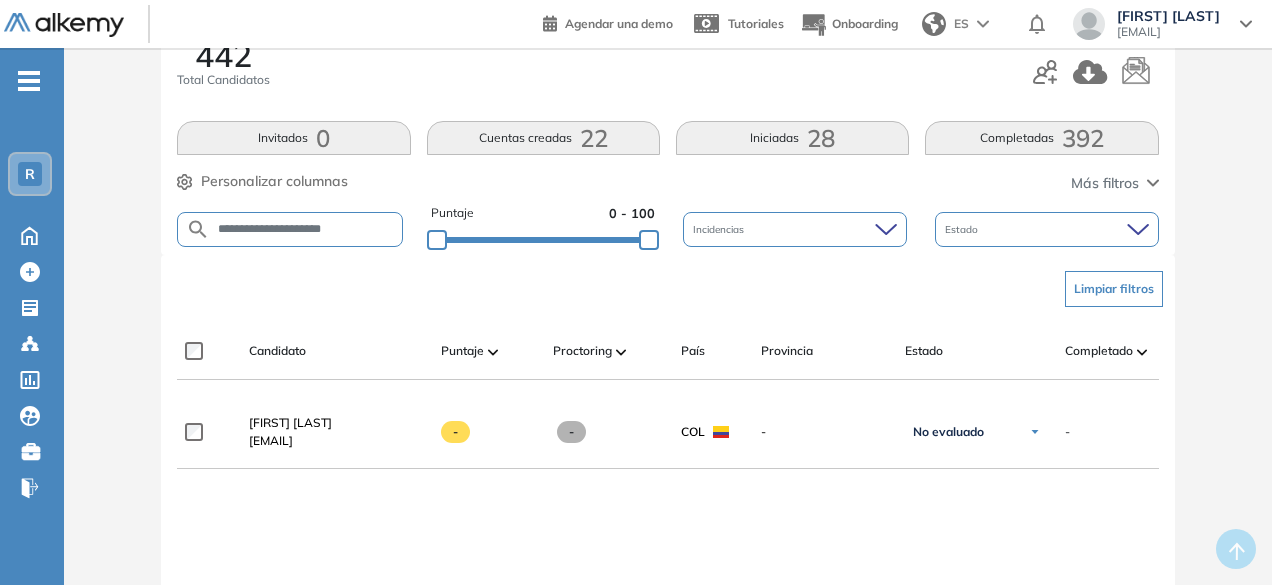 click on "**********" at bounding box center (305, 229) 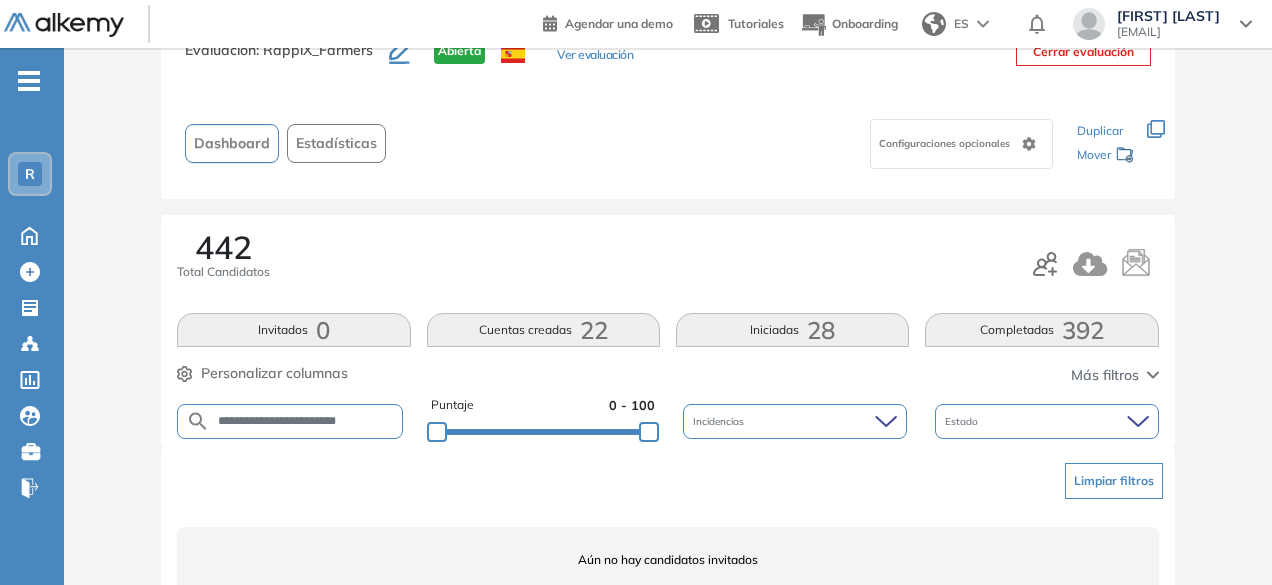 scroll, scrollTop: 154, scrollLeft: 0, axis: vertical 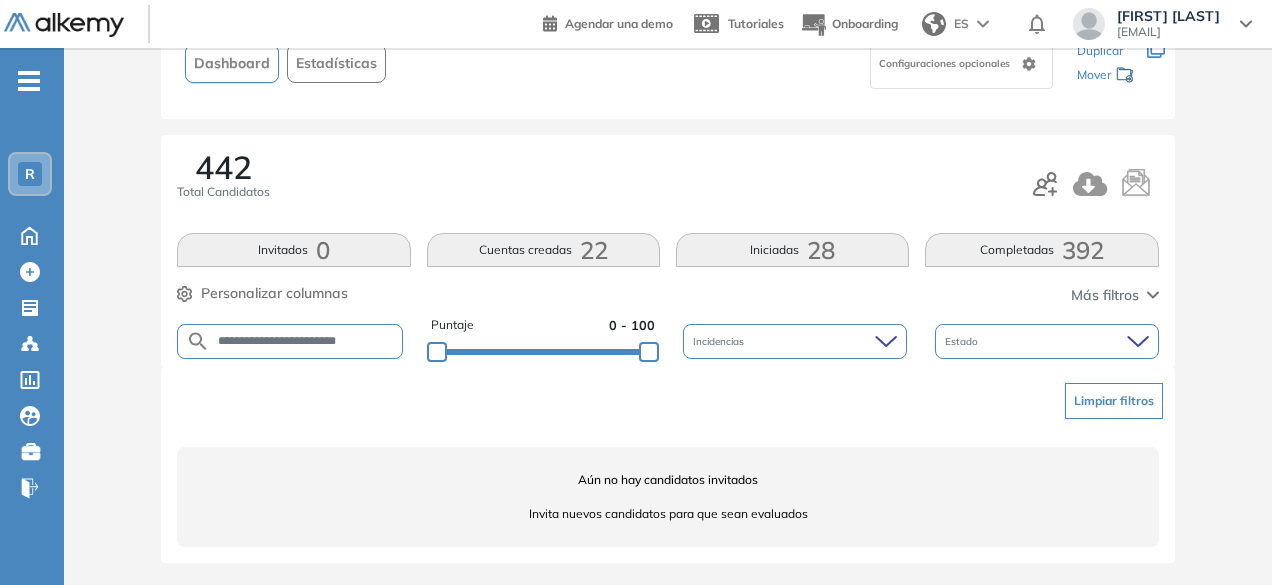 click on "**********" at bounding box center (305, 341) 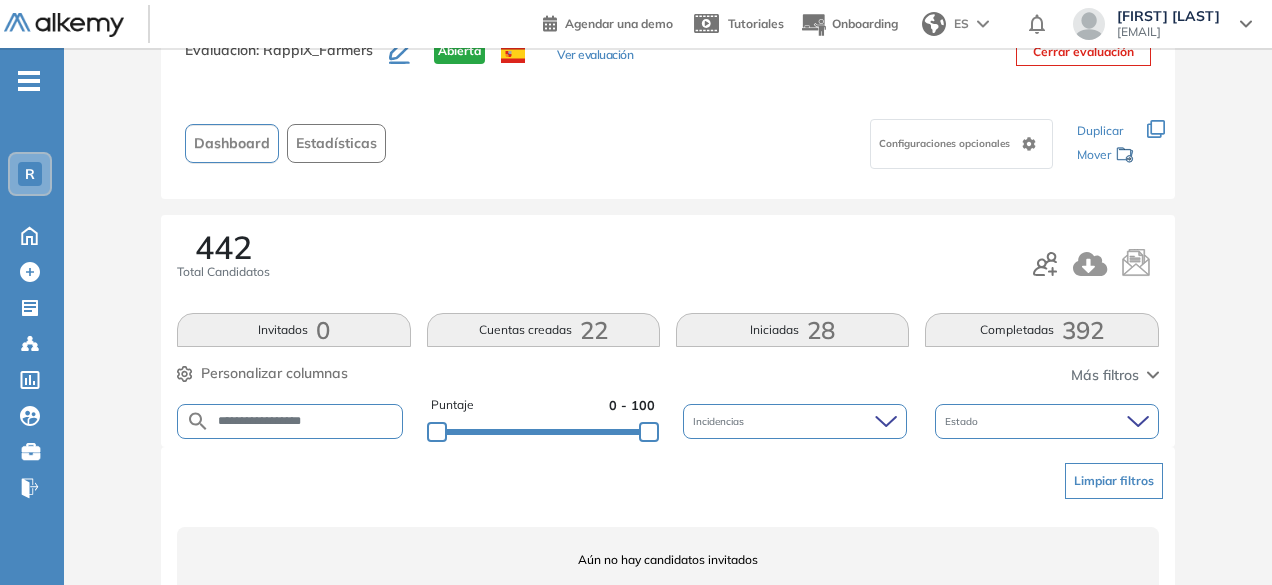 scroll, scrollTop: 154, scrollLeft: 0, axis: vertical 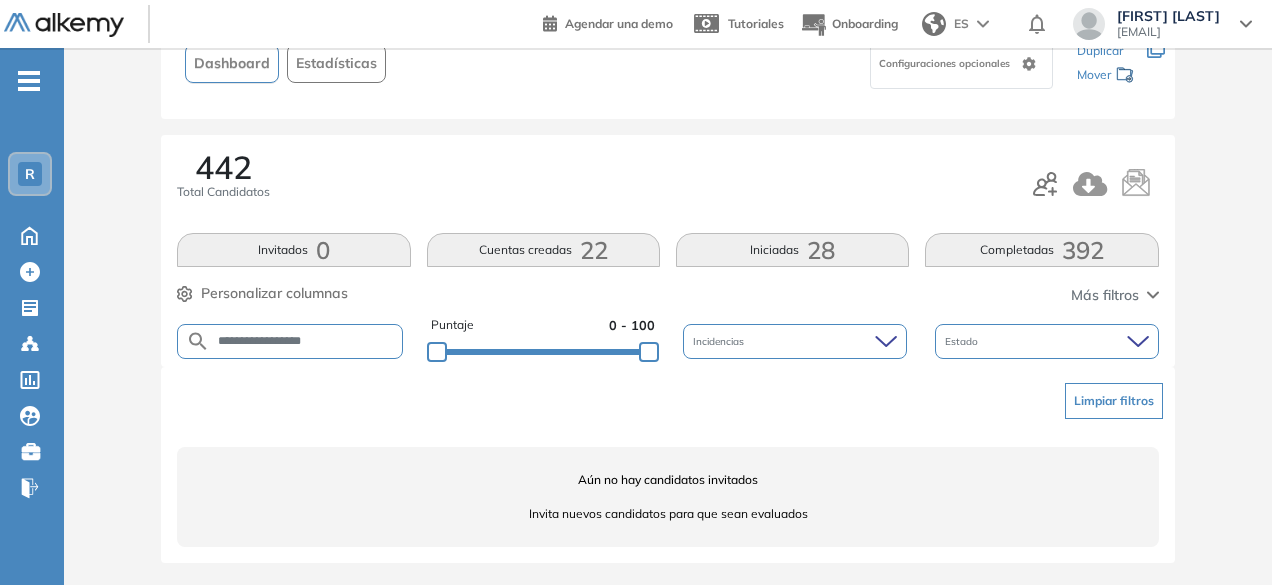 click on "**********" at bounding box center [305, 341] 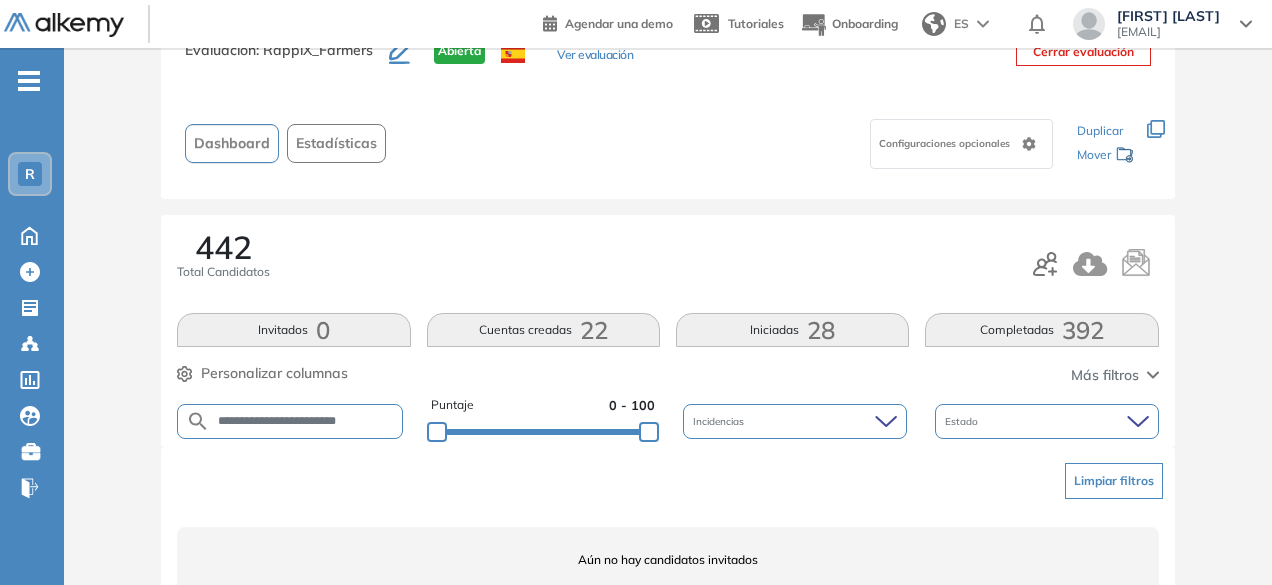 scroll, scrollTop: 154, scrollLeft: 0, axis: vertical 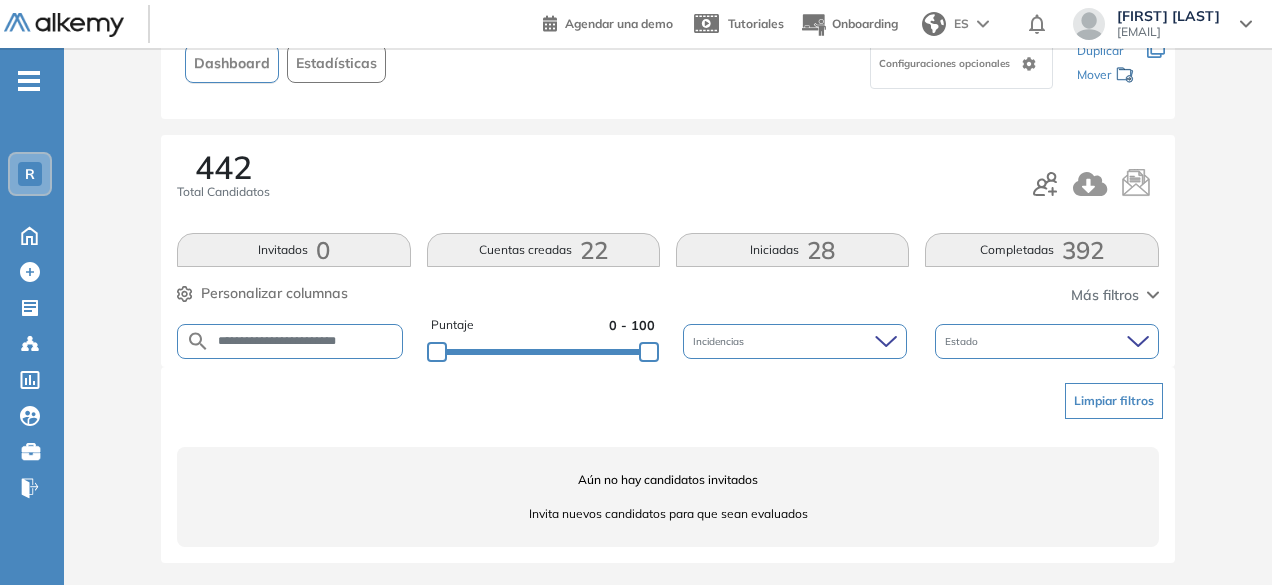 click on "**********" at bounding box center (305, 341) 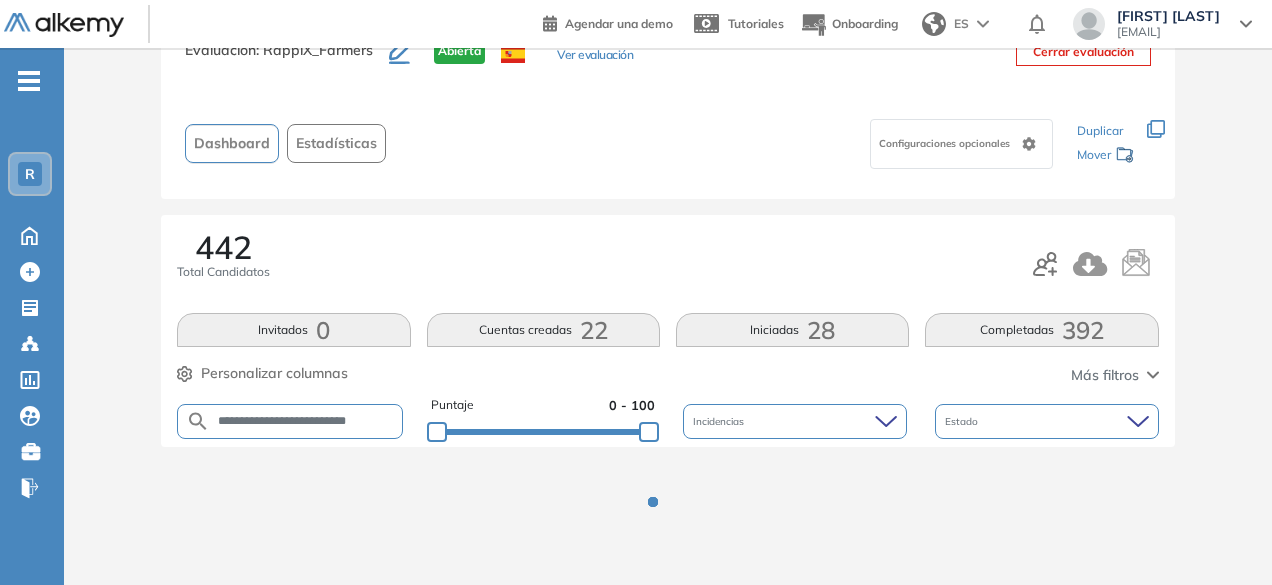 scroll, scrollTop: 154, scrollLeft: 0, axis: vertical 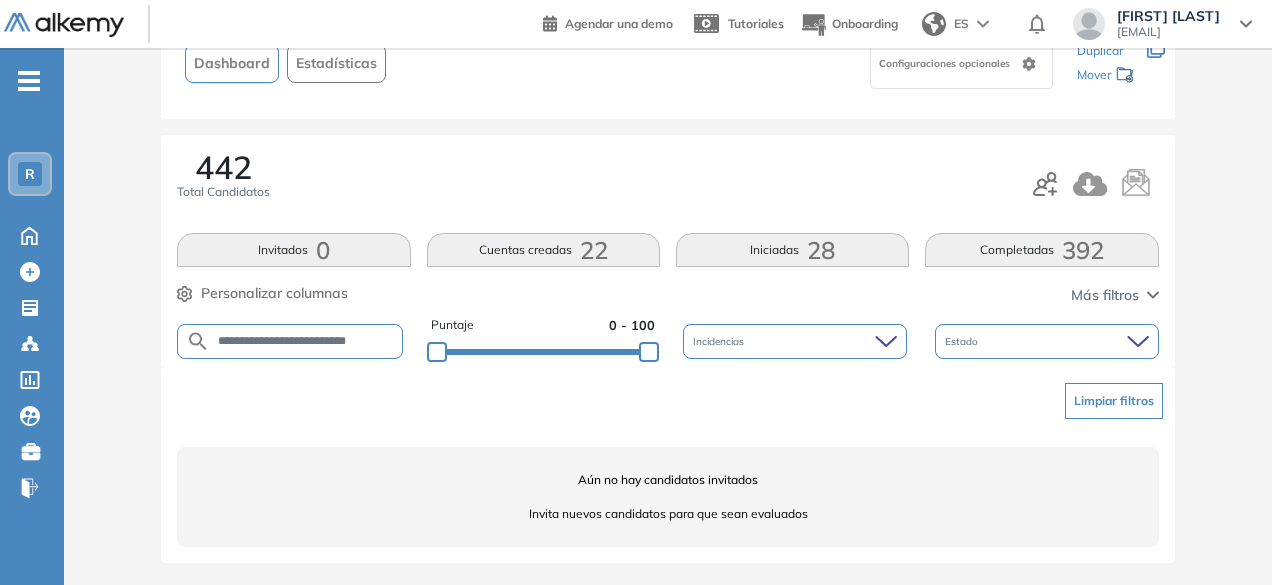 click on "**********" at bounding box center (305, 341) 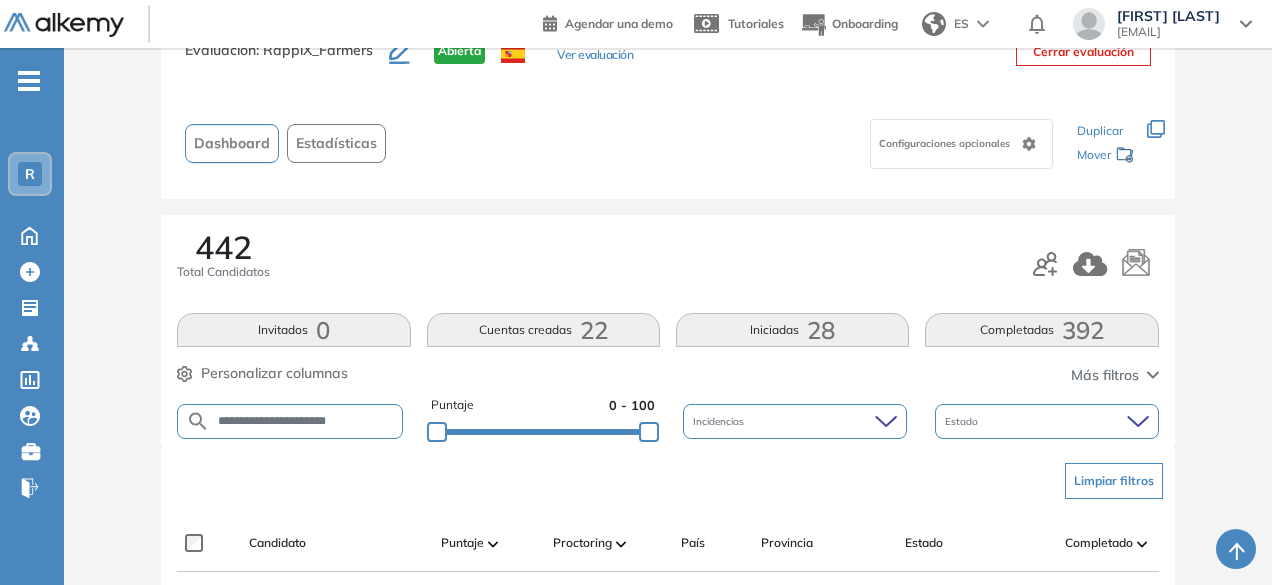 scroll, scrollTop: 266, scrollLeft: 0, axis: vertical 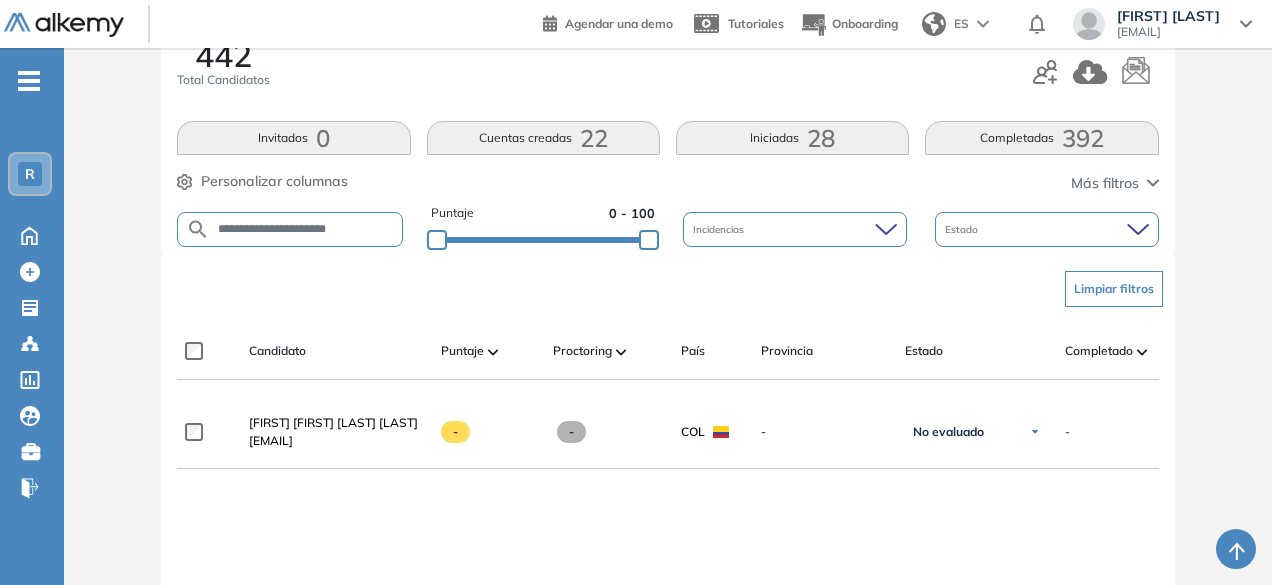 click on "**********" at bounding box center [305, 229] 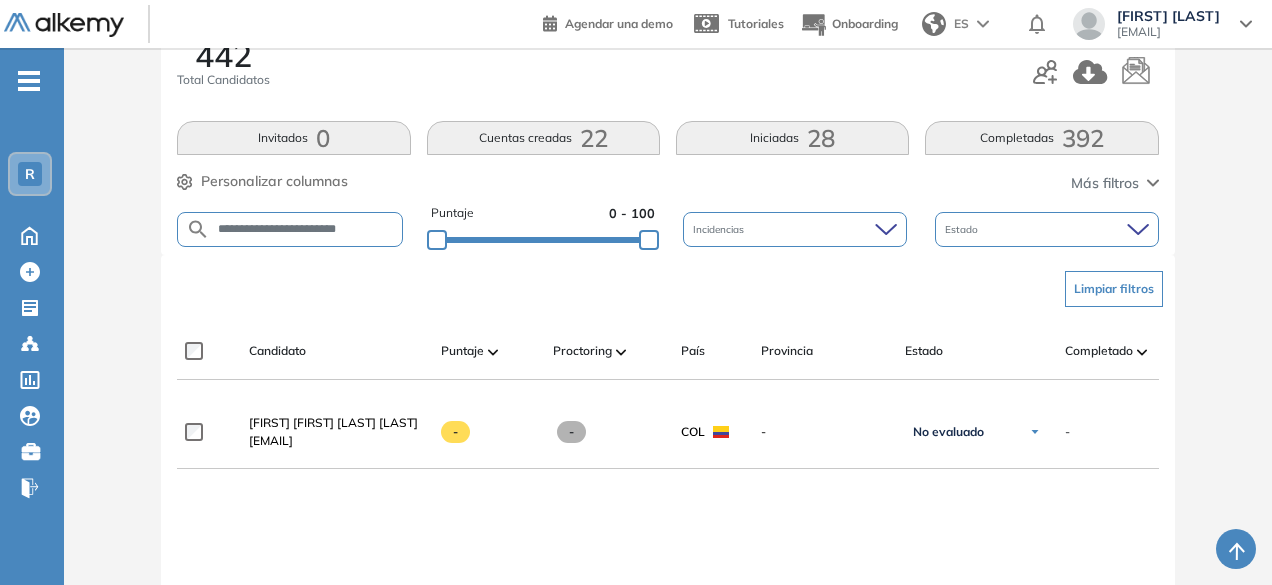 type on "**********" 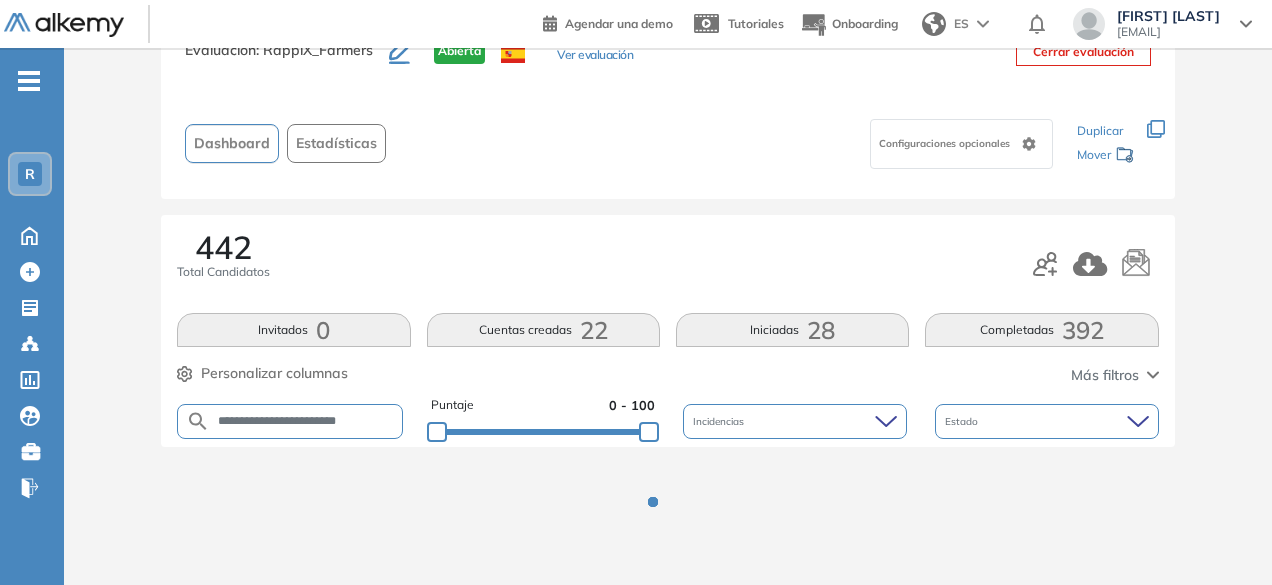 scroll, scrollTop: 266, scrollLeft: 0, axis: vertical 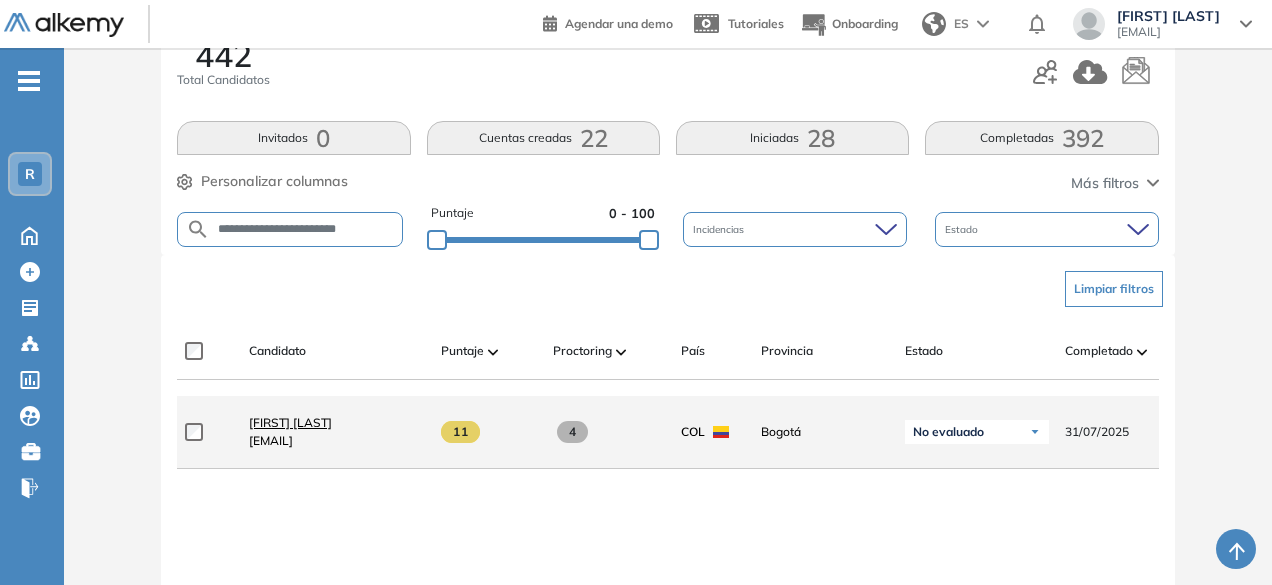 click on "[FIRST] [LAST]" at bounding box center (290, 422) 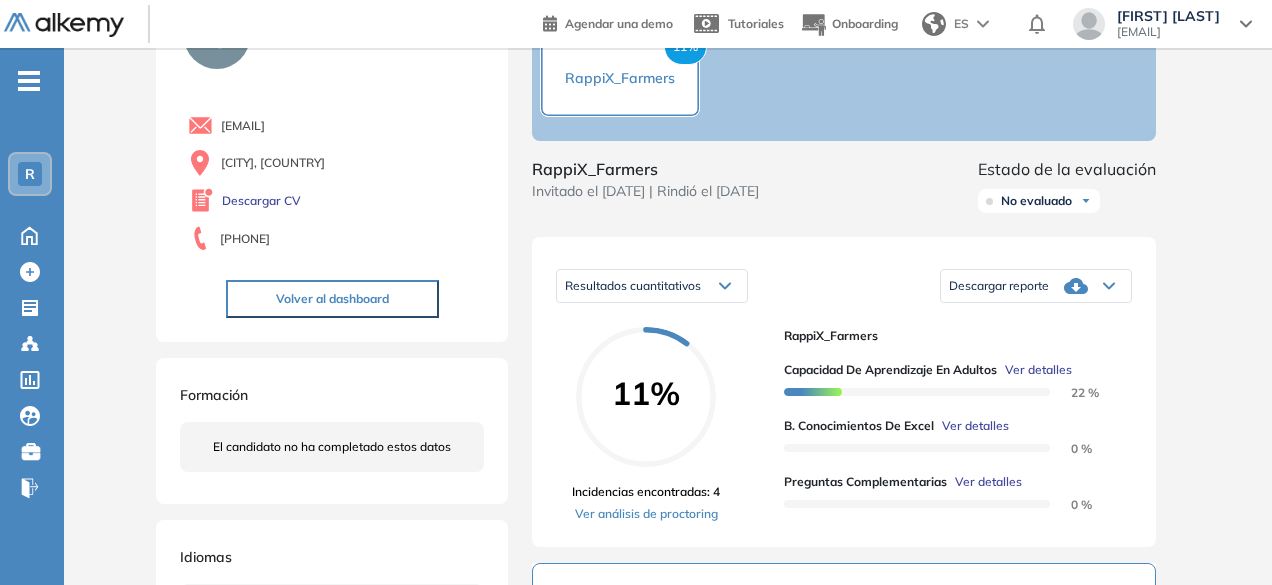 scroll, scrollTop: 132, scrollLeft: 0, axis: vertical 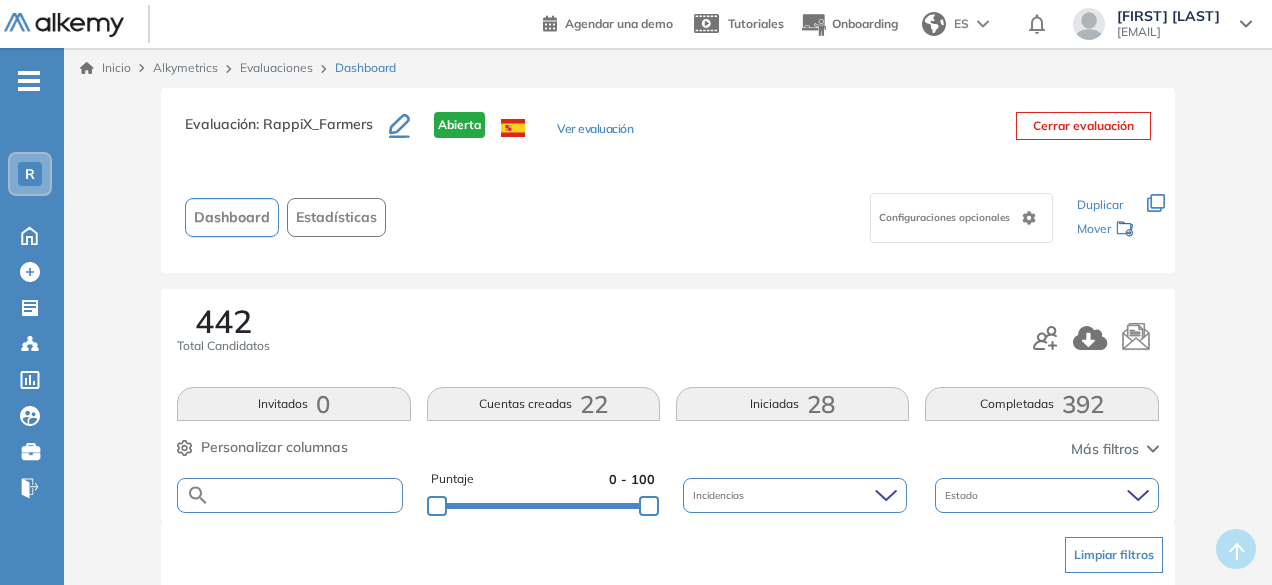 click at bounding box center [305, 495] 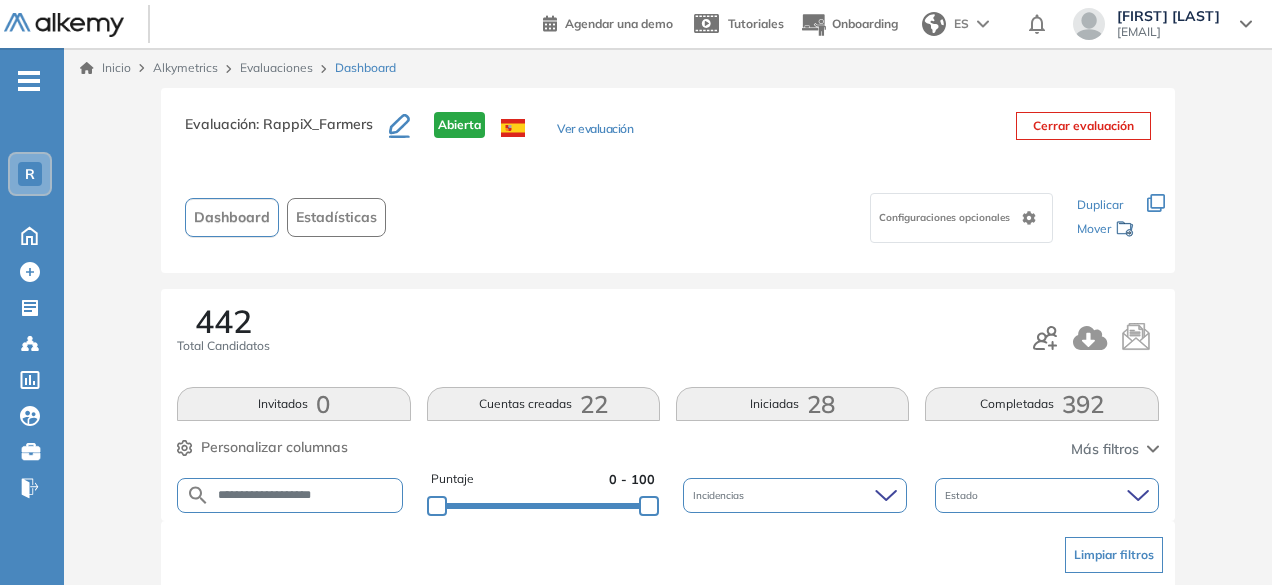 type on "**********" 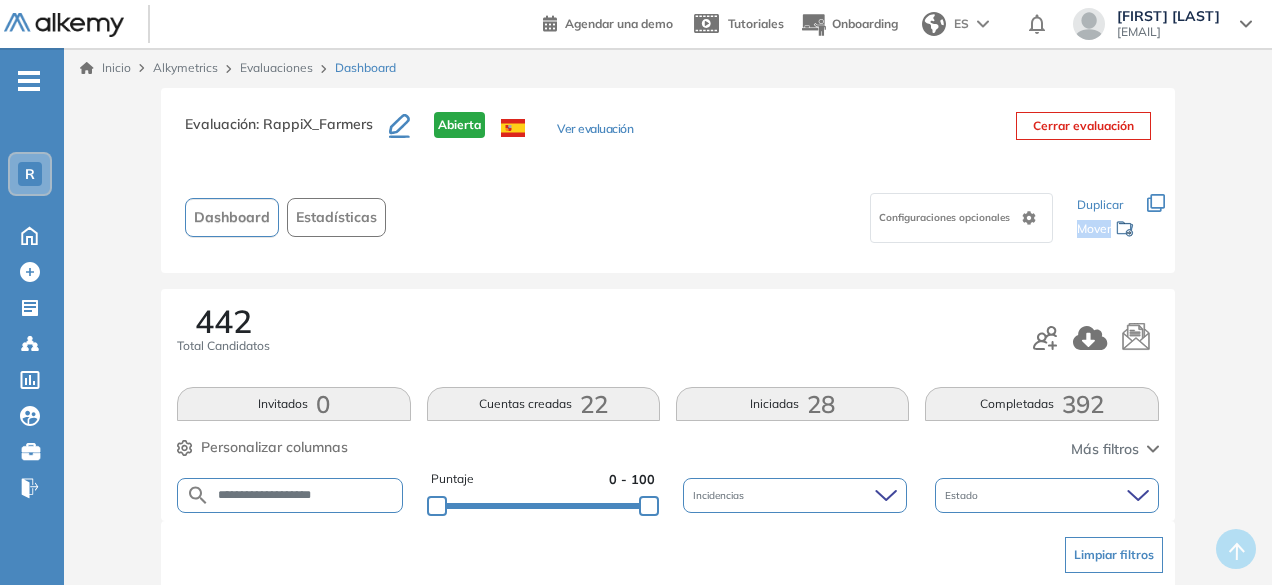 drag, startPoint x: 1271, startPoint y: 199, endPoint x: 1279, endPoint y: 277, distance: 78.40918 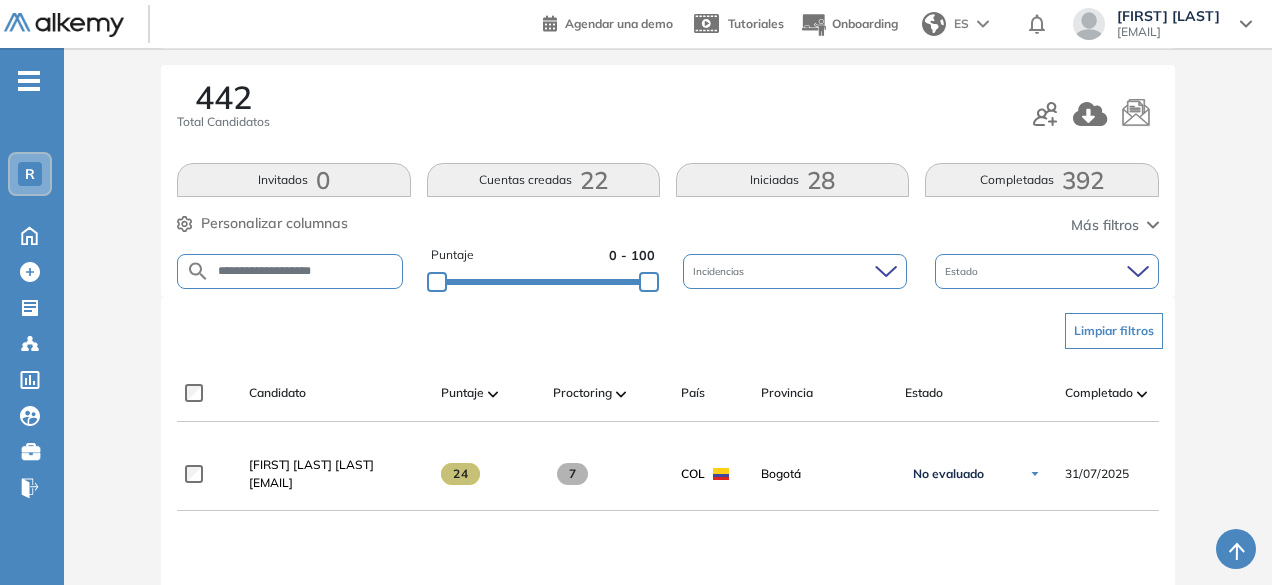 scroll, scrollTop: 256, scrollLeft: 0, axis: vertical 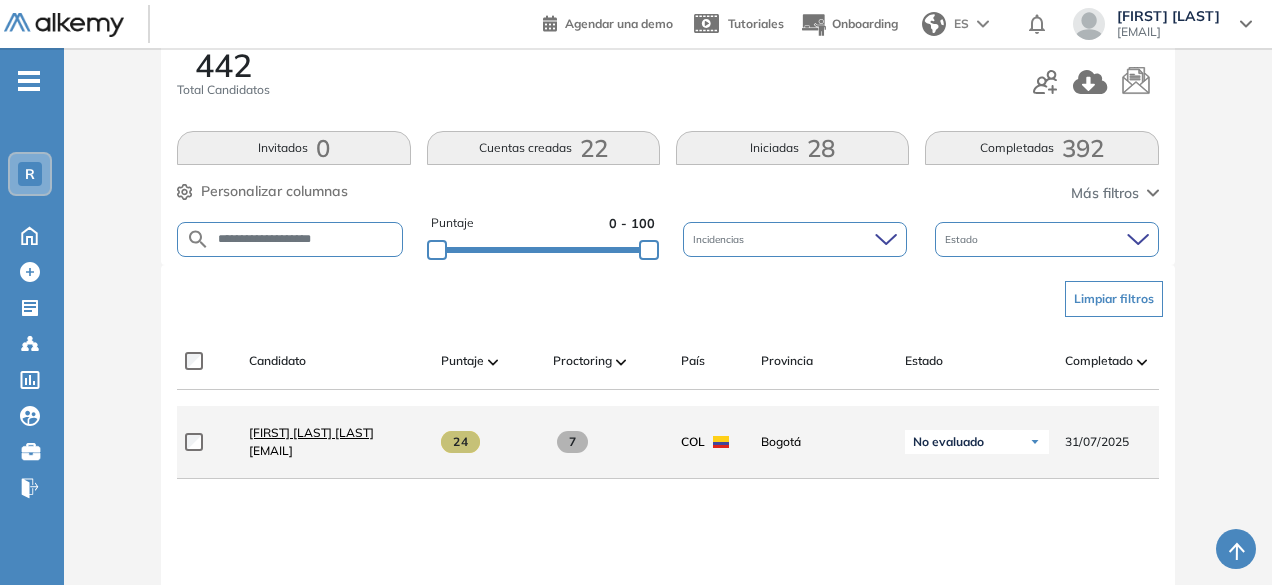 click on "[FIRST] [LAST] [LAST]" at bounding box center (311, 432) 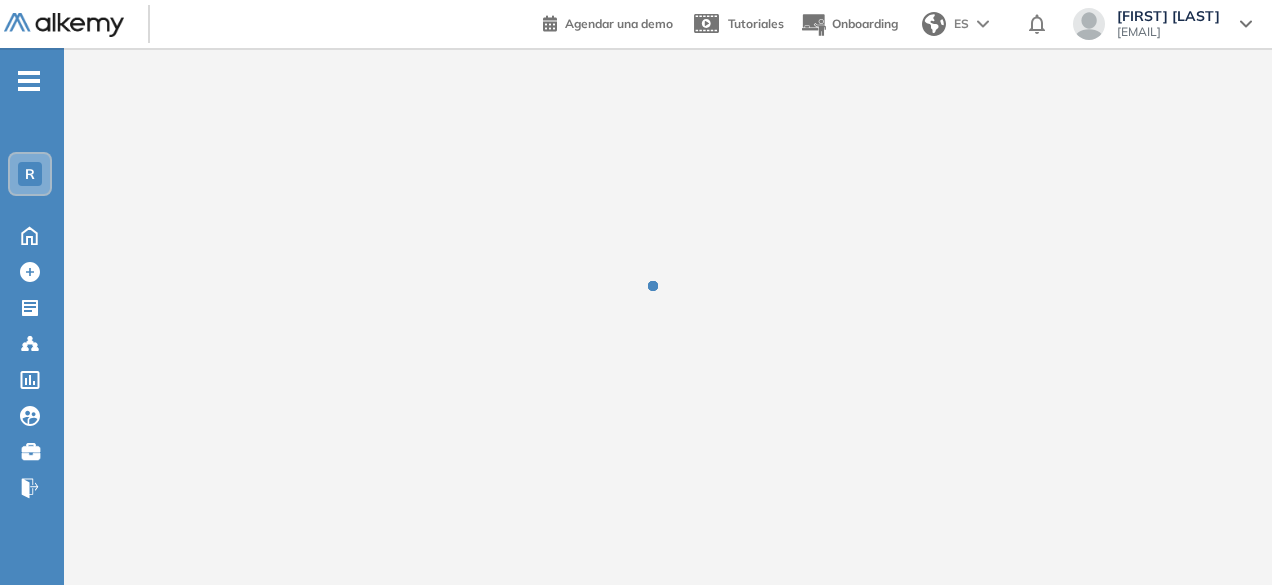 scroll, scrollTop: 0, scrollLeft: 0, axis: both 